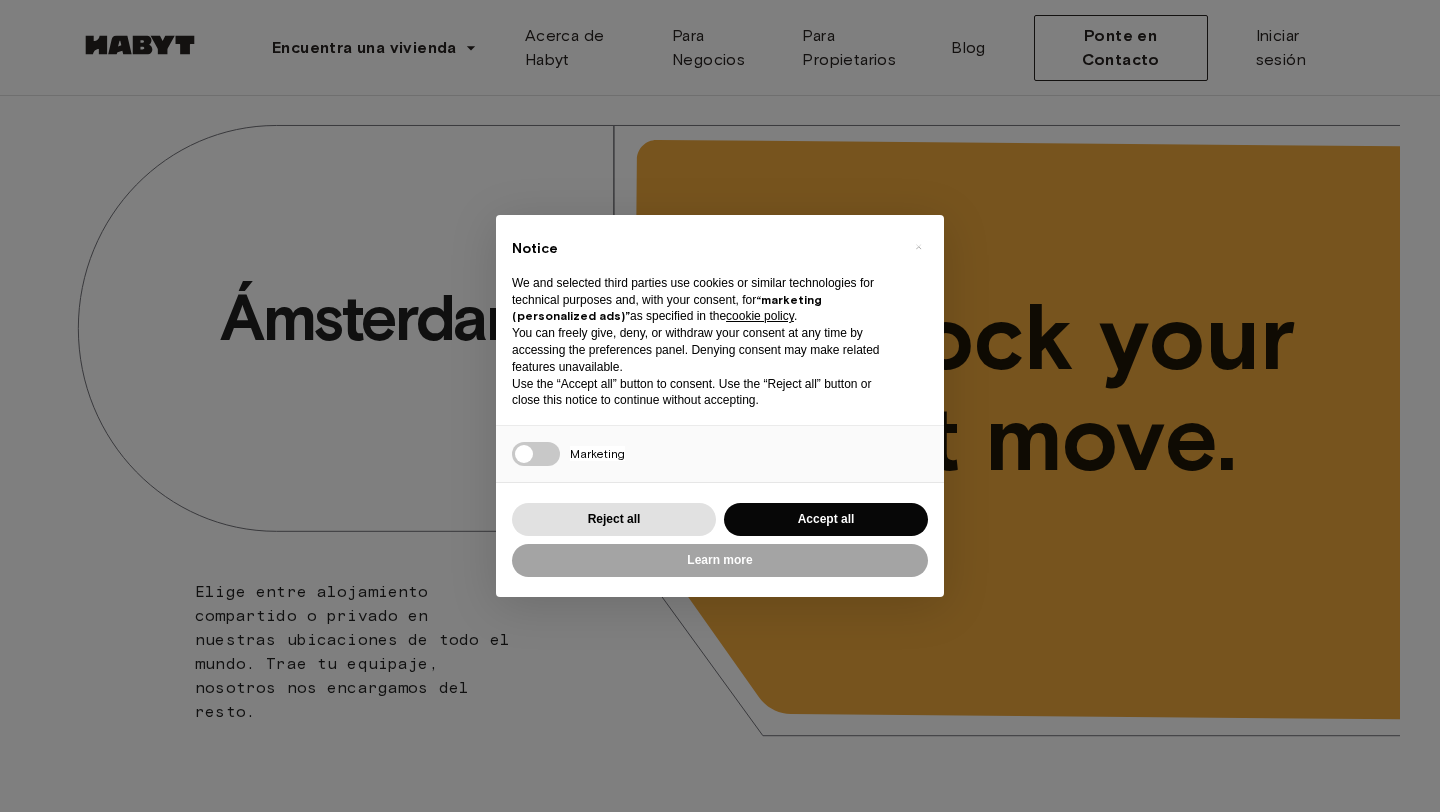 scroll, scrollTop: 0, scrollLeft: 0, axis: both 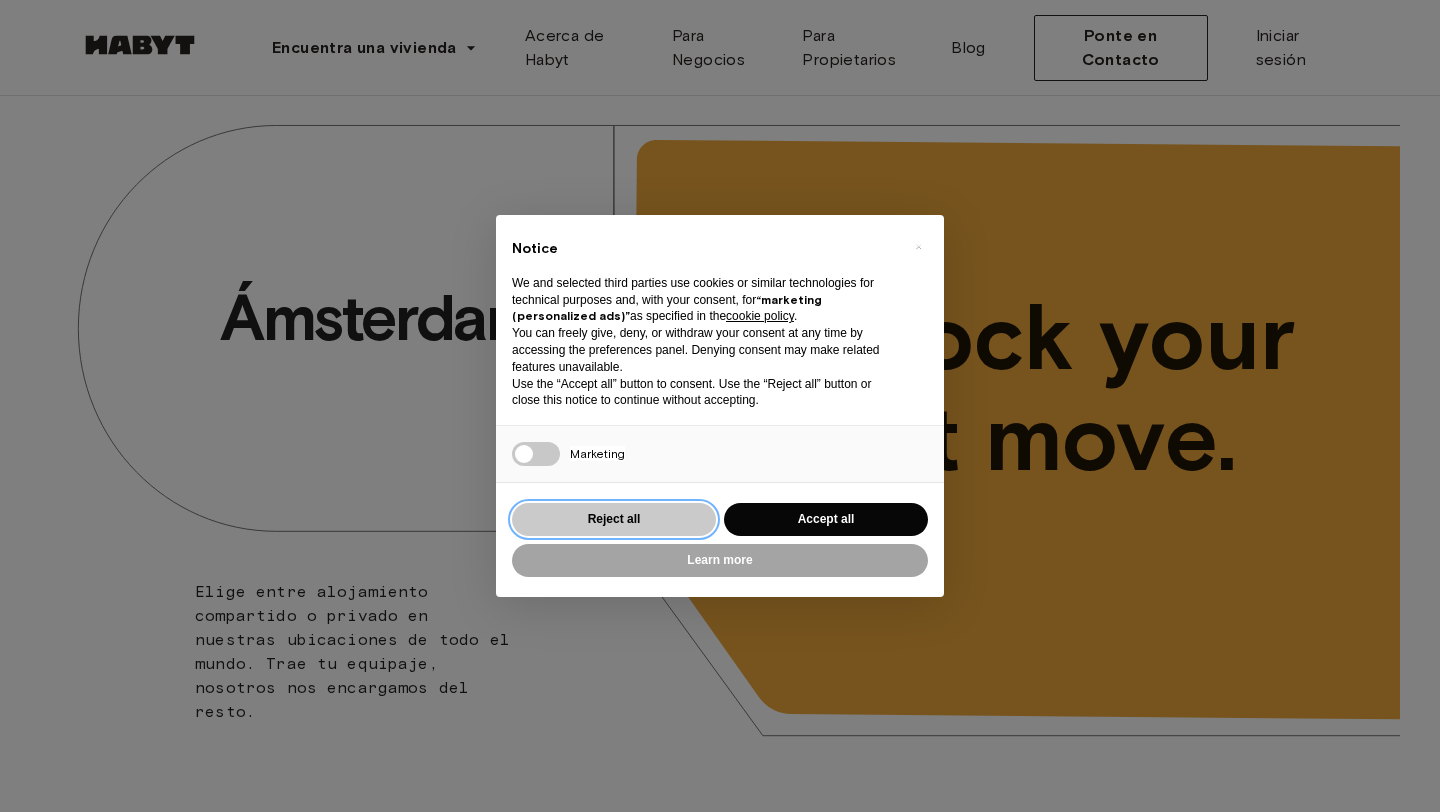 click on "Reject all" at bounding box center [614, 519] 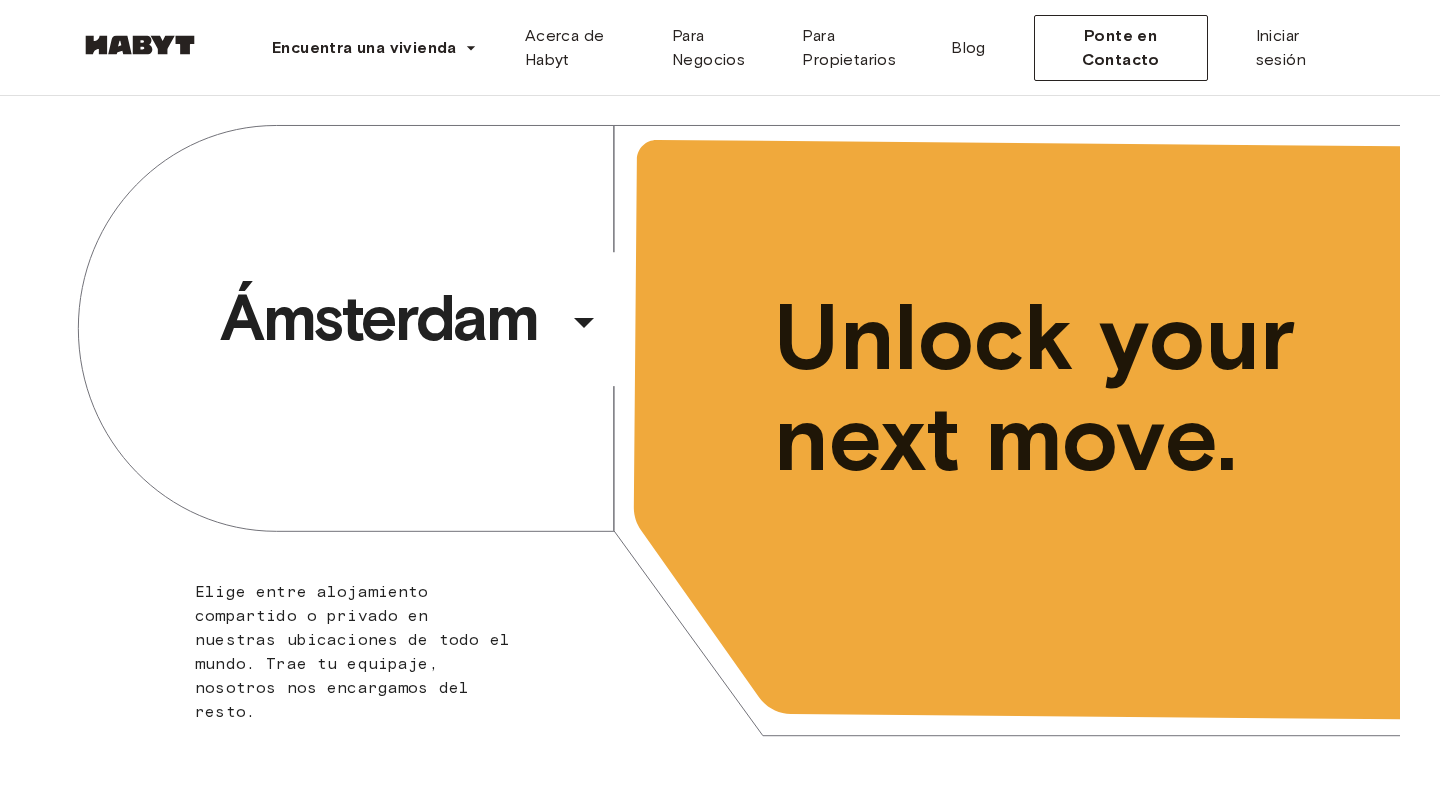 scroll, scrollTop: 0, scrollLeft: 0, axis: both 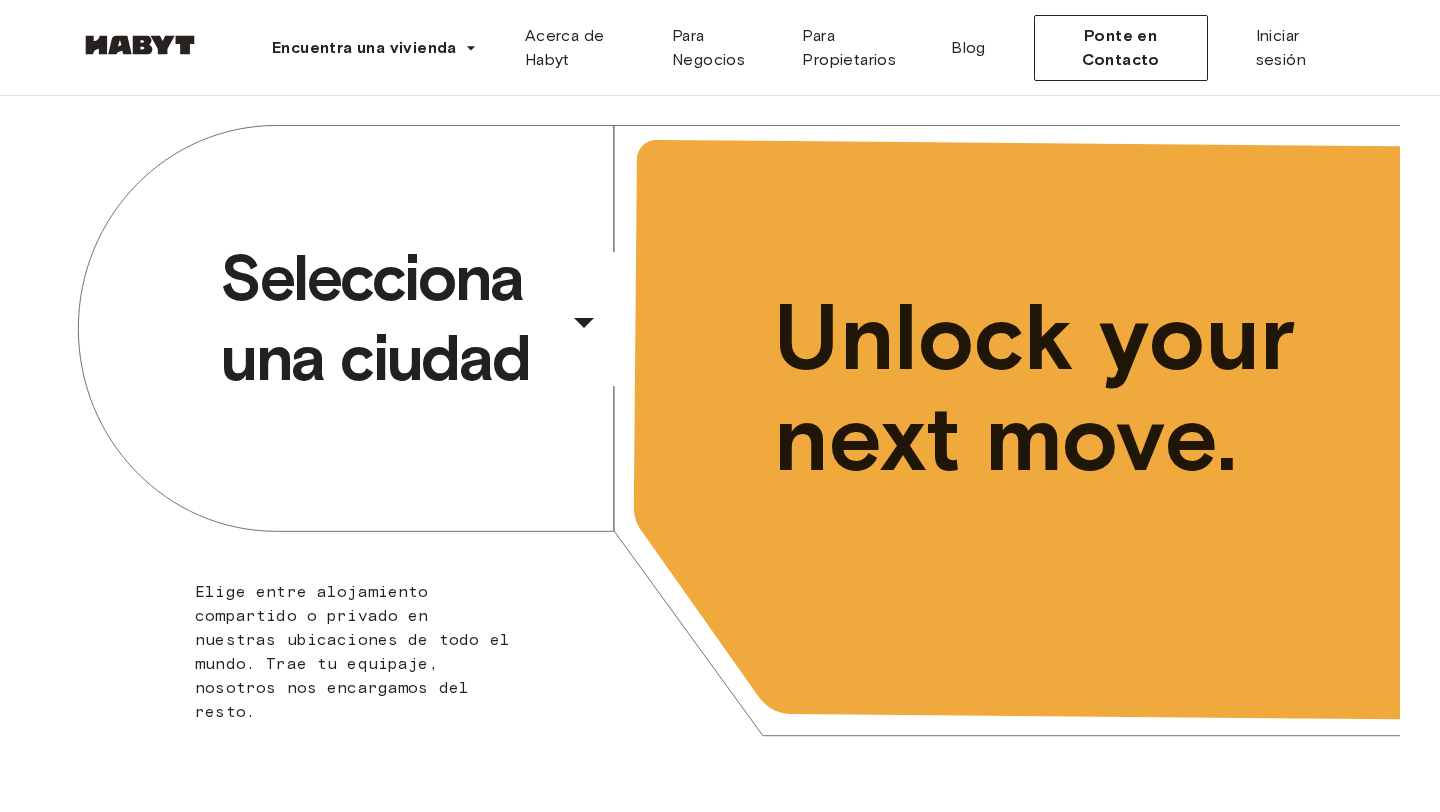 click on "​" at bounding box center (611, 338) 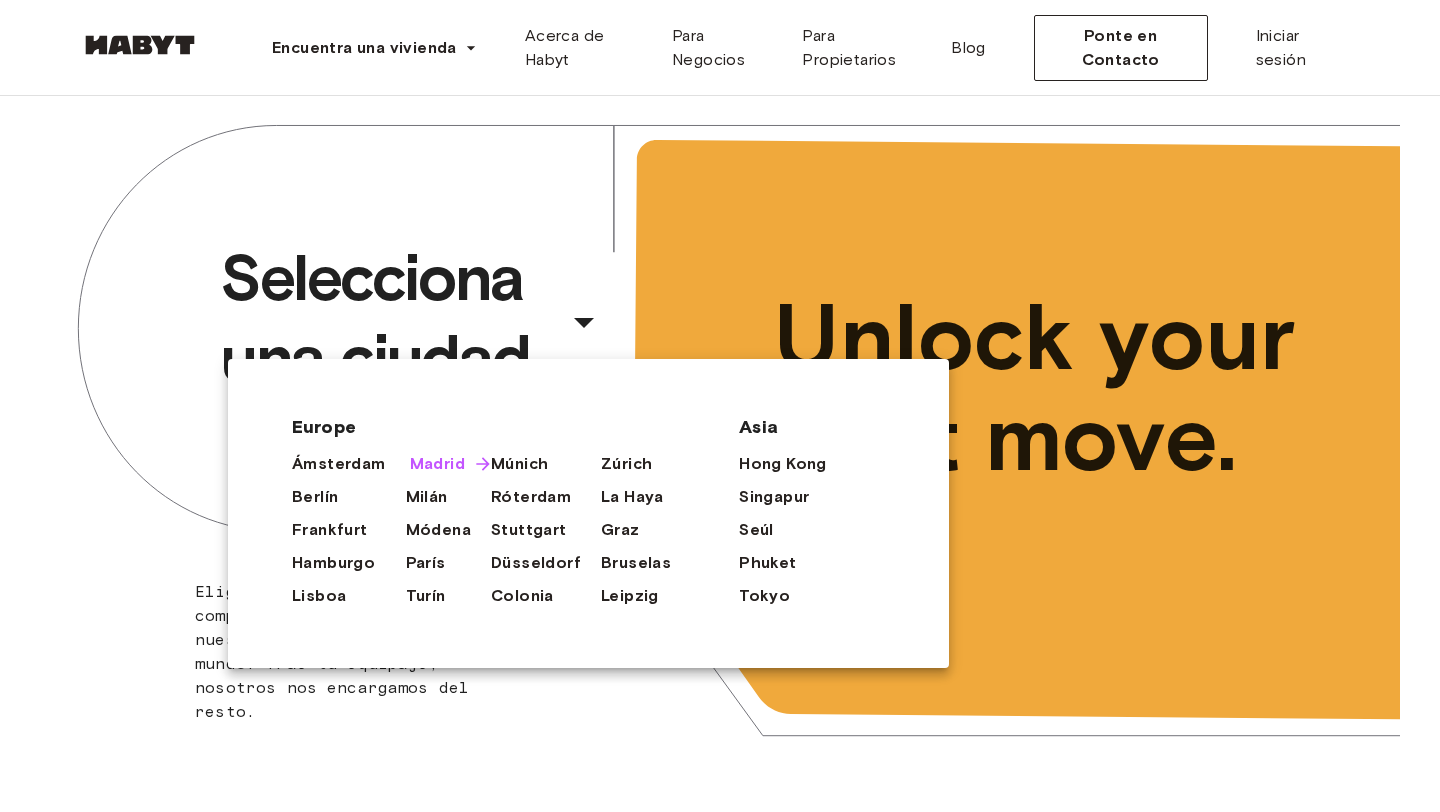 click on "Madrid" at bounding box center [437, 464] 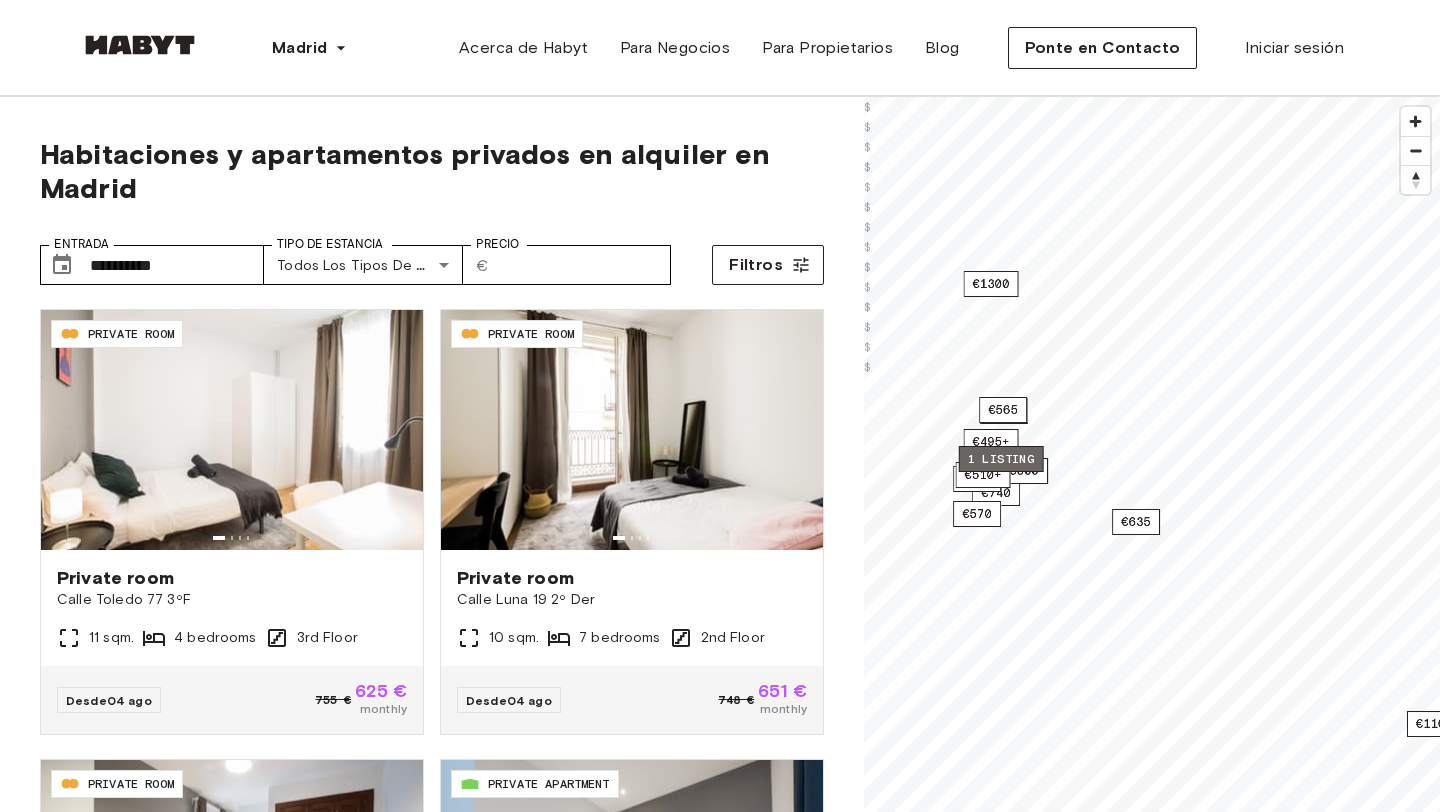 click on "1 listing" at bounding box center [1001, 459] 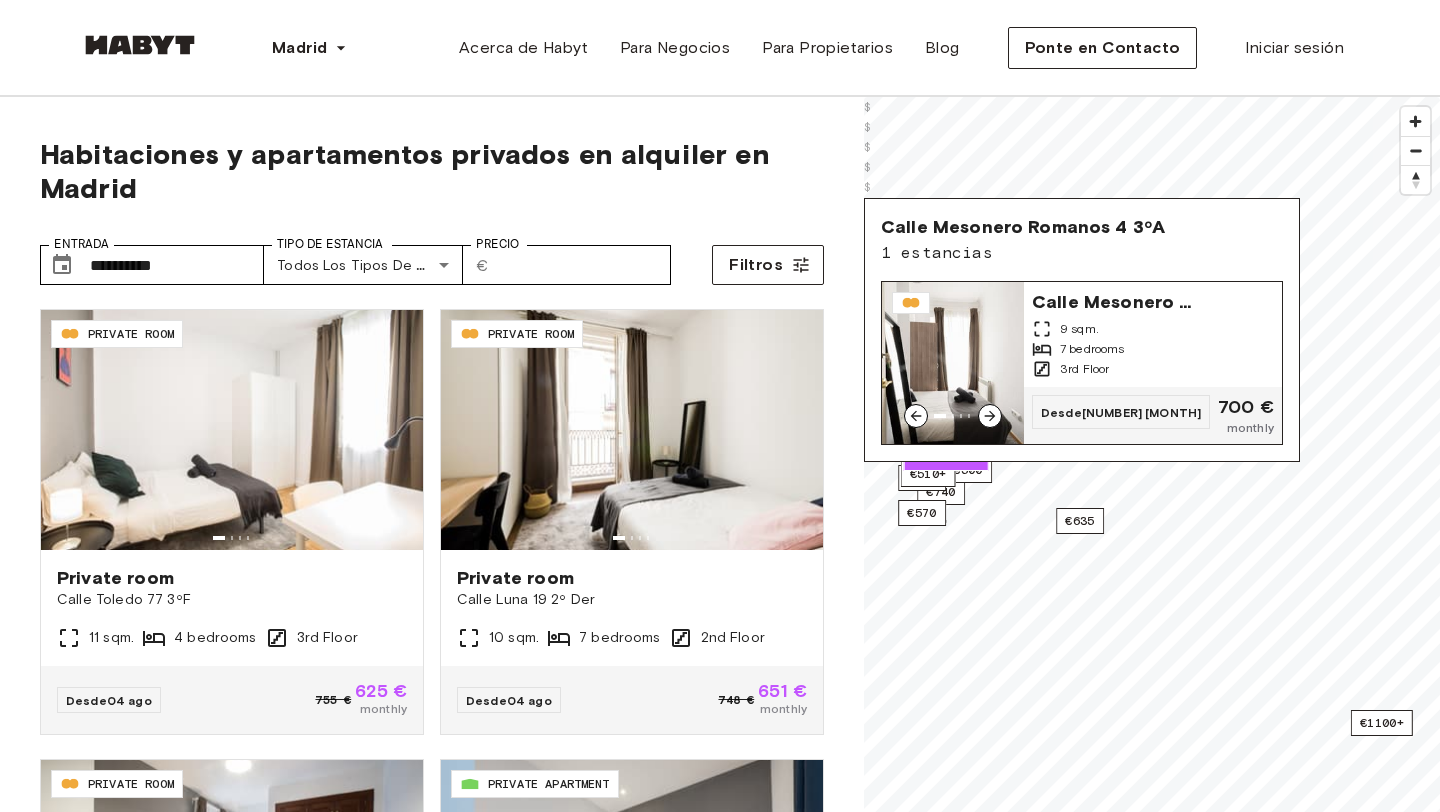 click at bounding box center [990, 416] 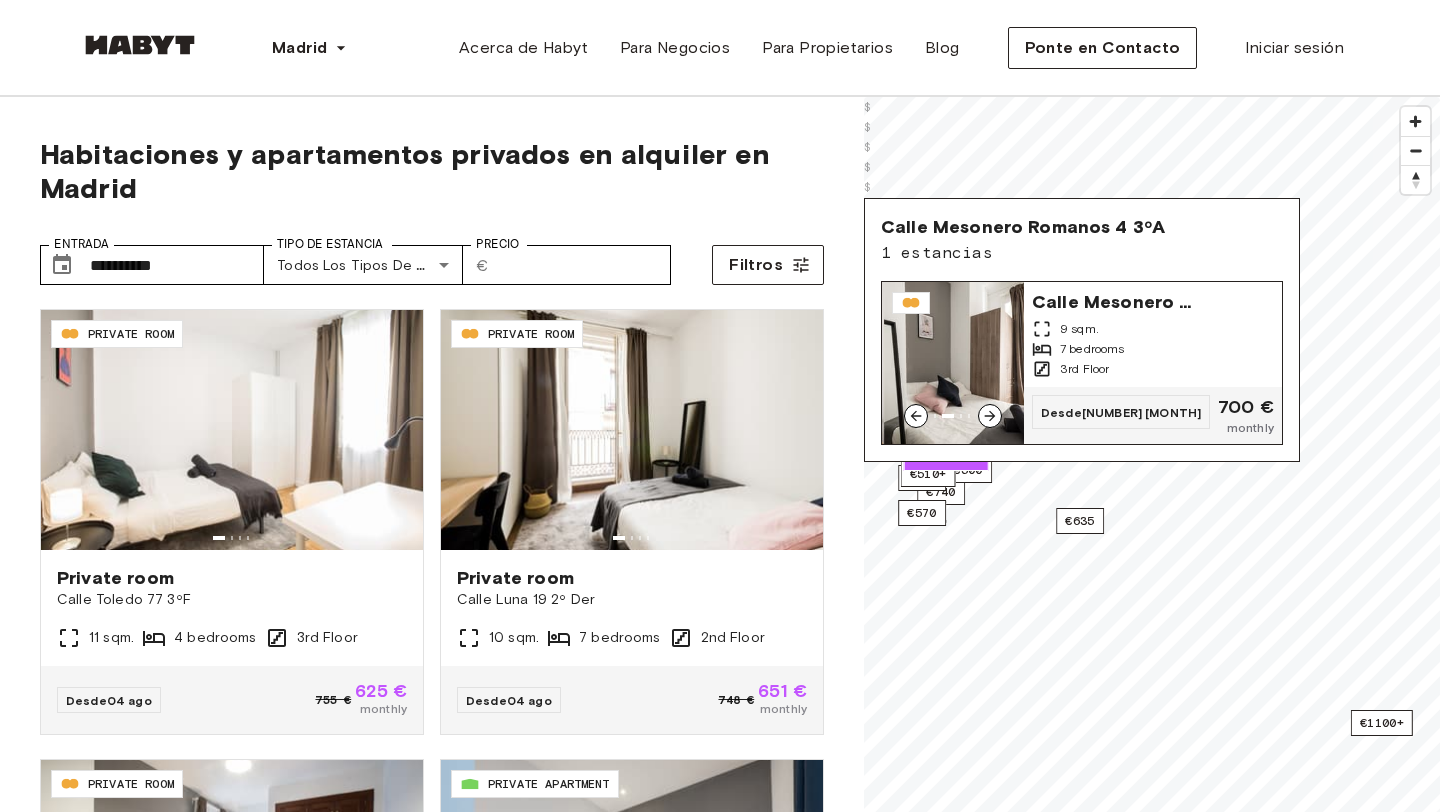 click at bounding box center [990, 416] 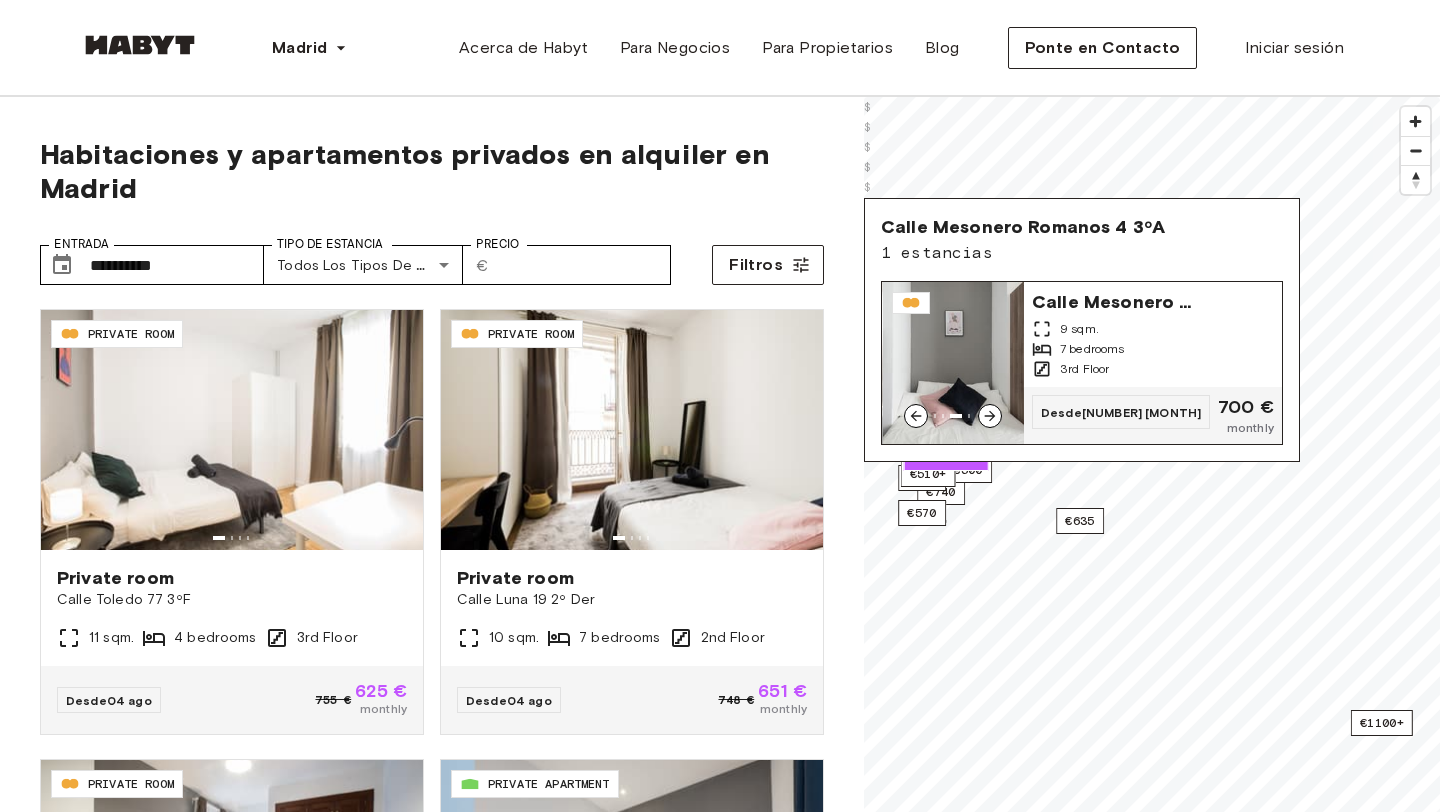 click at bounding box center (990, 416) 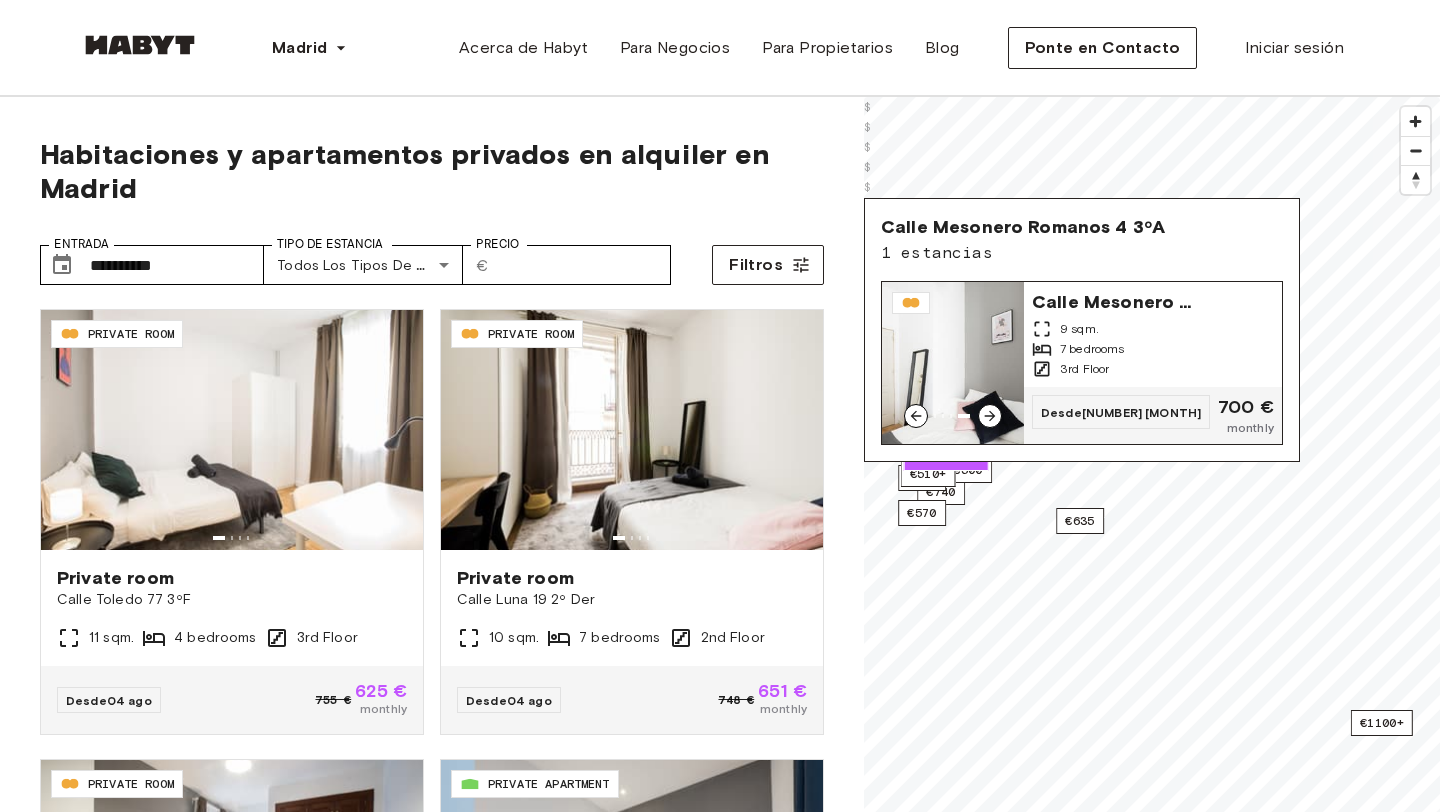 click at bounding box center [990, 416] 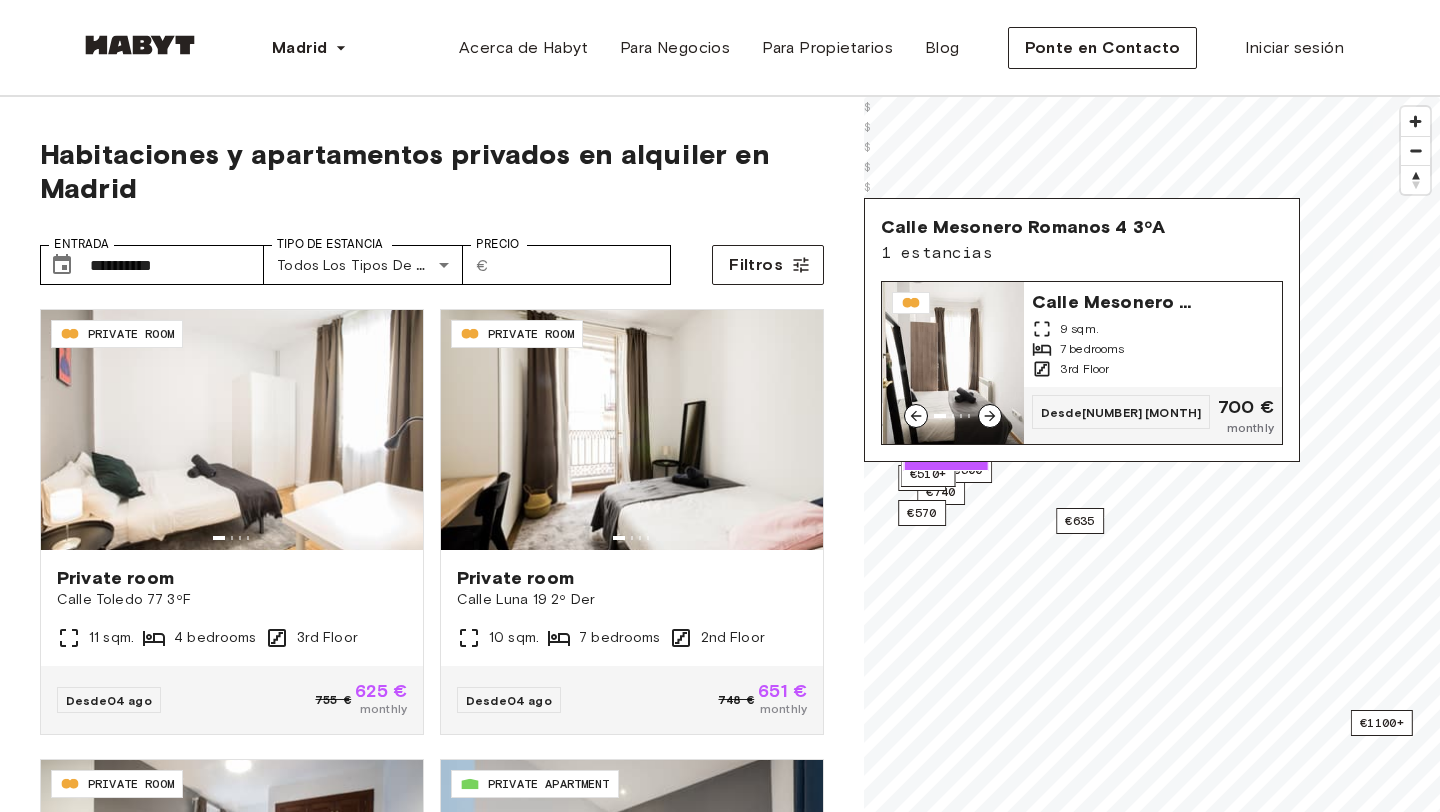 click at bounding box center [990, 416] 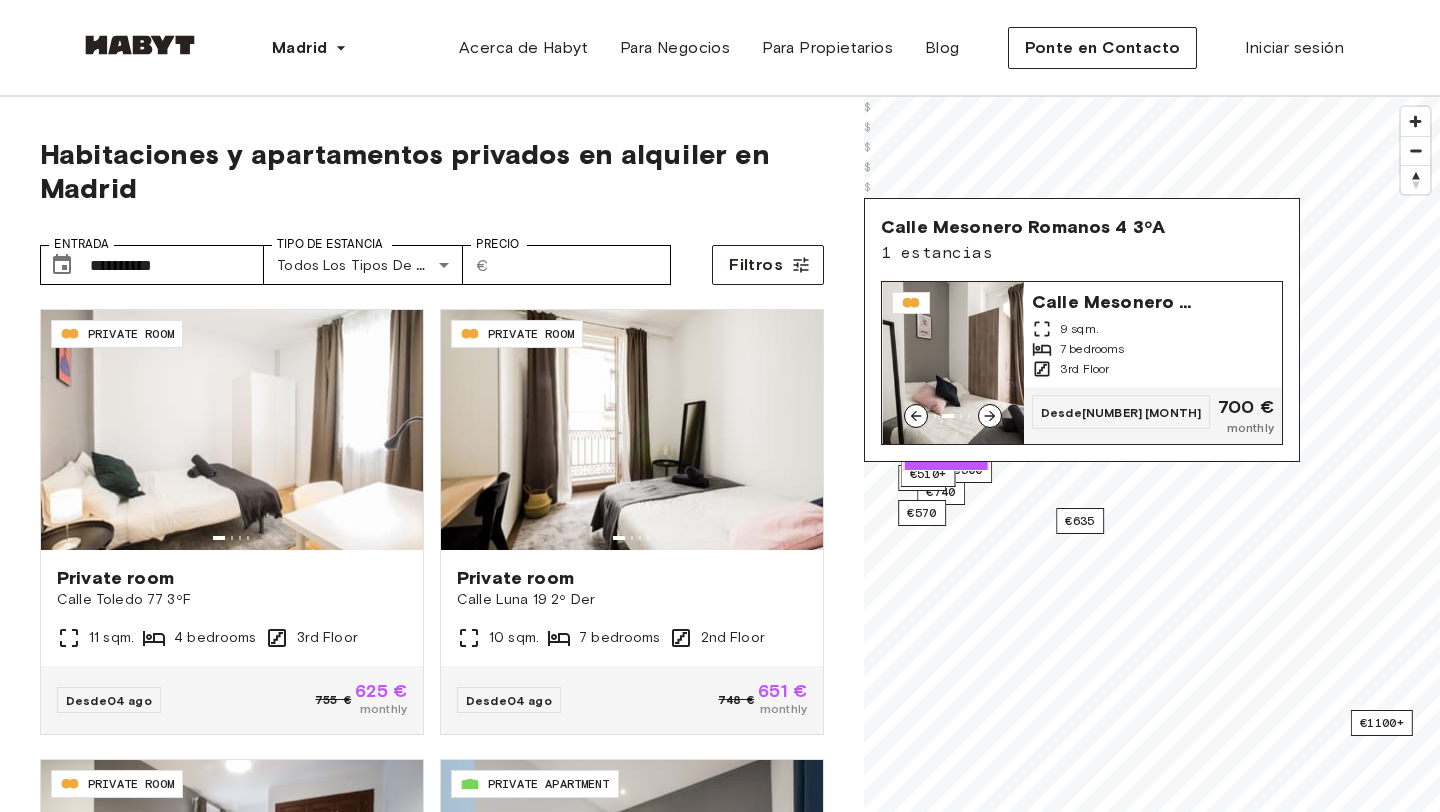 click at bounding box center [990, 416] 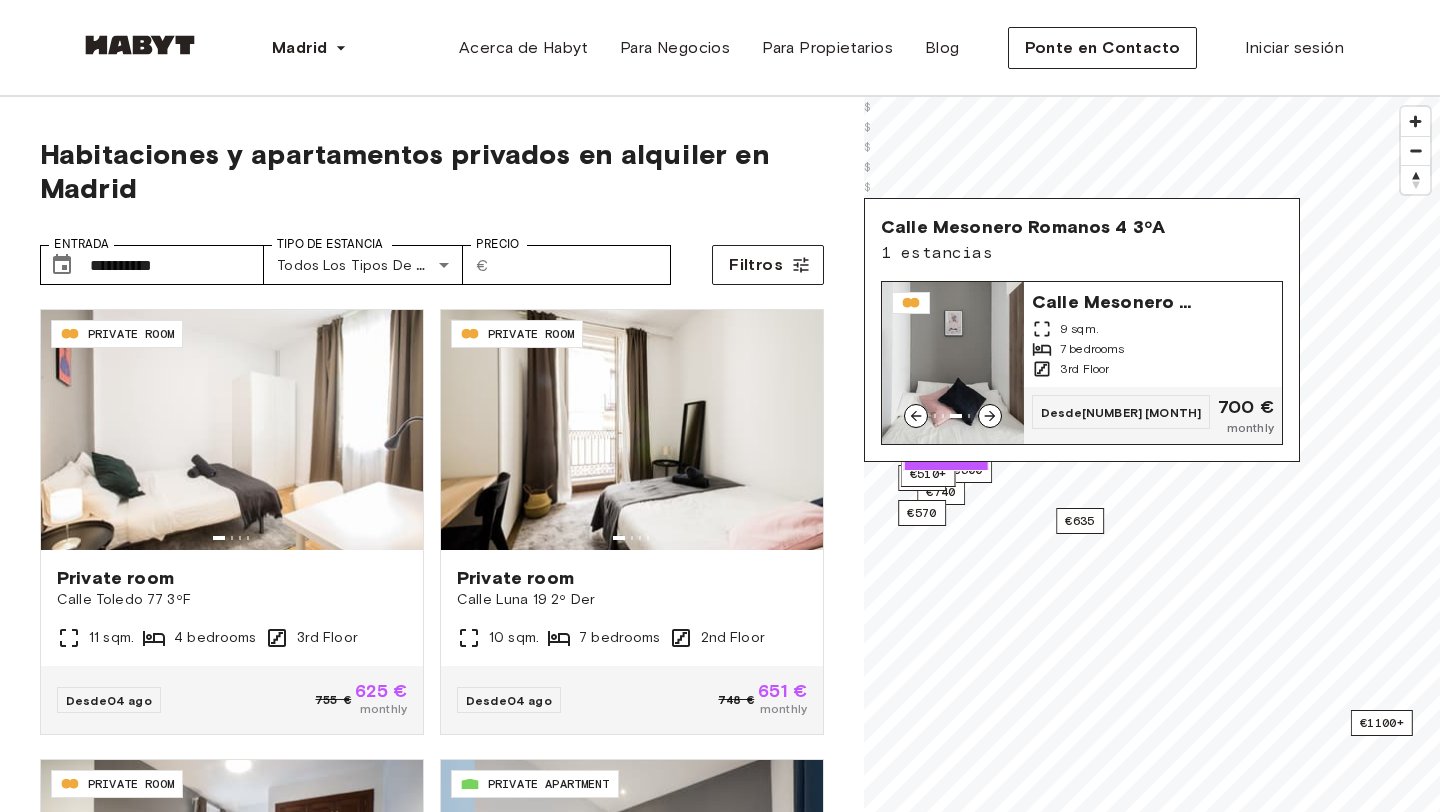 click at bounding box center [990, 416] 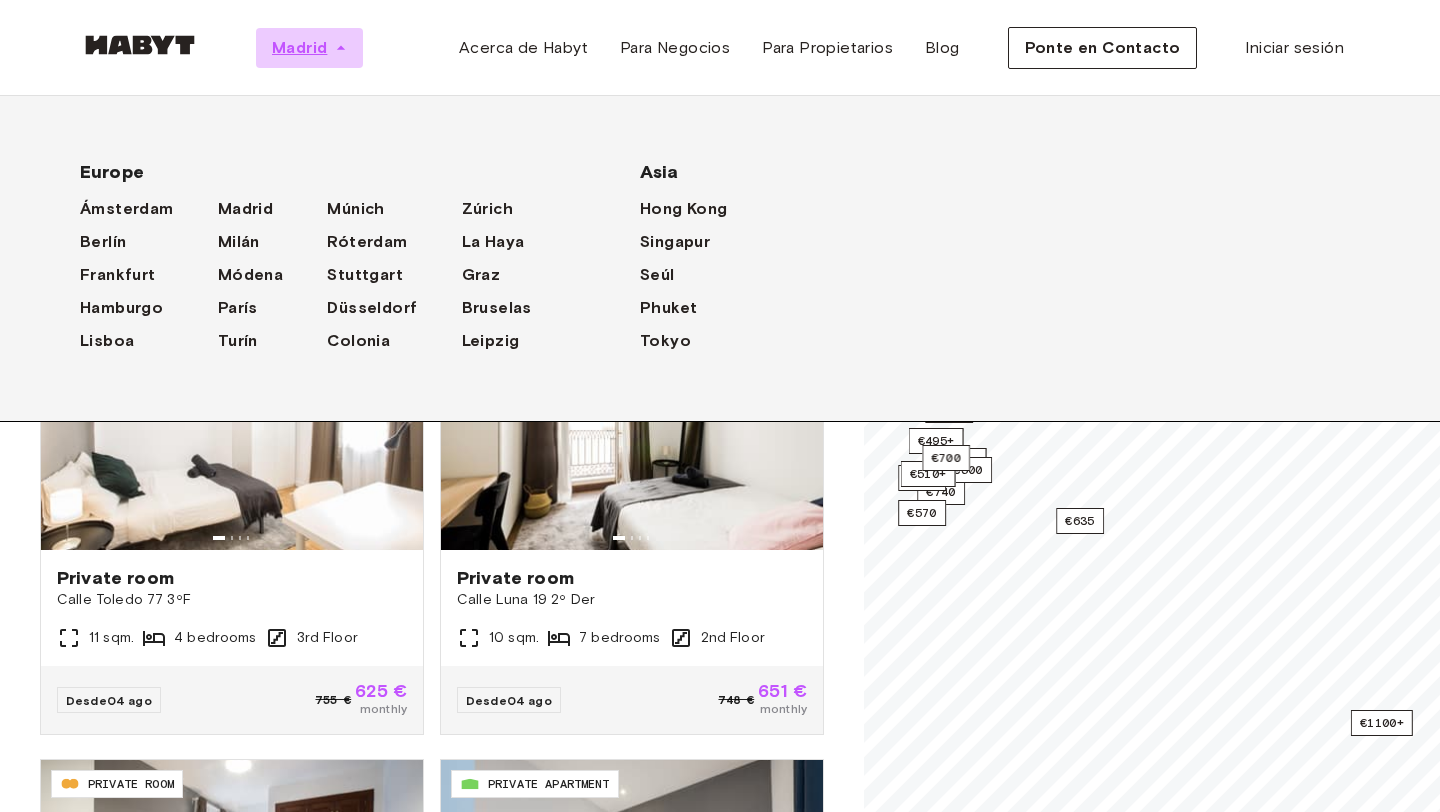 click on "Madrid" at bounding box center (299, 48) 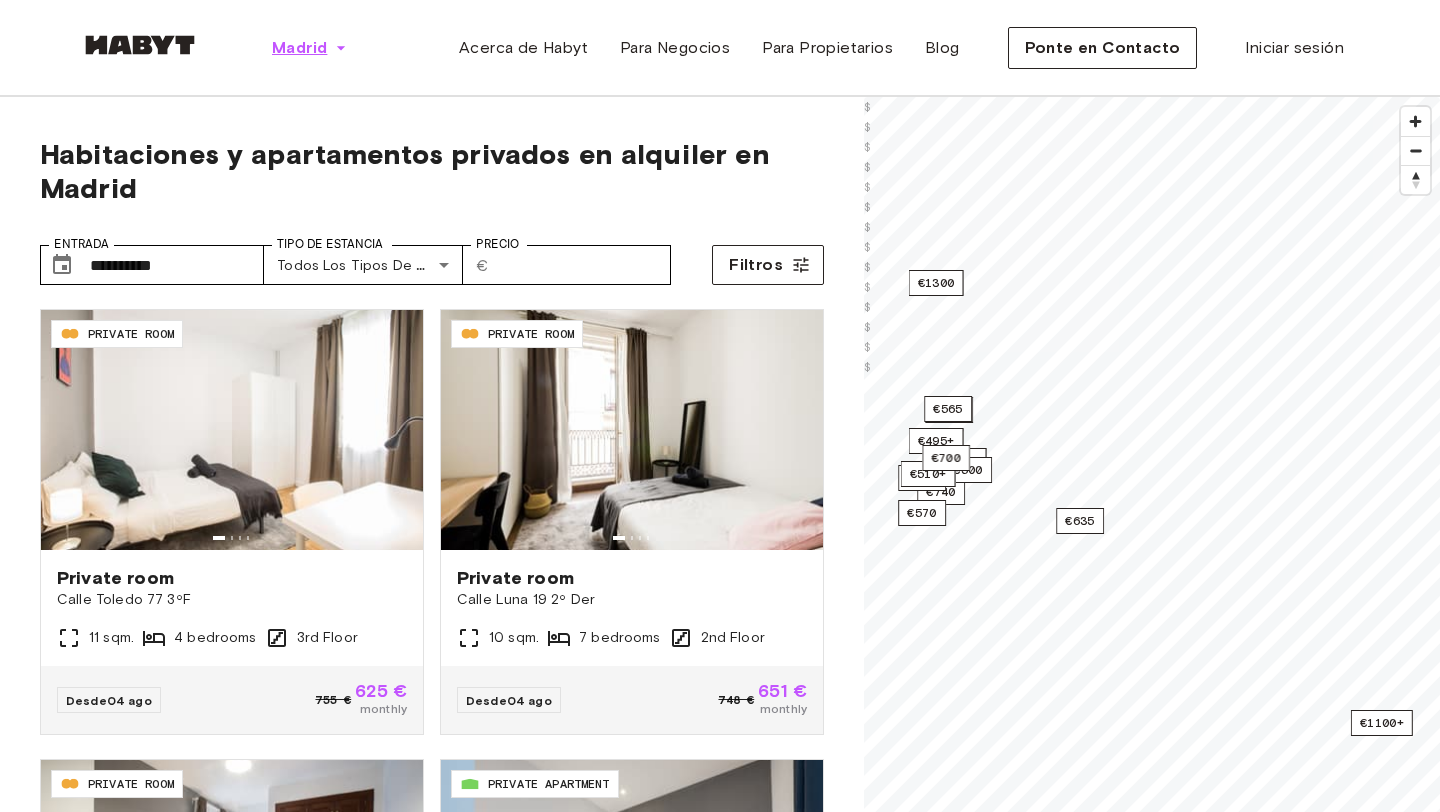 click on "Madrid" at bounding box center [299, 48] 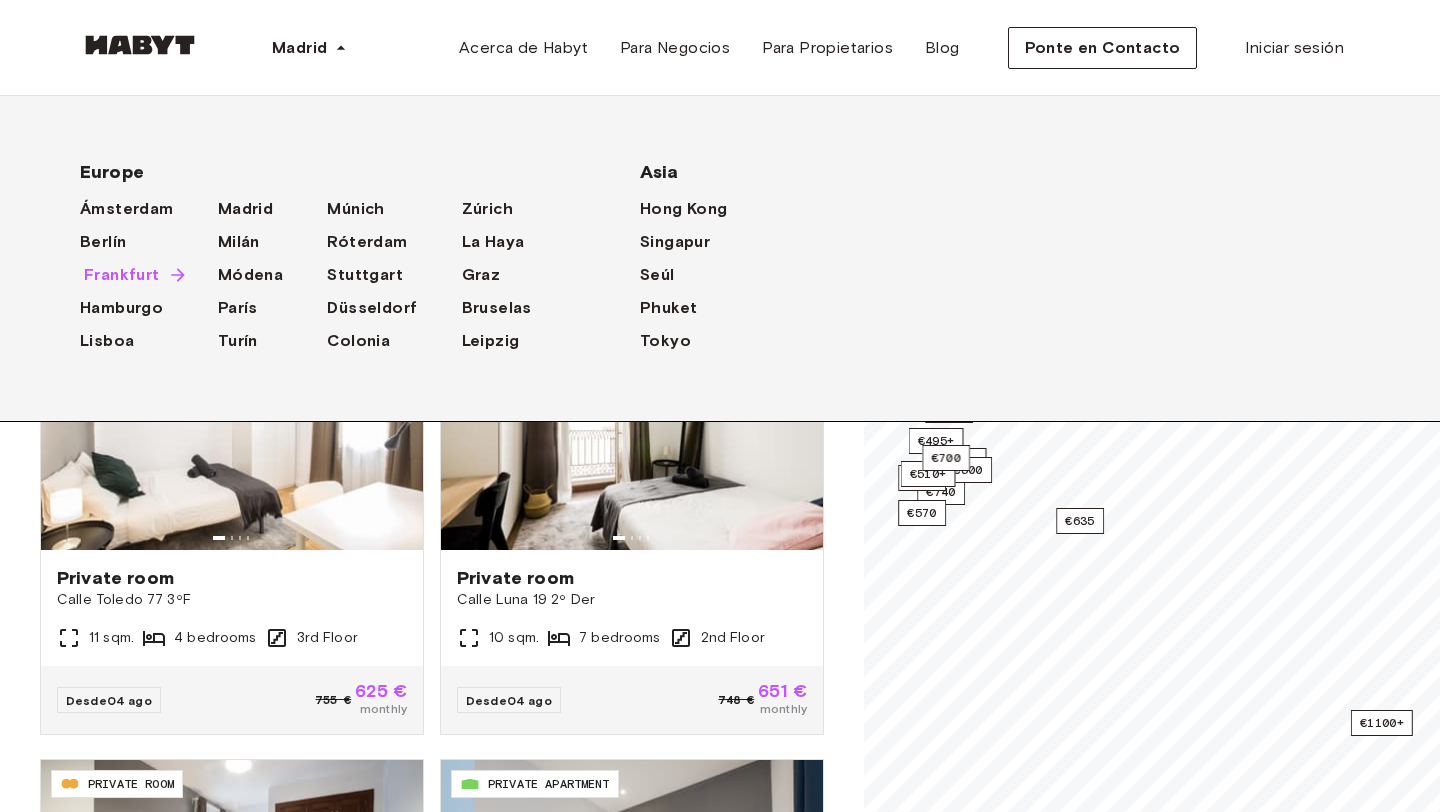 click on "Frankfurt" at bounding box center [122, 275] 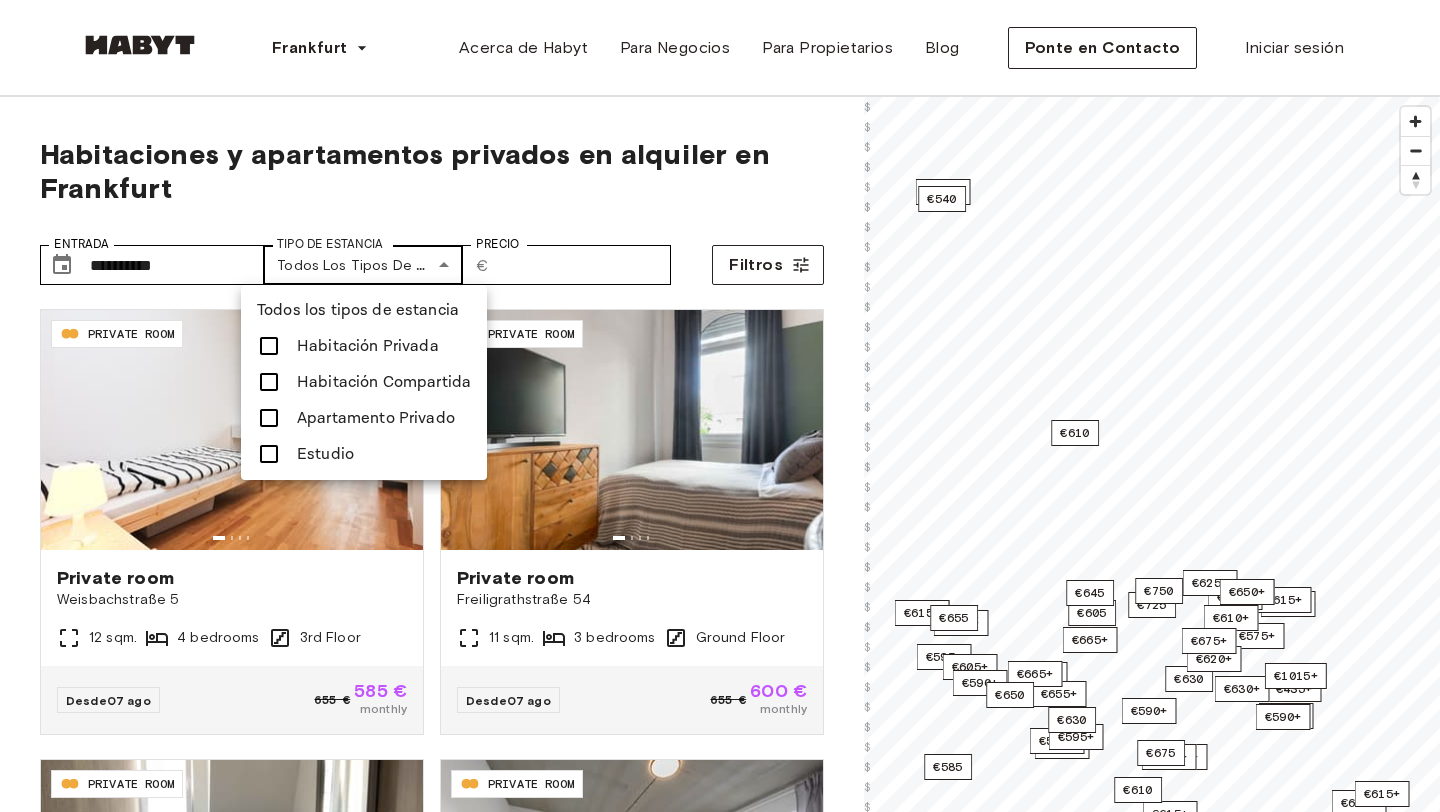 click on "**********" at bounding box center [720, 2516] 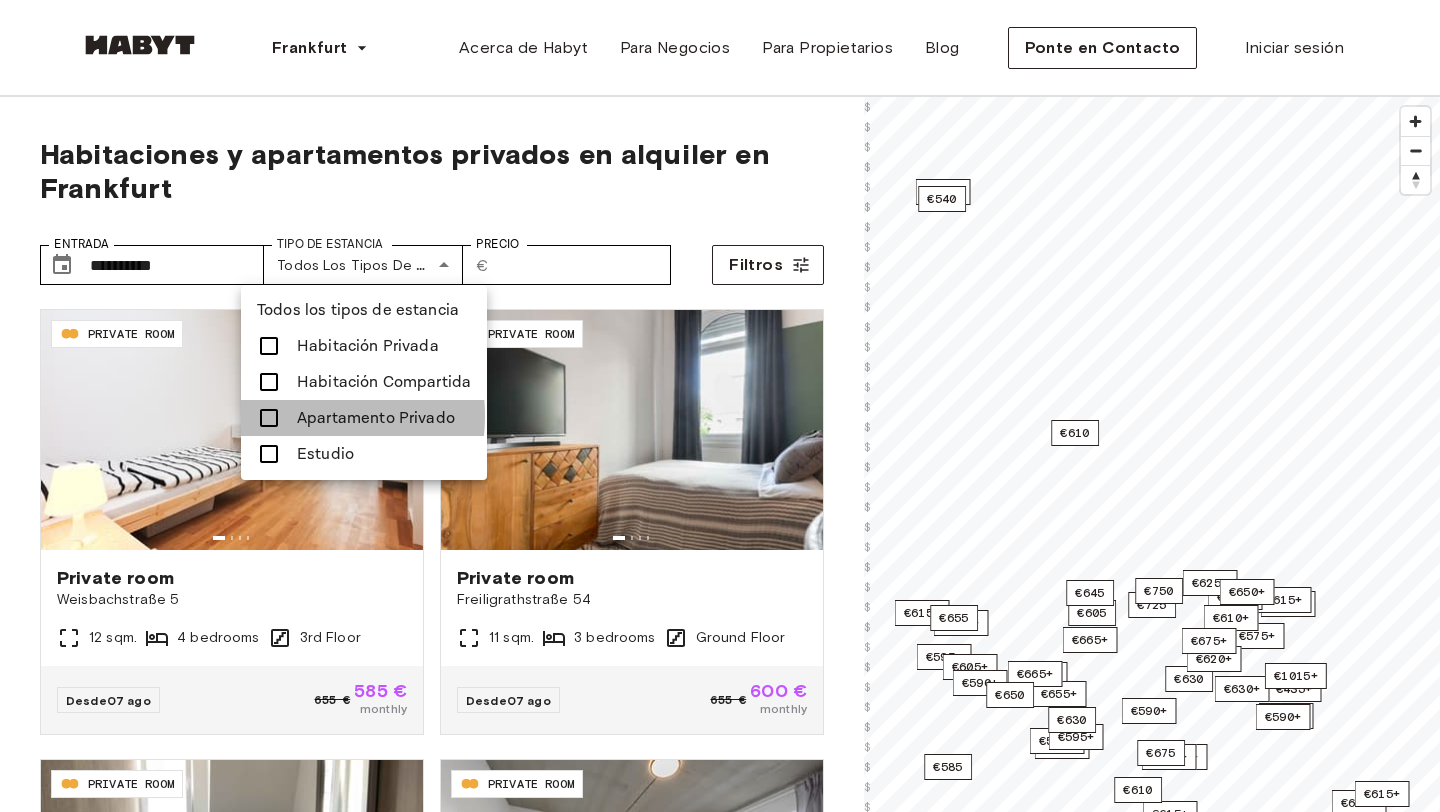 click at bounding box center [269, 418] 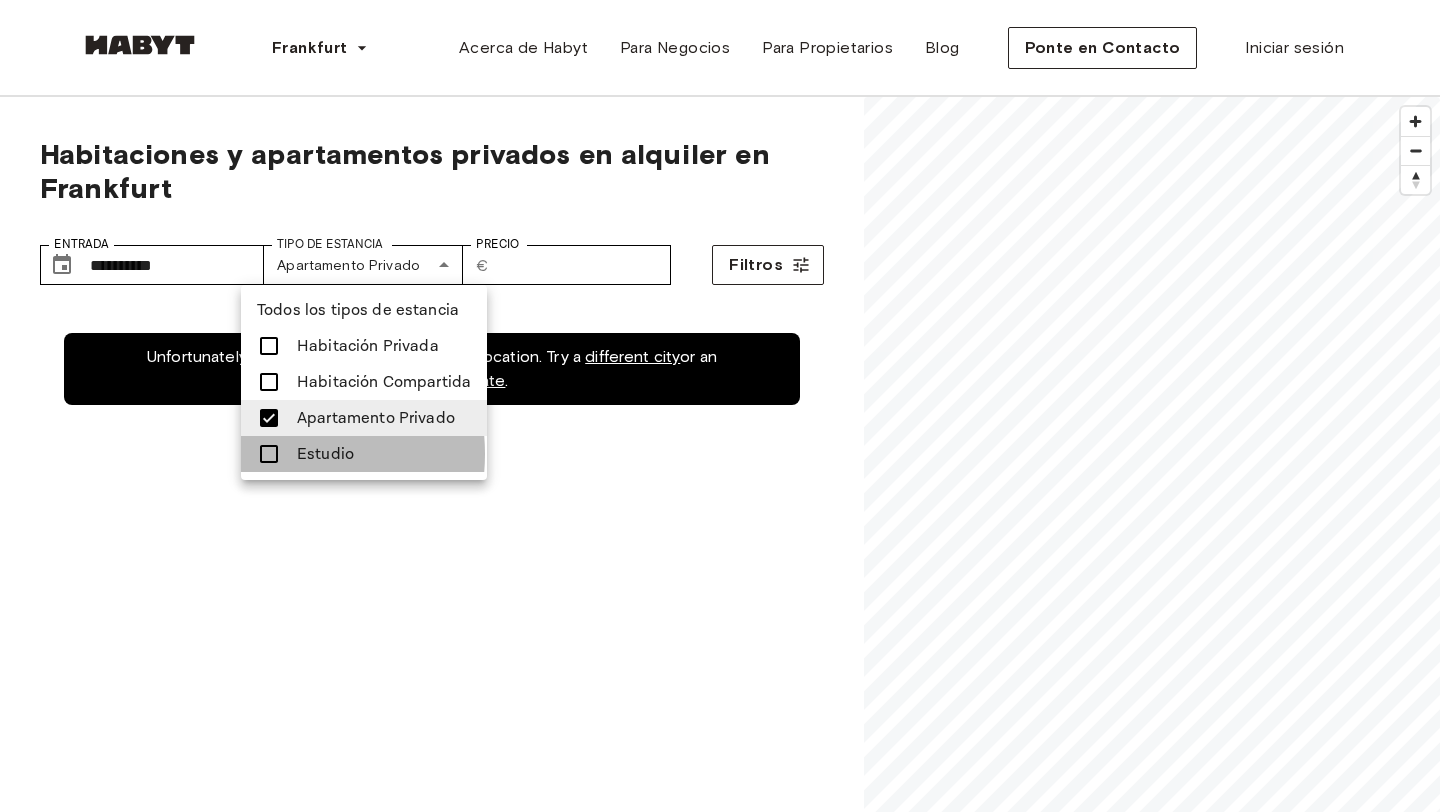 click at bounding box center [269, 454] 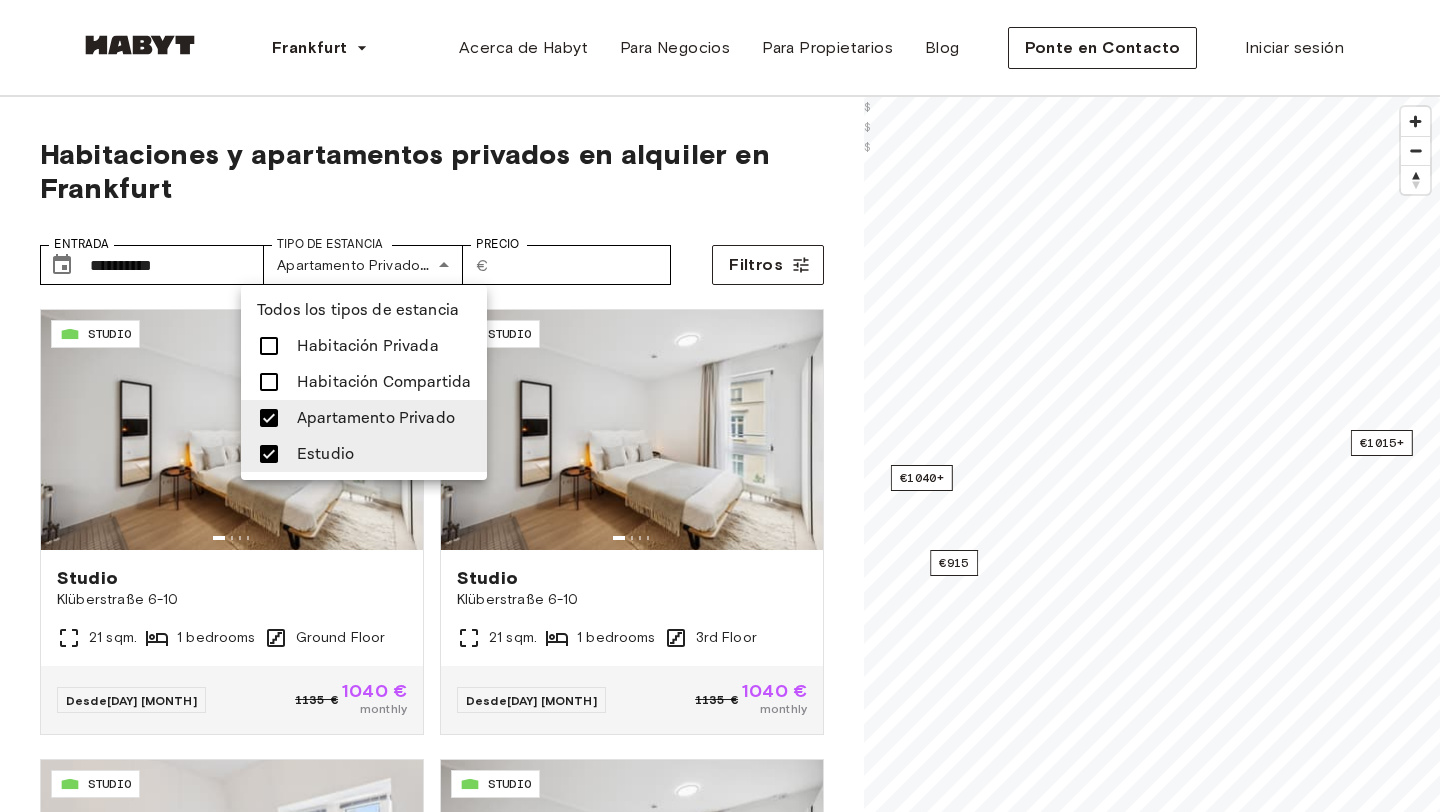 click at bounding box center (720, 406) 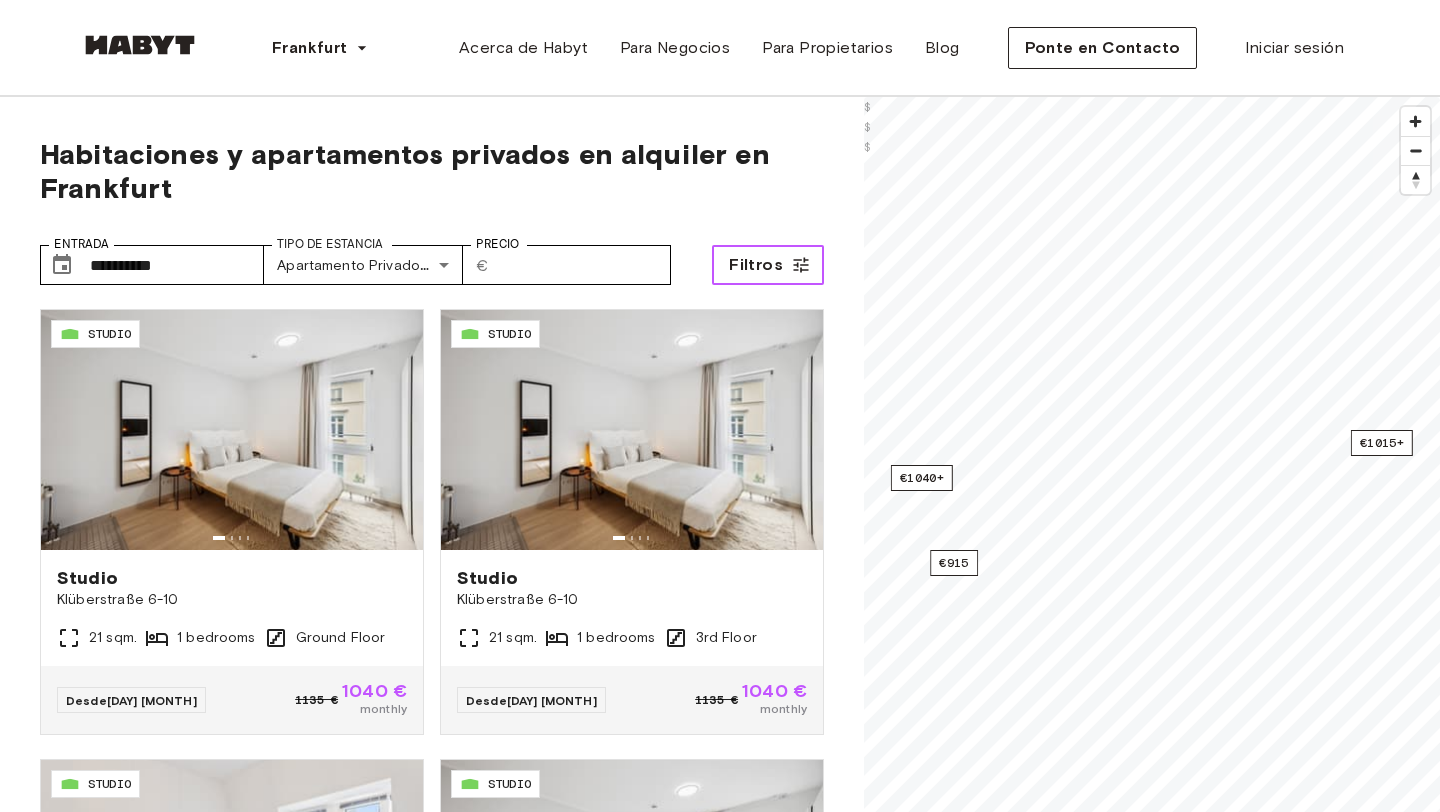 click 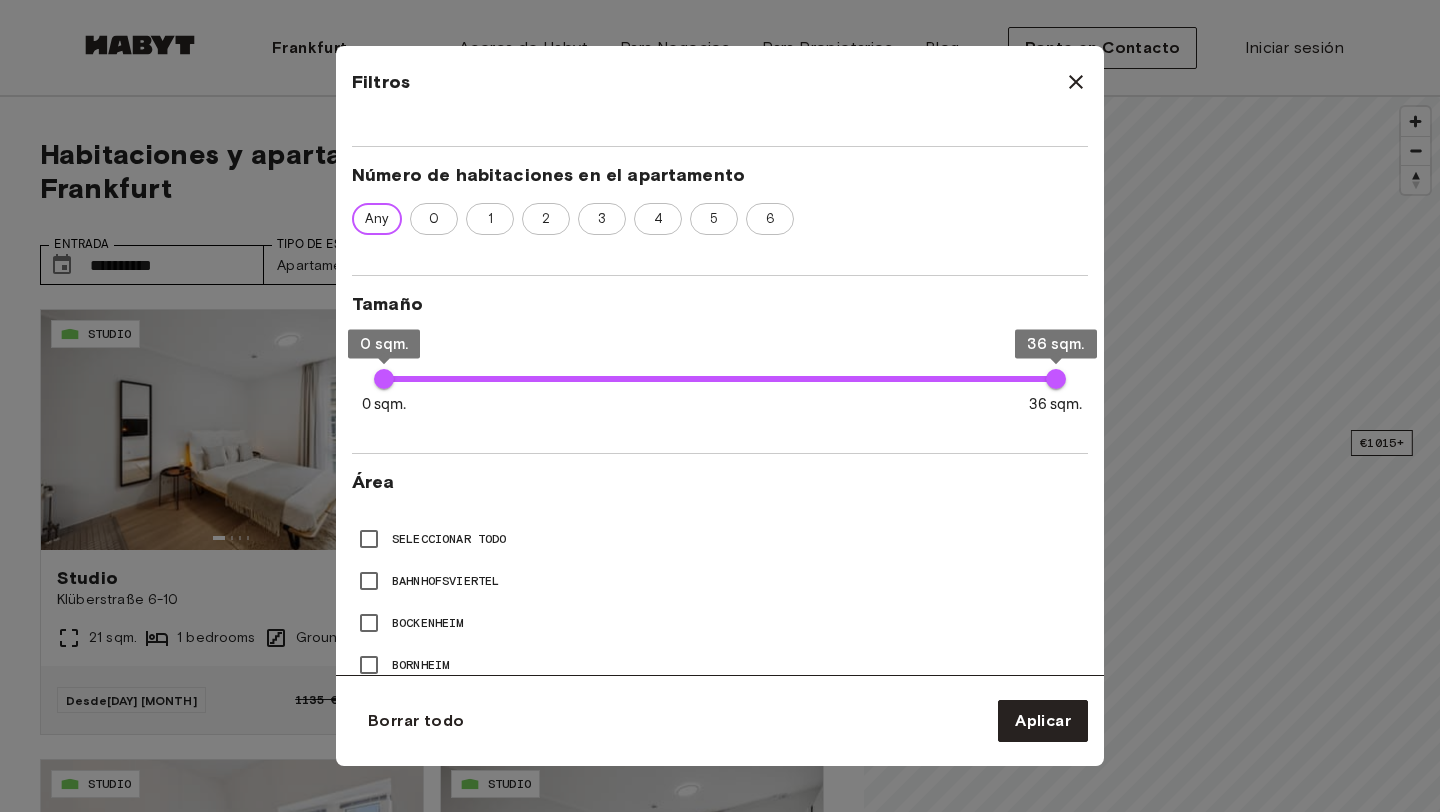 scroll, scrollTop: 718, scrollLeft: 0, axis: vertical 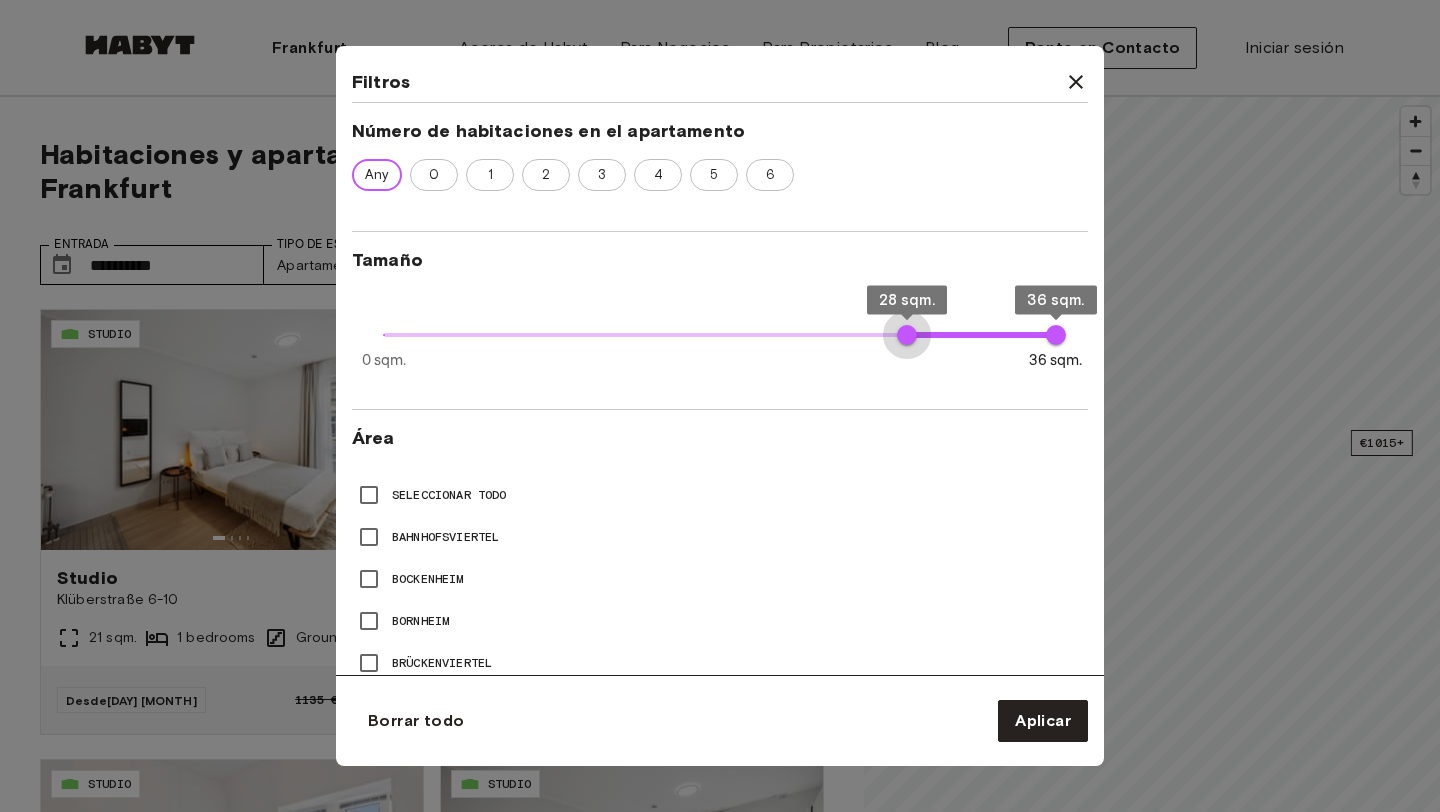 type on "**" 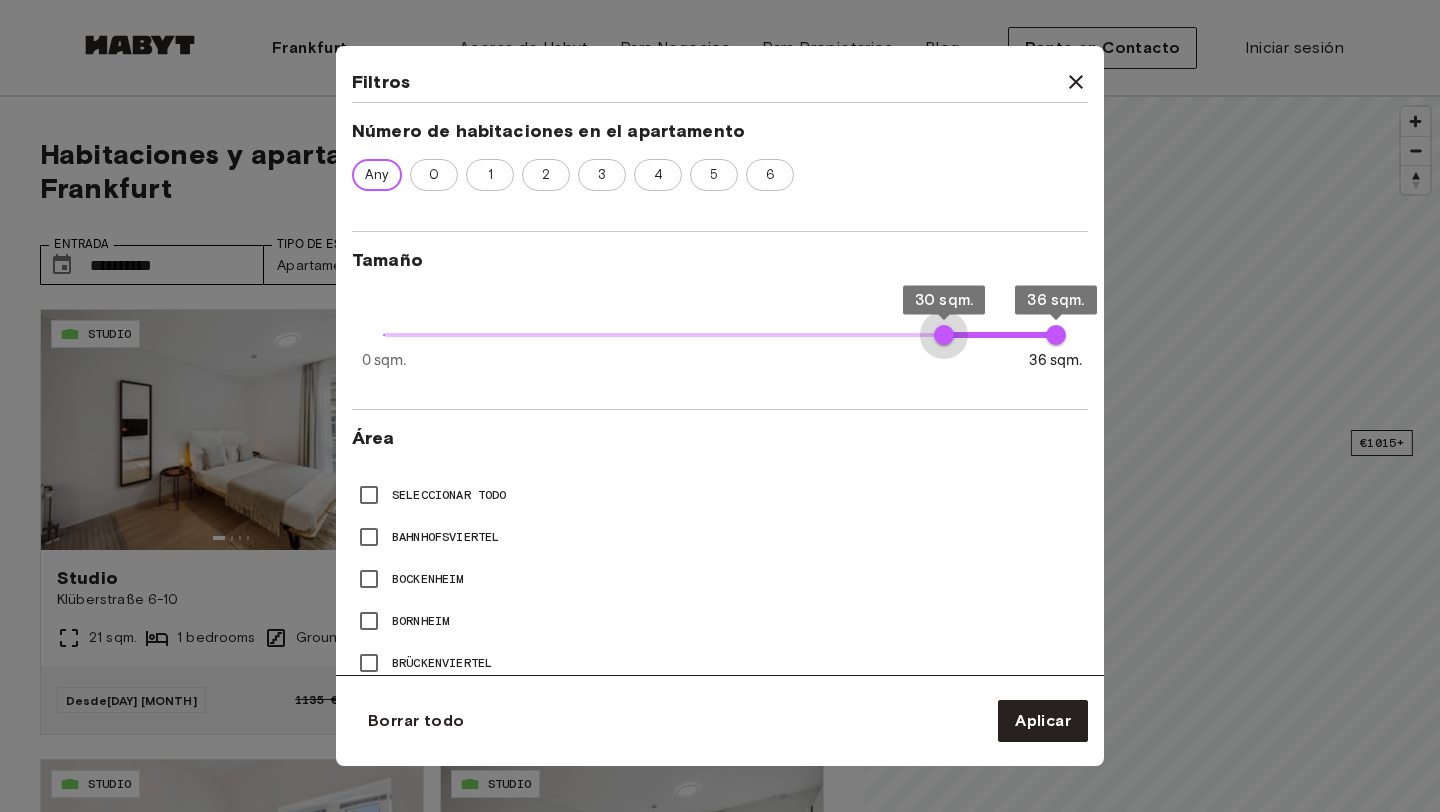 drag, startPoint x: 386, startPoint y: 333, endPoint x: 953, endPoint y: 324, distance: 567.0714 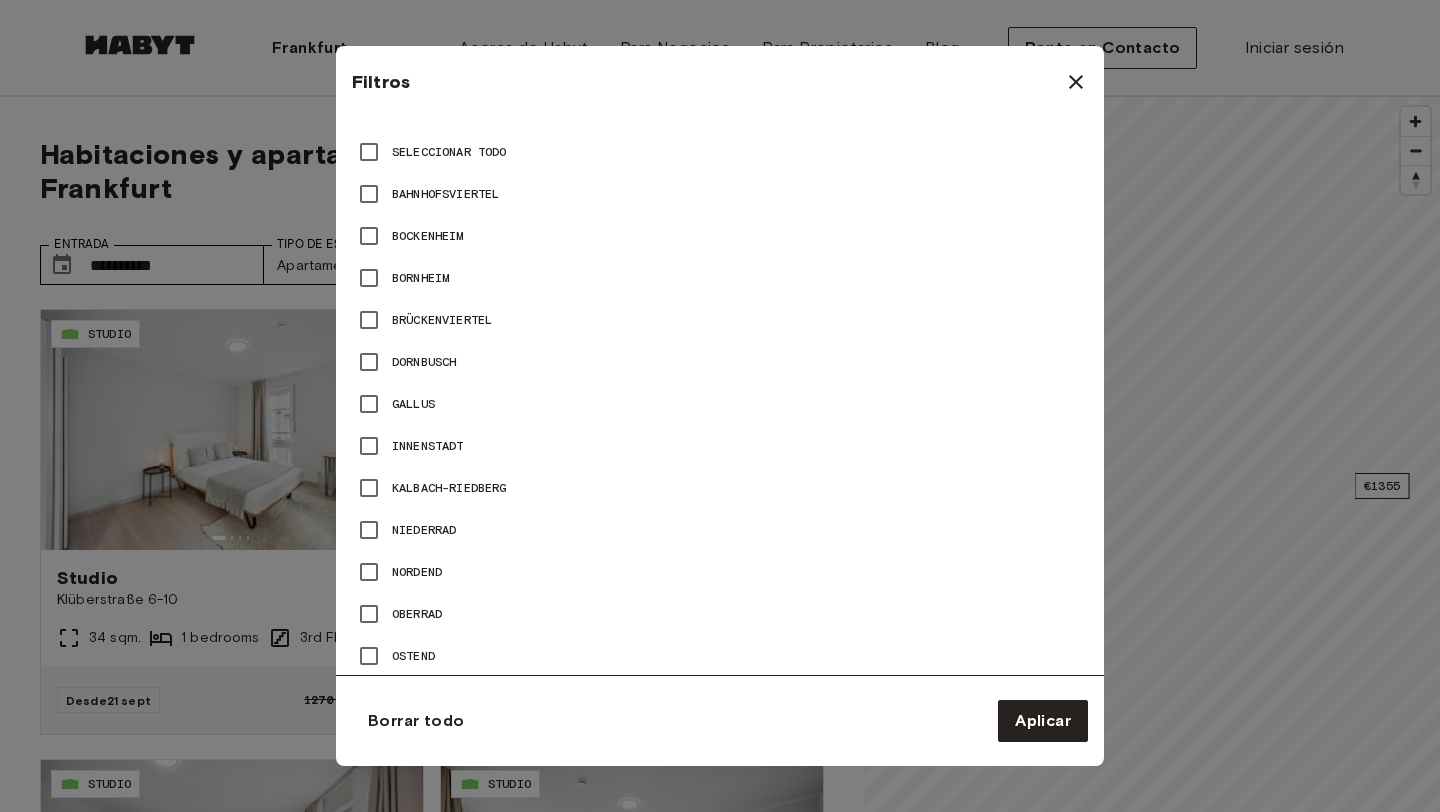 scroll, scrollTop: 1067, scrollLeft: 0, axis: vertical 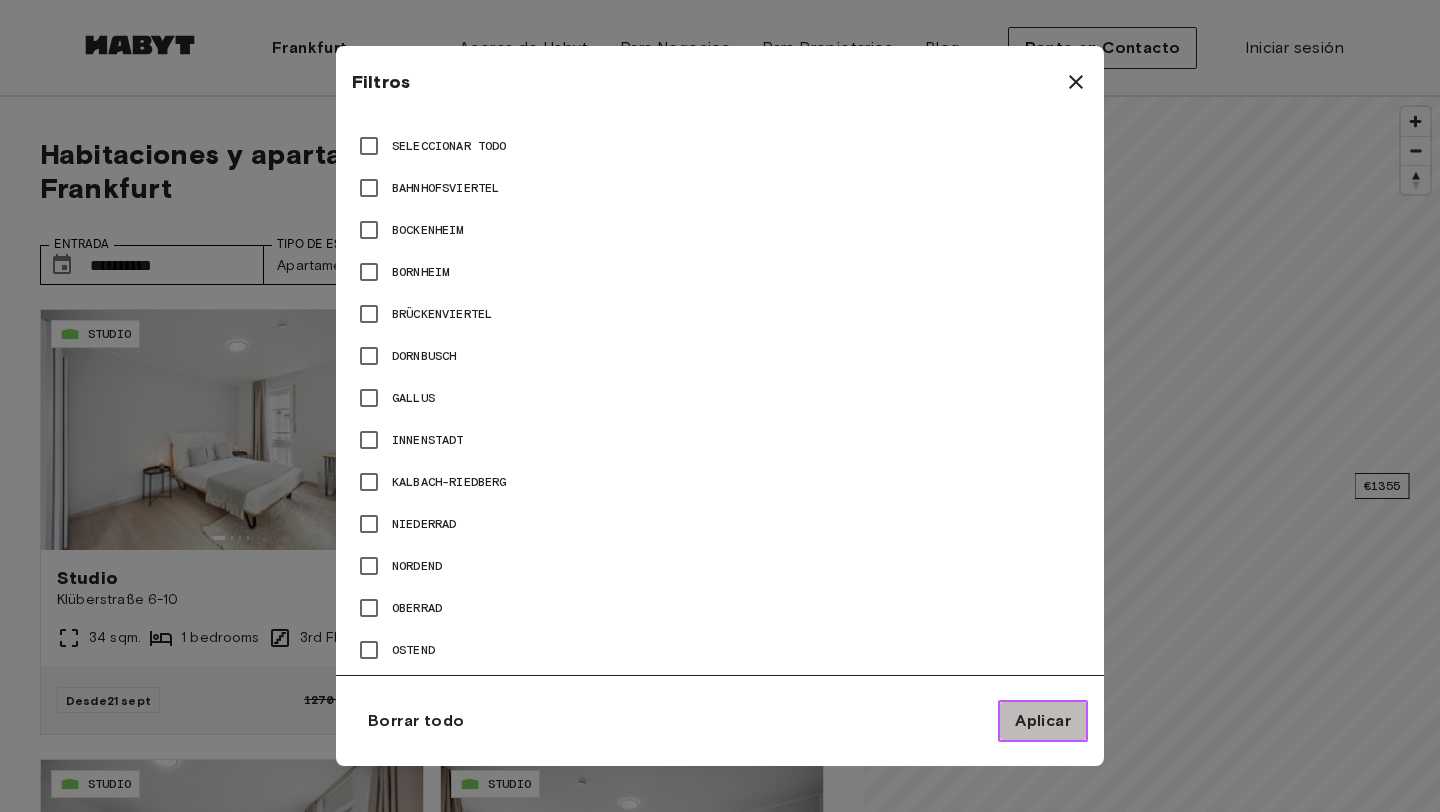 click on "Aplicar" at bounding box center (1043, 721) 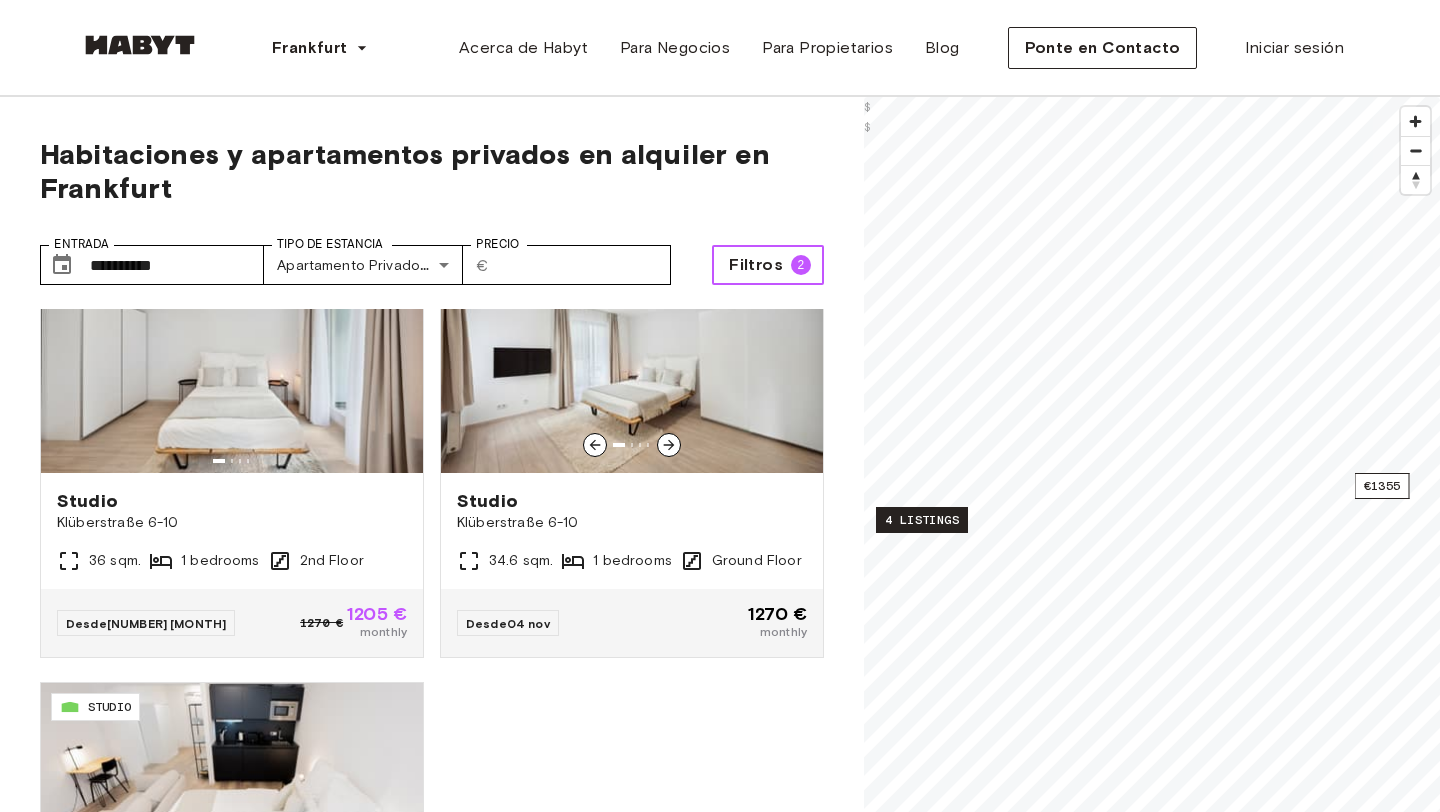 scroll, scrollTop: 554, scrollLeft: 0, axis: vertical 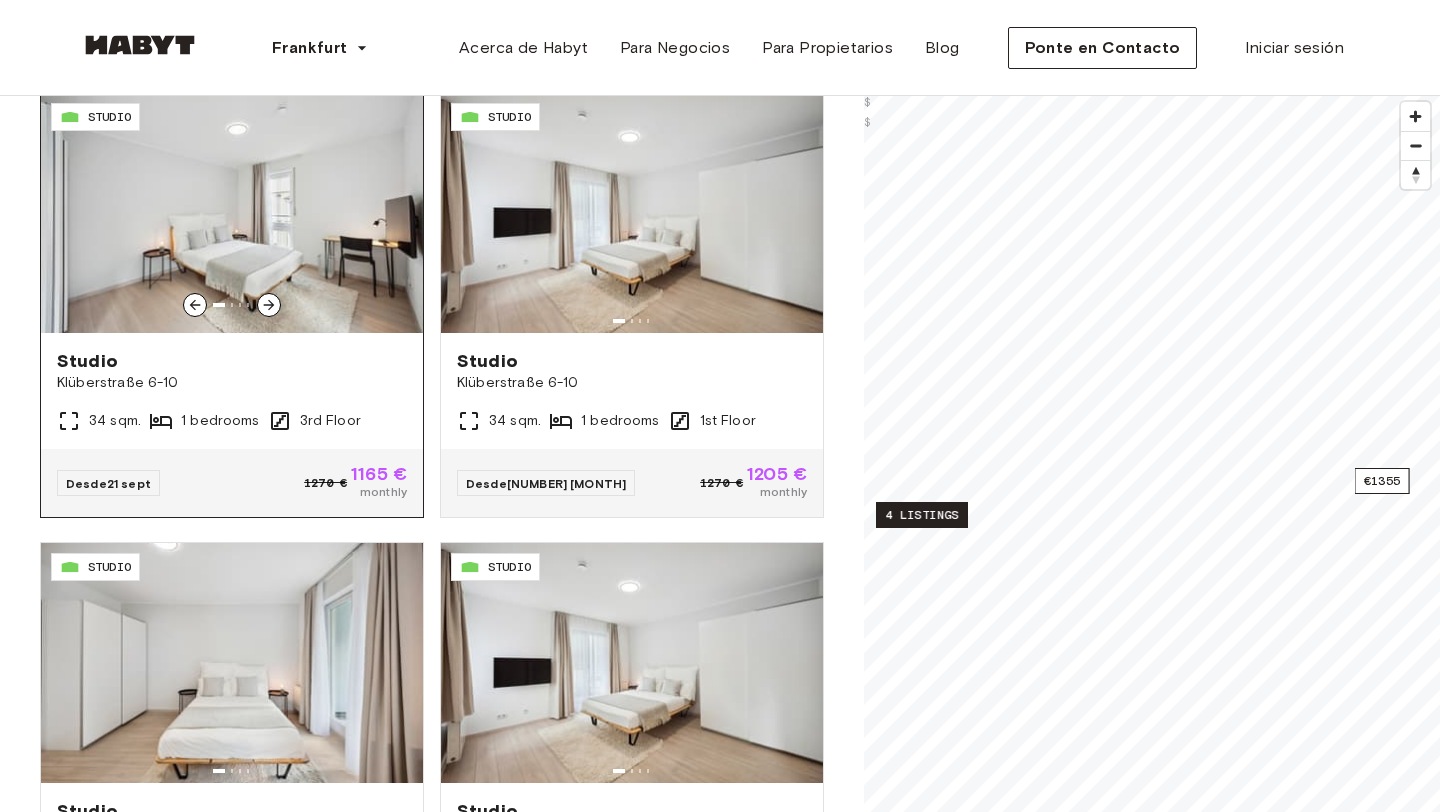 click at bounding box center (232, 213) 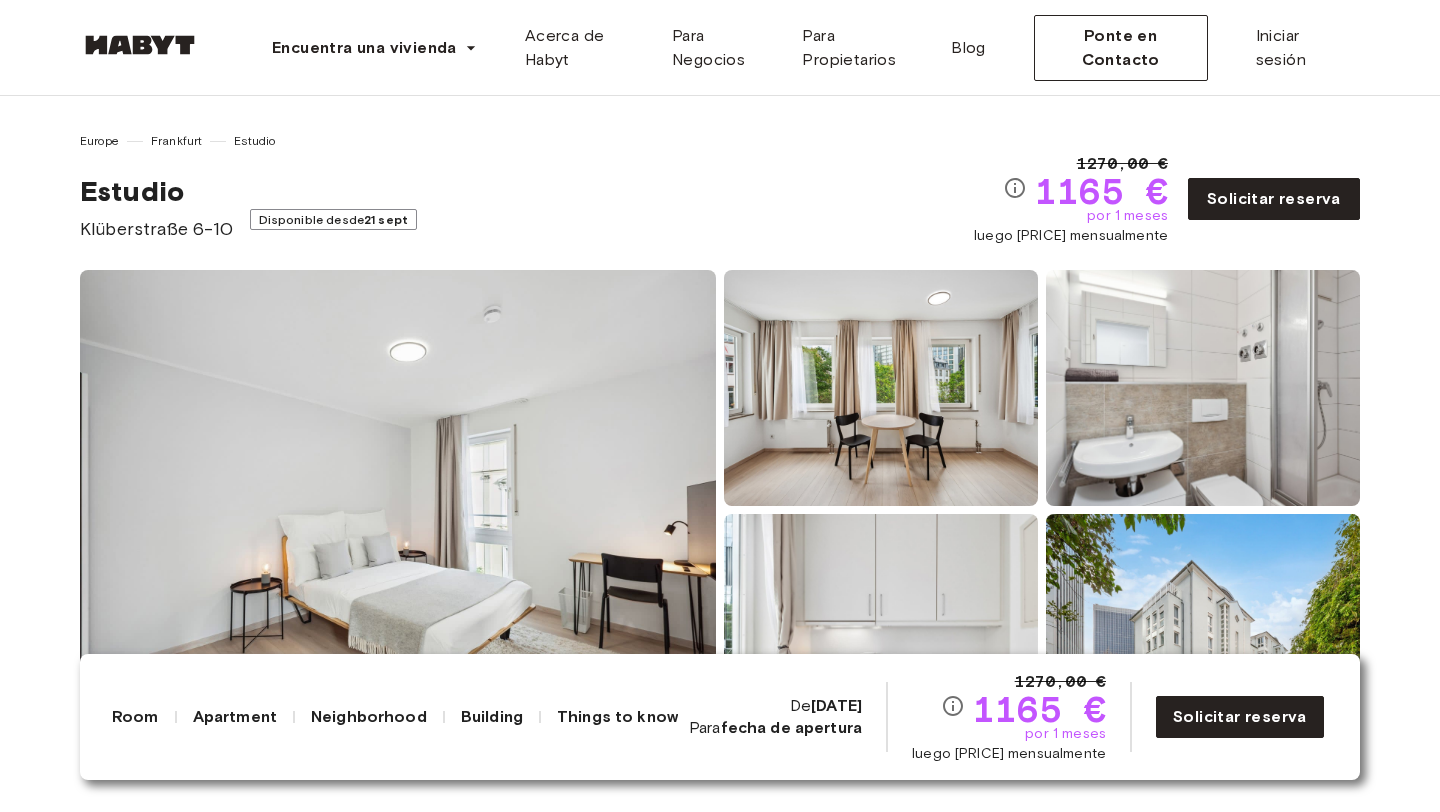 scroll, scrollTop: 0, scrollLeft: 0, axis: both 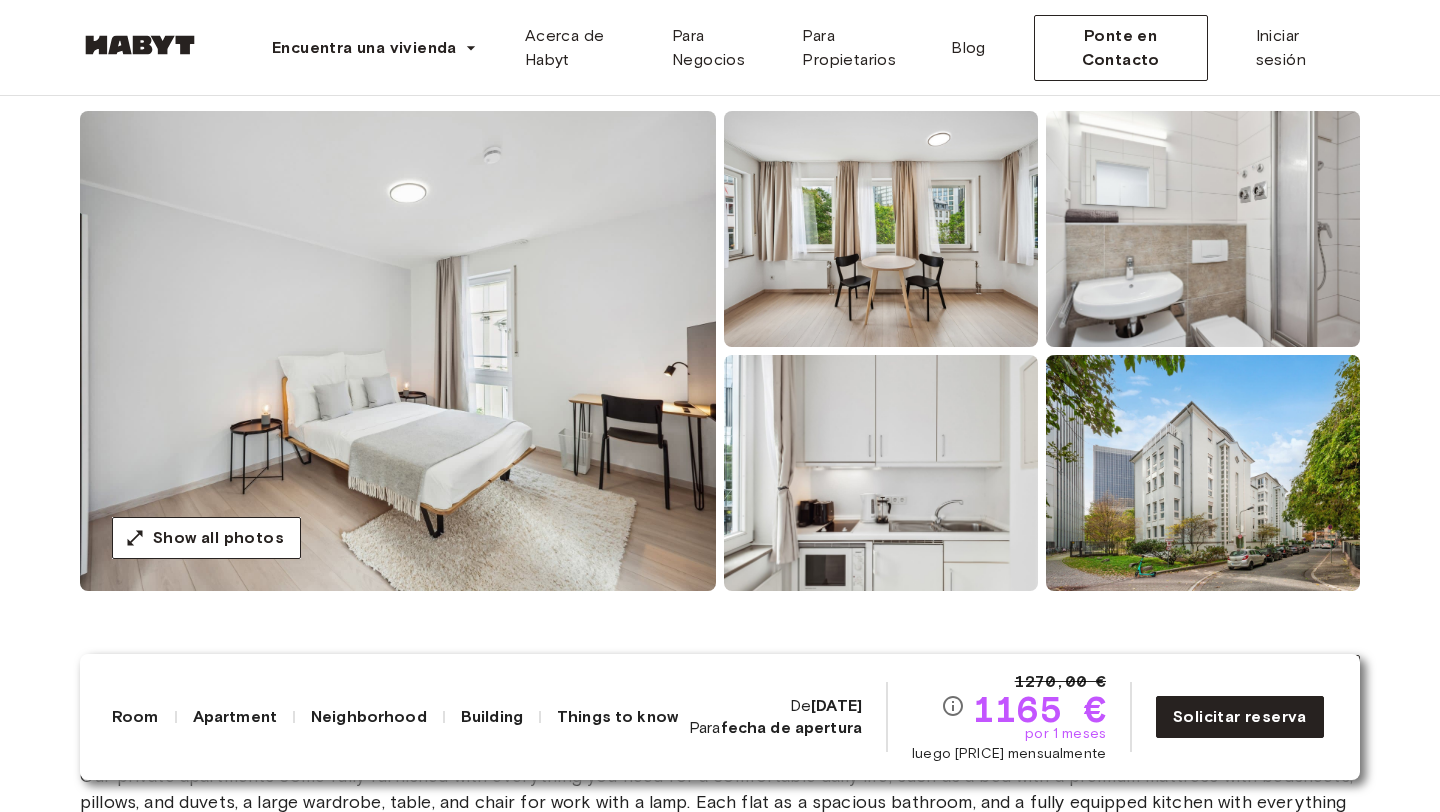 click at bounding box center [1203, 473] 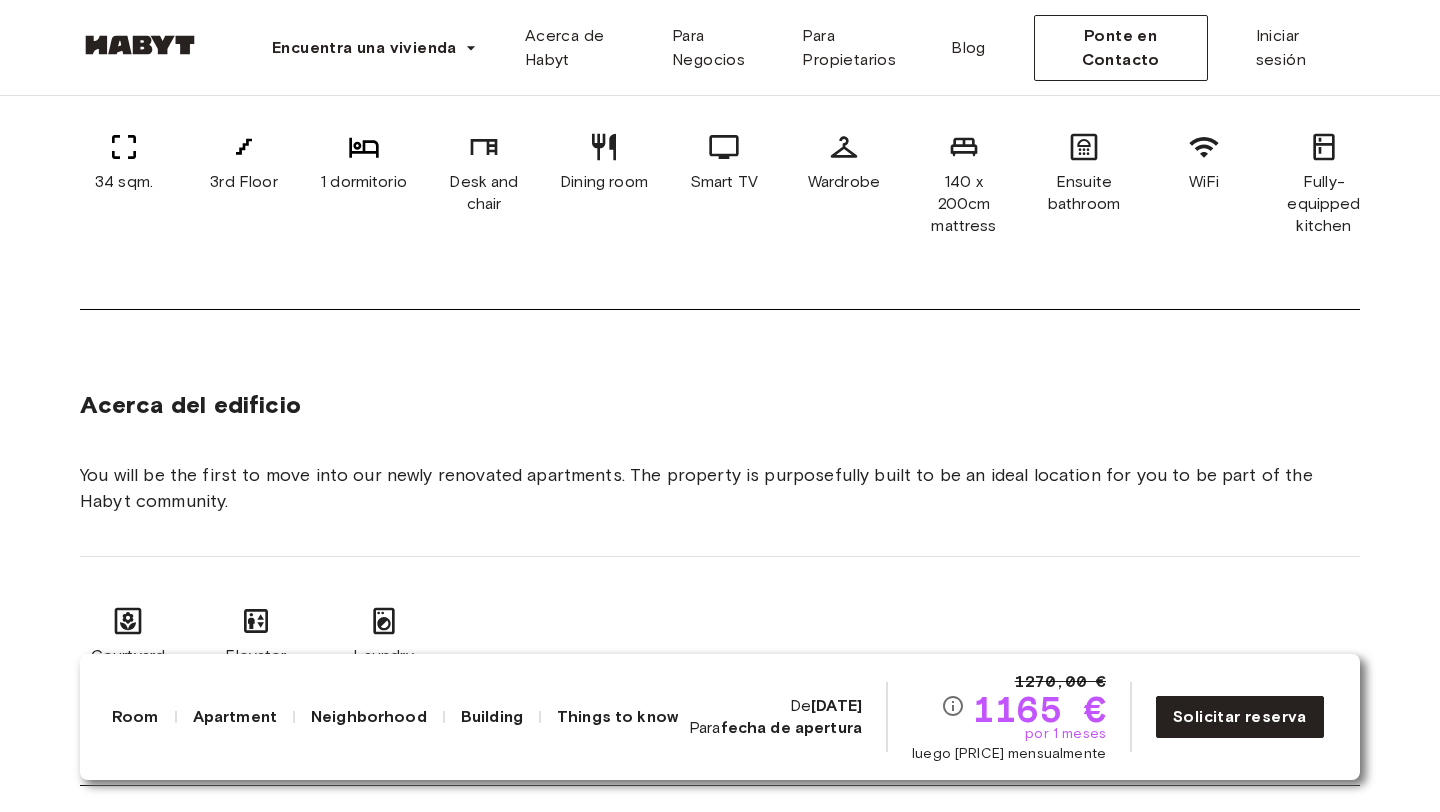 scroll, scrollTop: 1007, scrollLeft: 0, axis: vertical 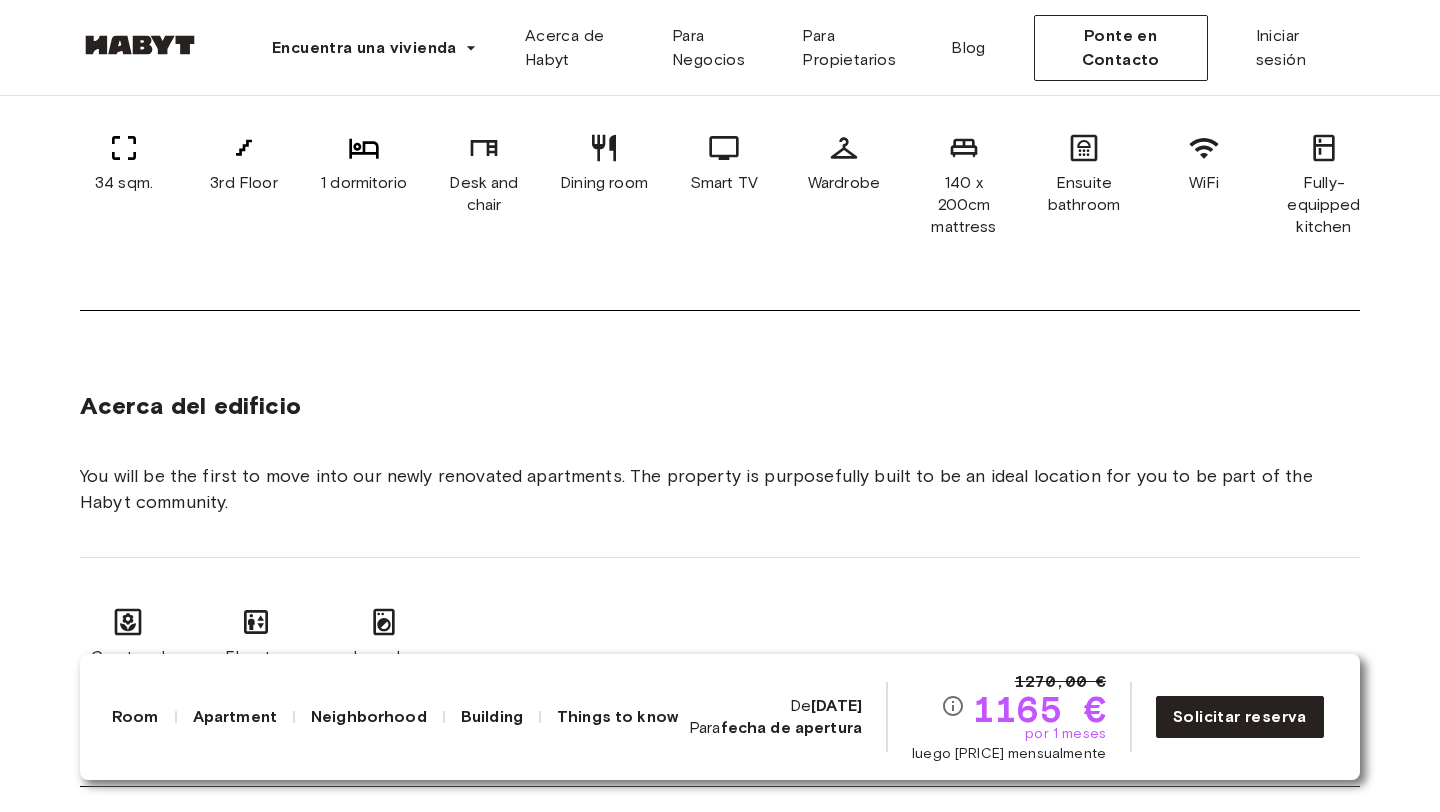 click on "34 sqm." at bounding box center [124, 183] 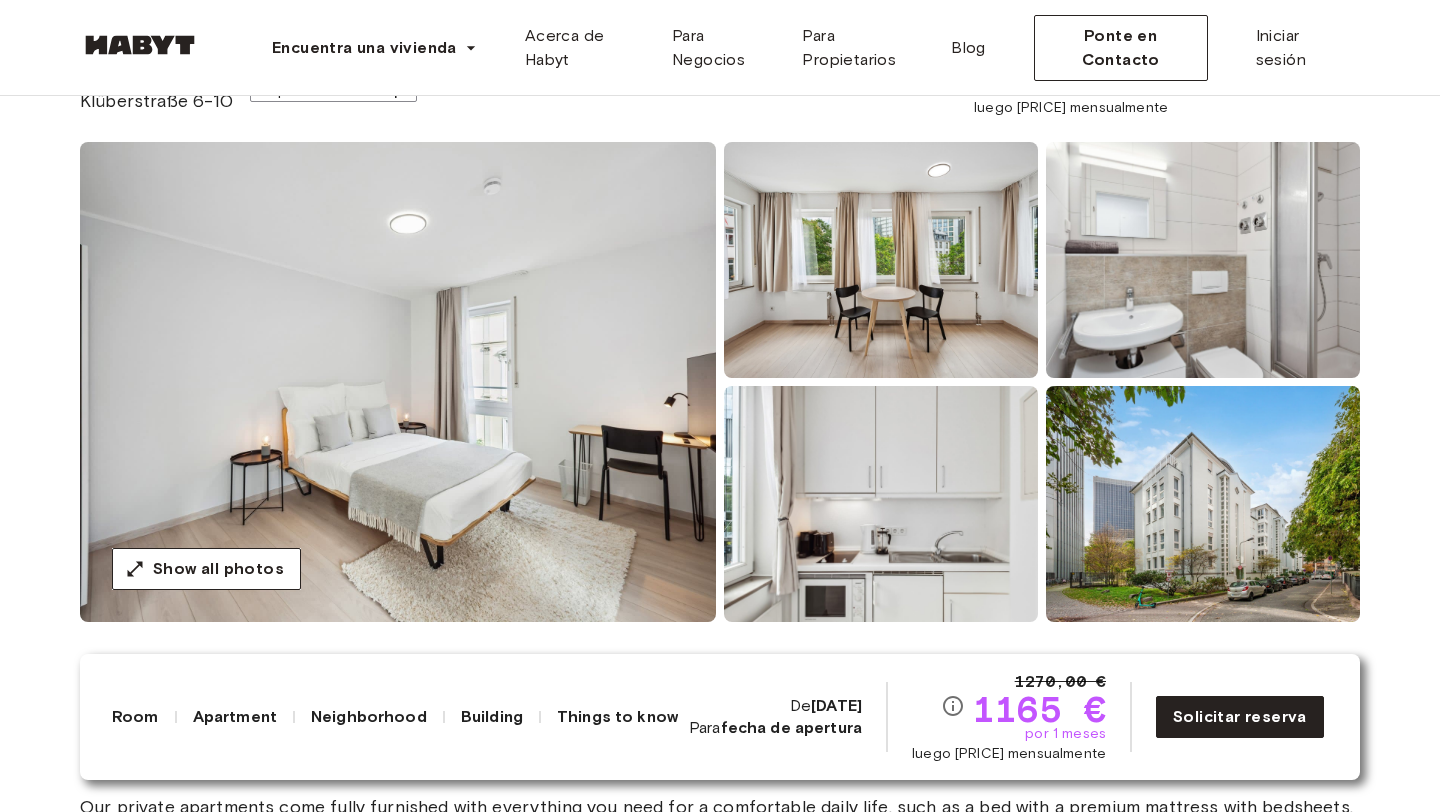 scroll, scrollTop: 0, scrollLeft: 0, axis: both 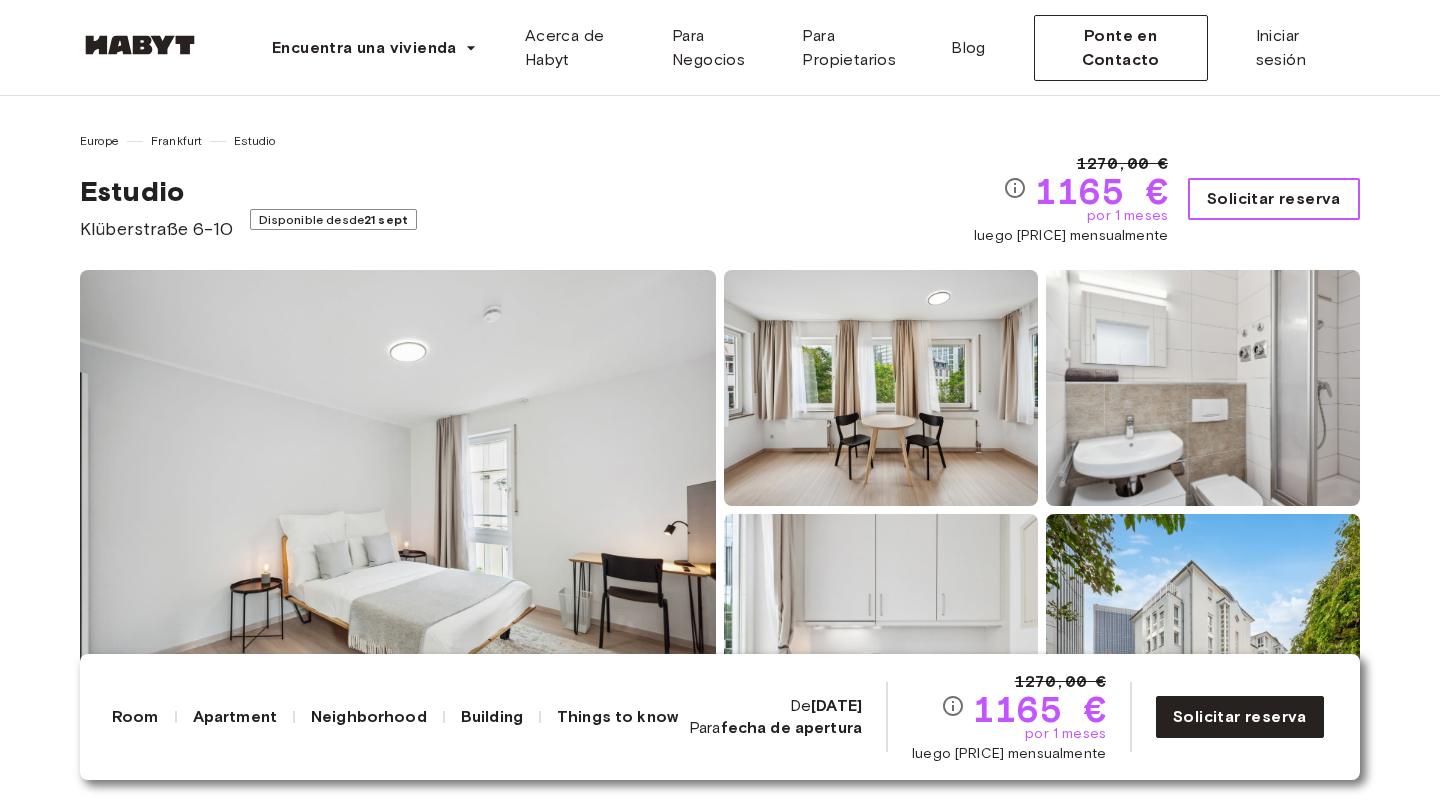 click on "Solicitar reserva" at bounding box center [1274, 199] 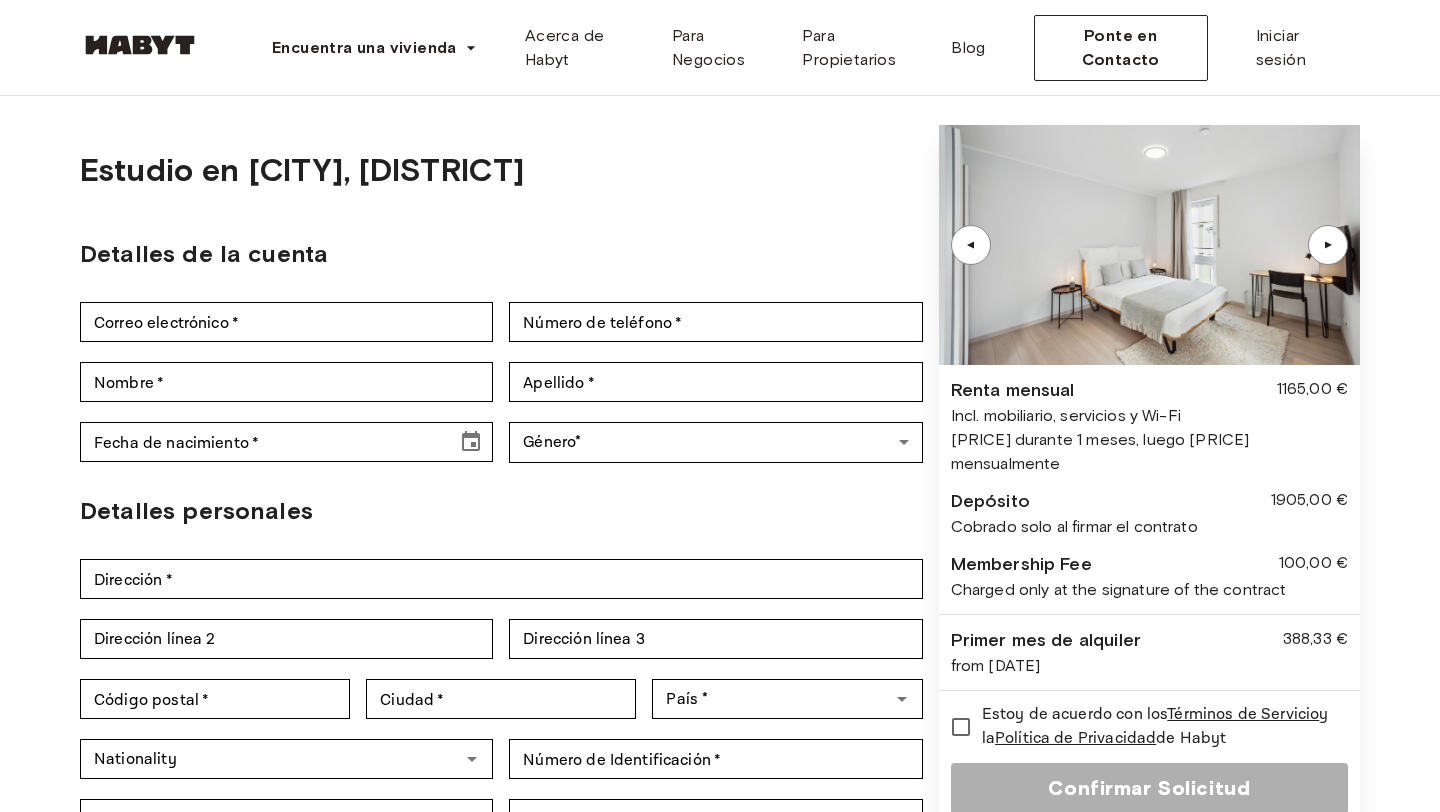scroll, scrollTop: 0, scrollLeft: 0, axis: both 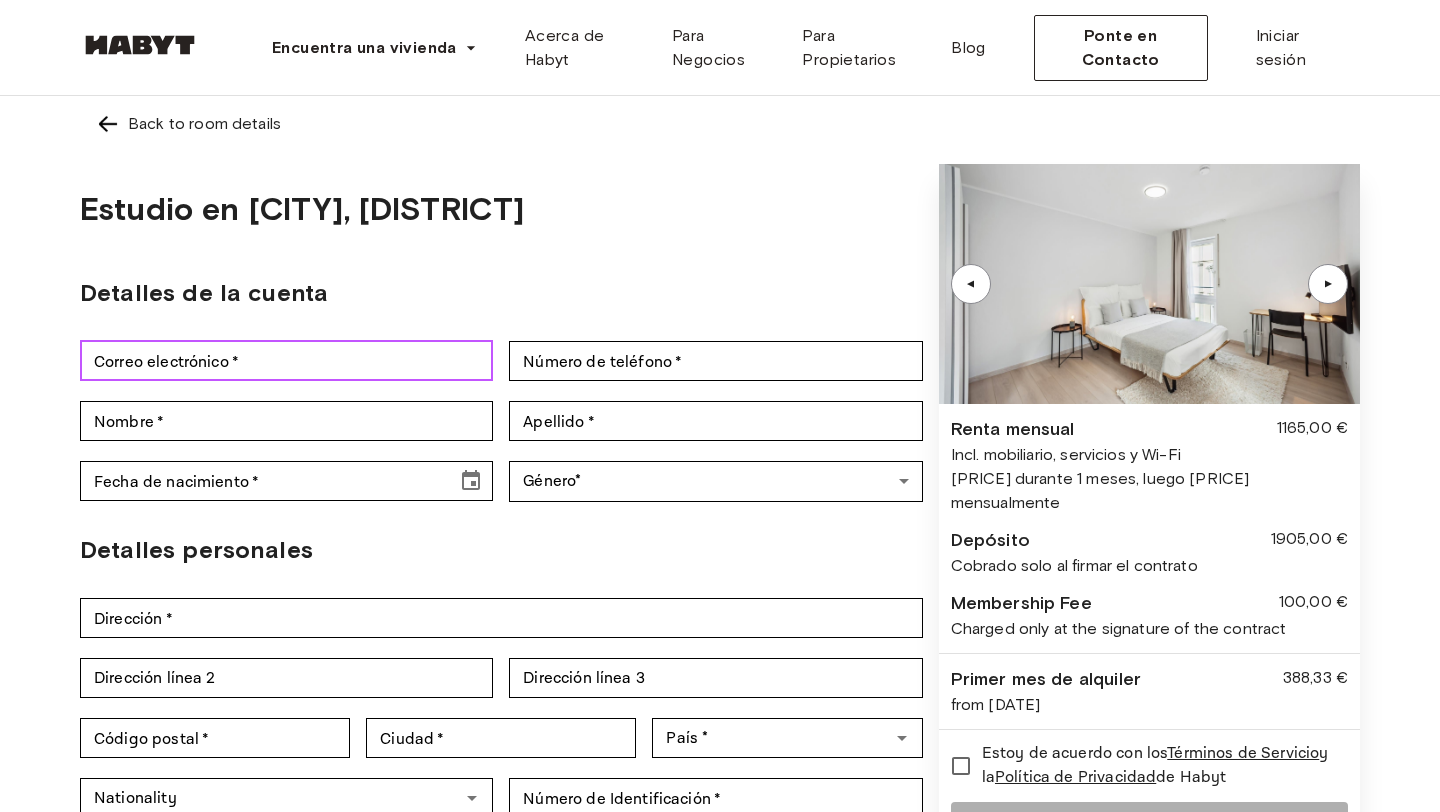 click on "Correo electrónico   *" at bounding box center [286, 361] 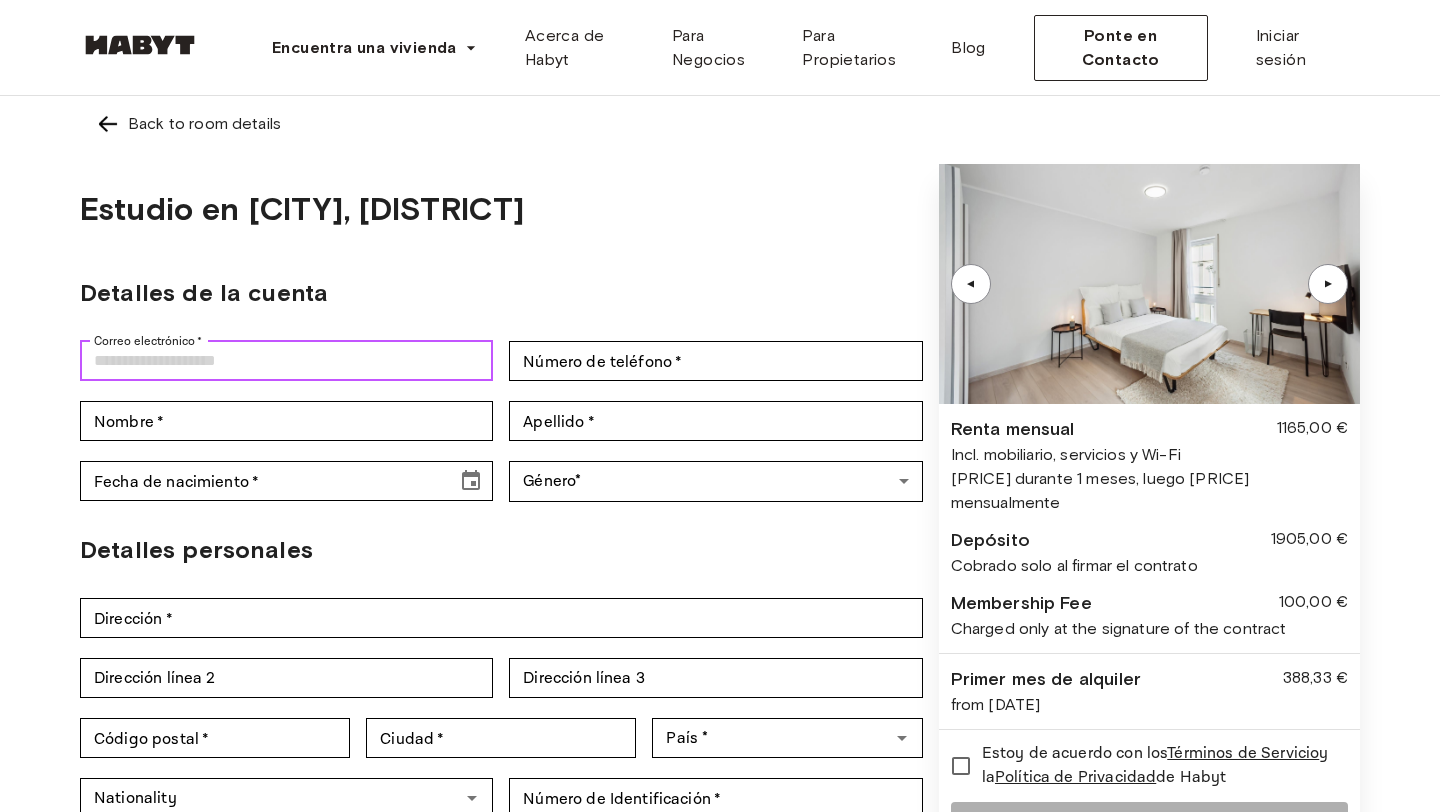 type on "**********" 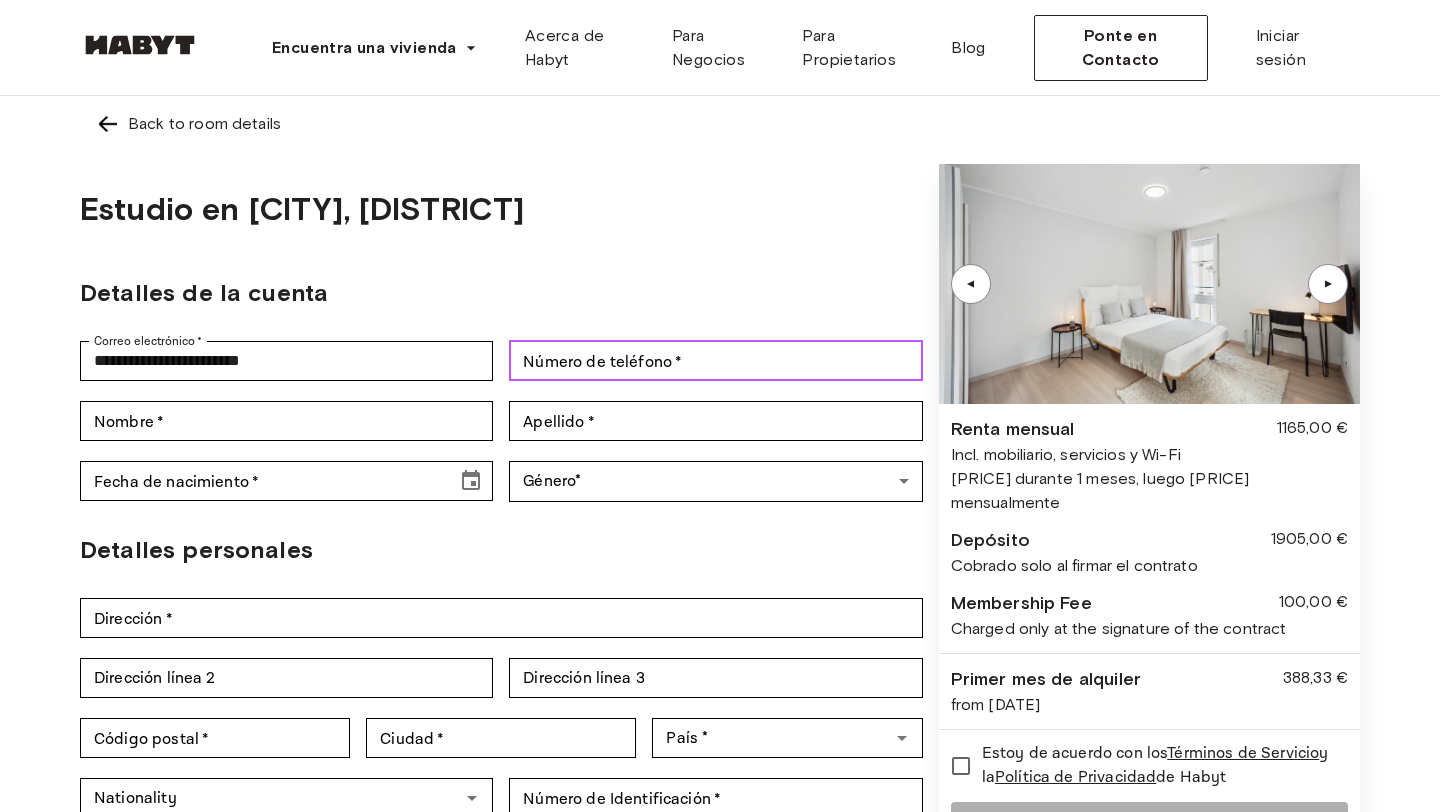 click on "Número de teléfono   * Número de teléfono   *" at bounding box center [715, 361] 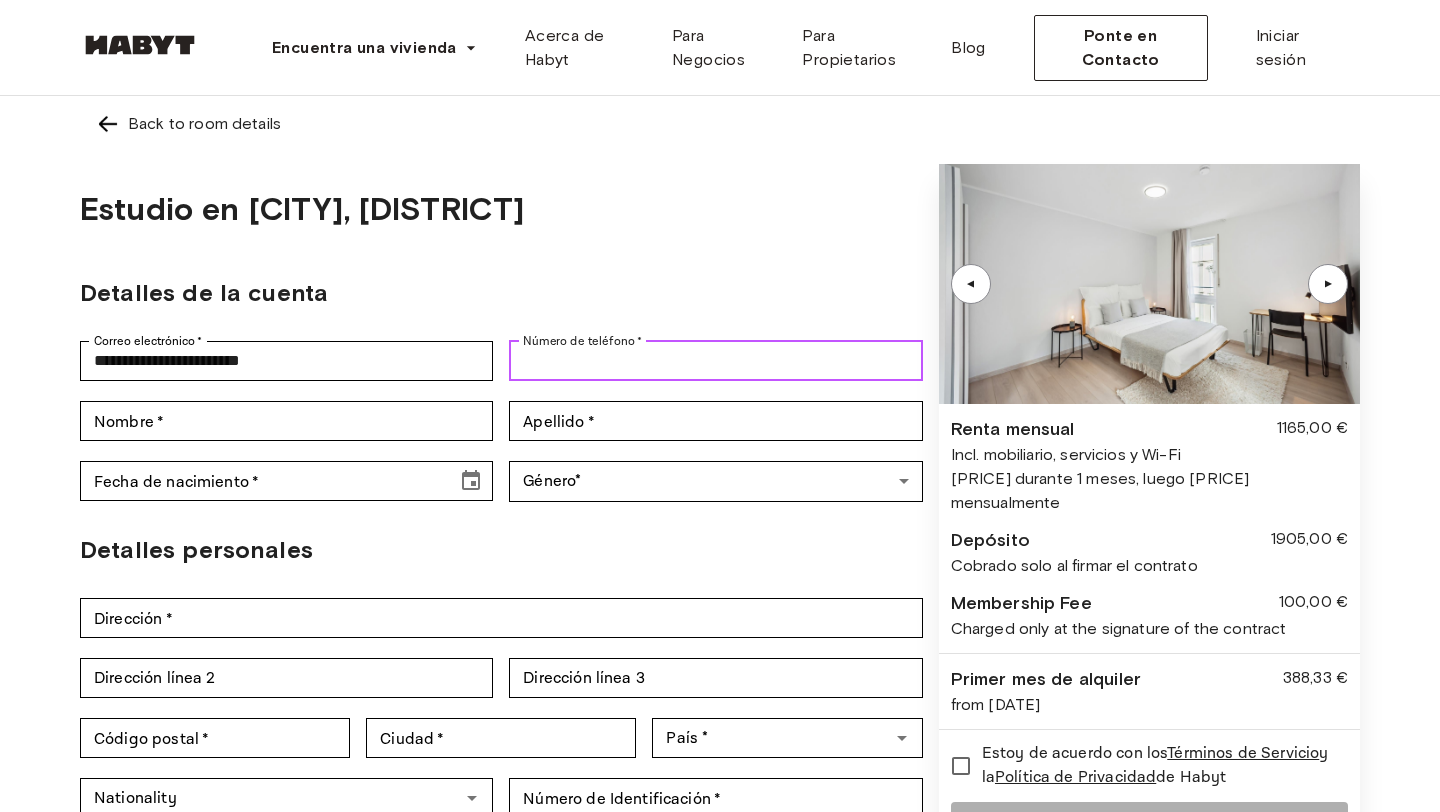 type on "**********" 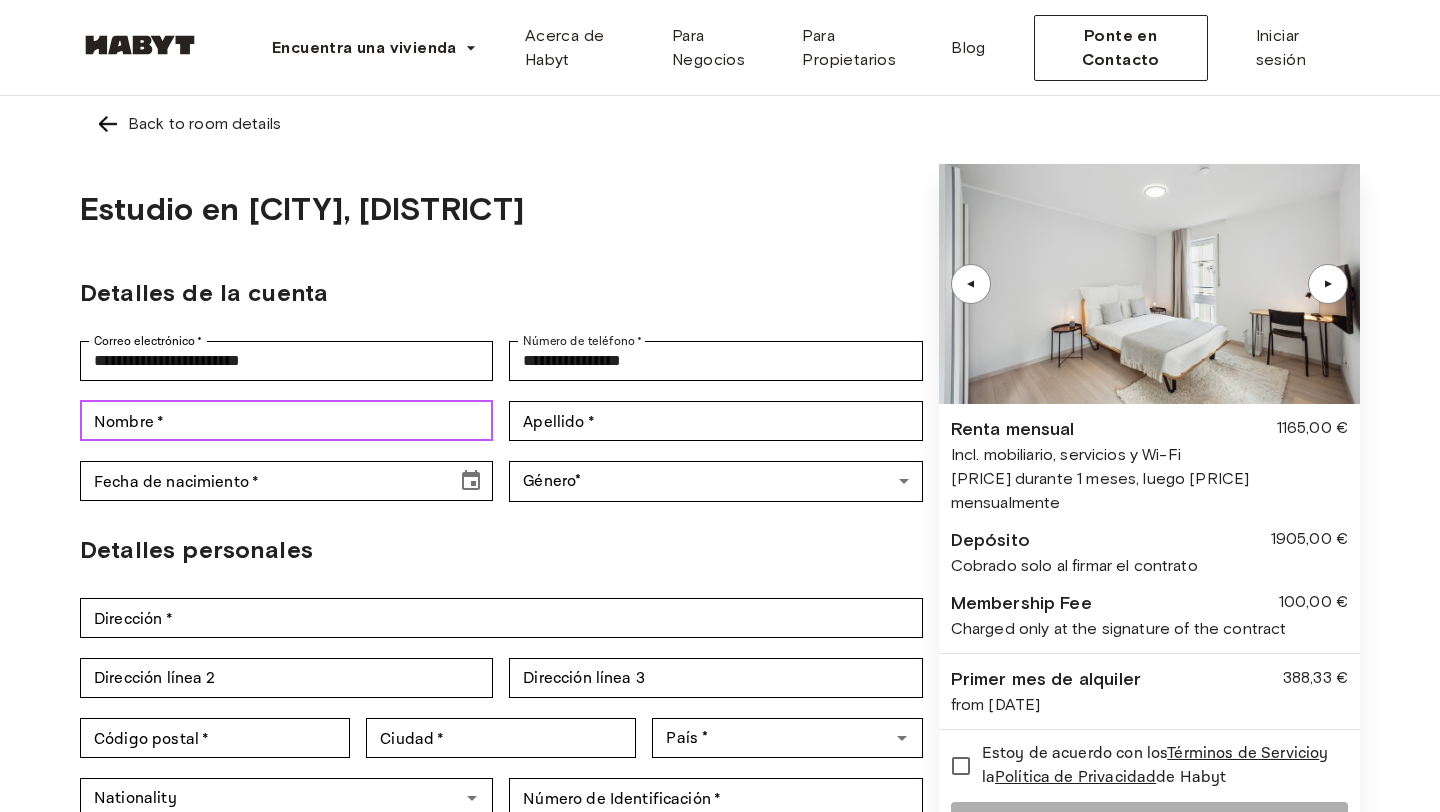click on "Nombre   *" at bounding box center (286, 421) 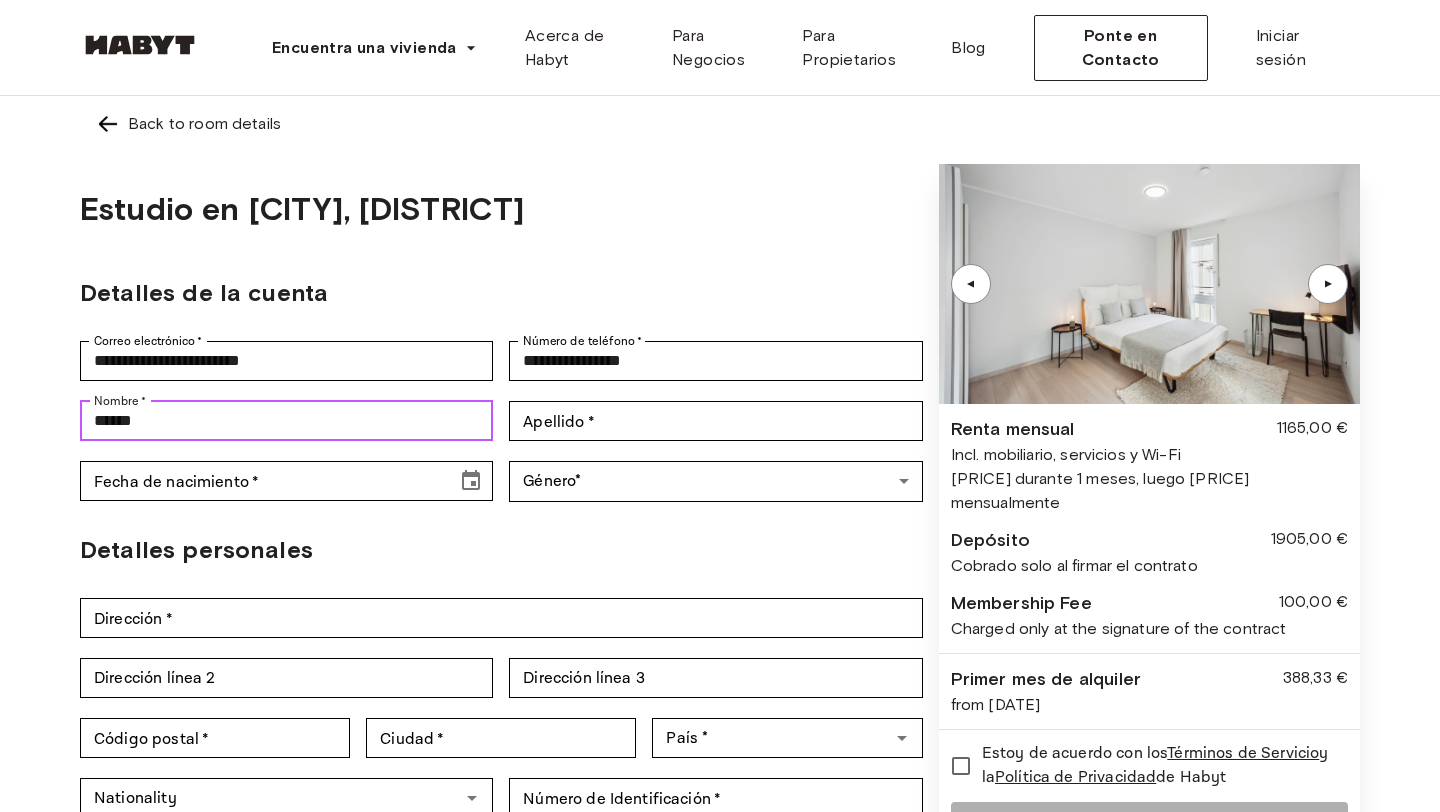 type on "******" 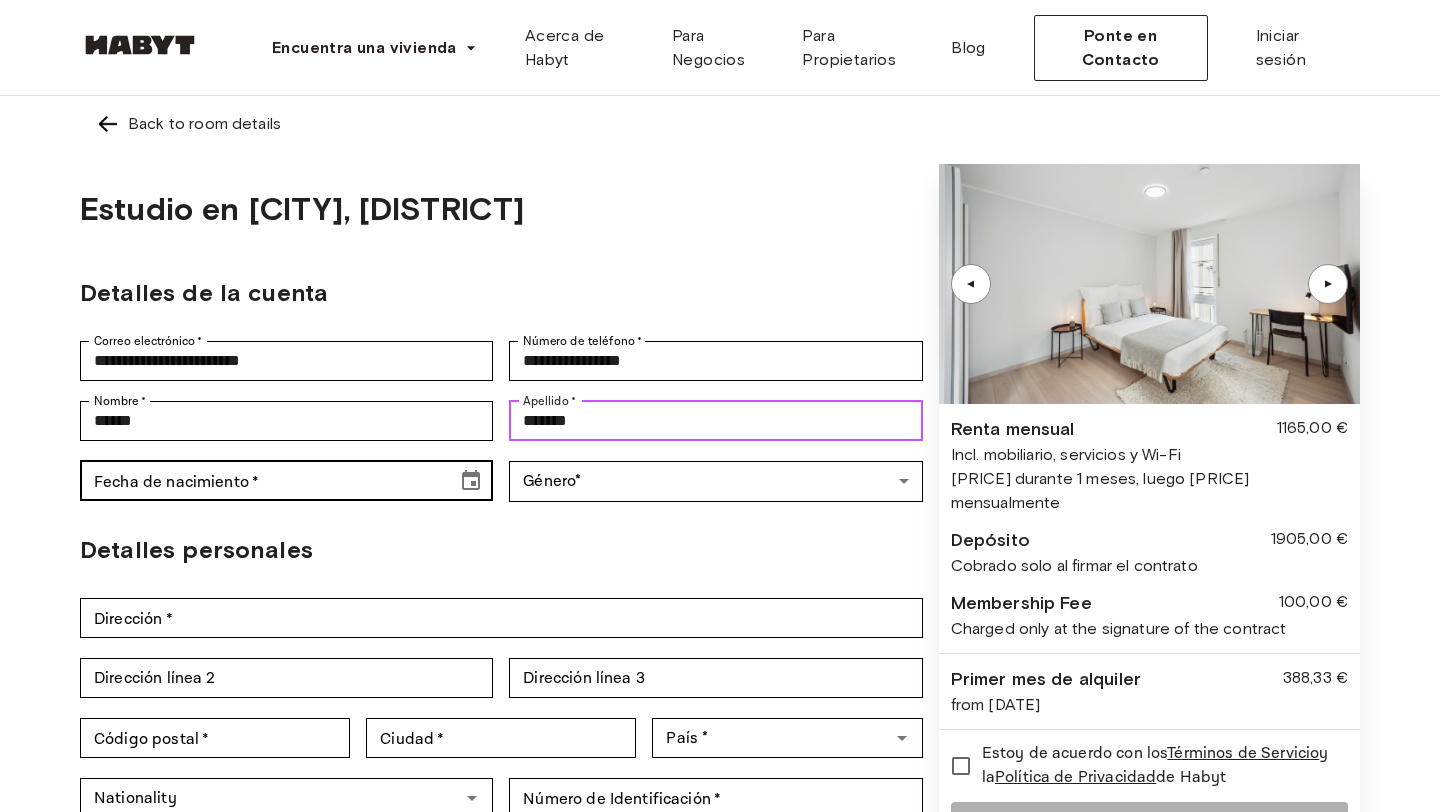 type on "*******" 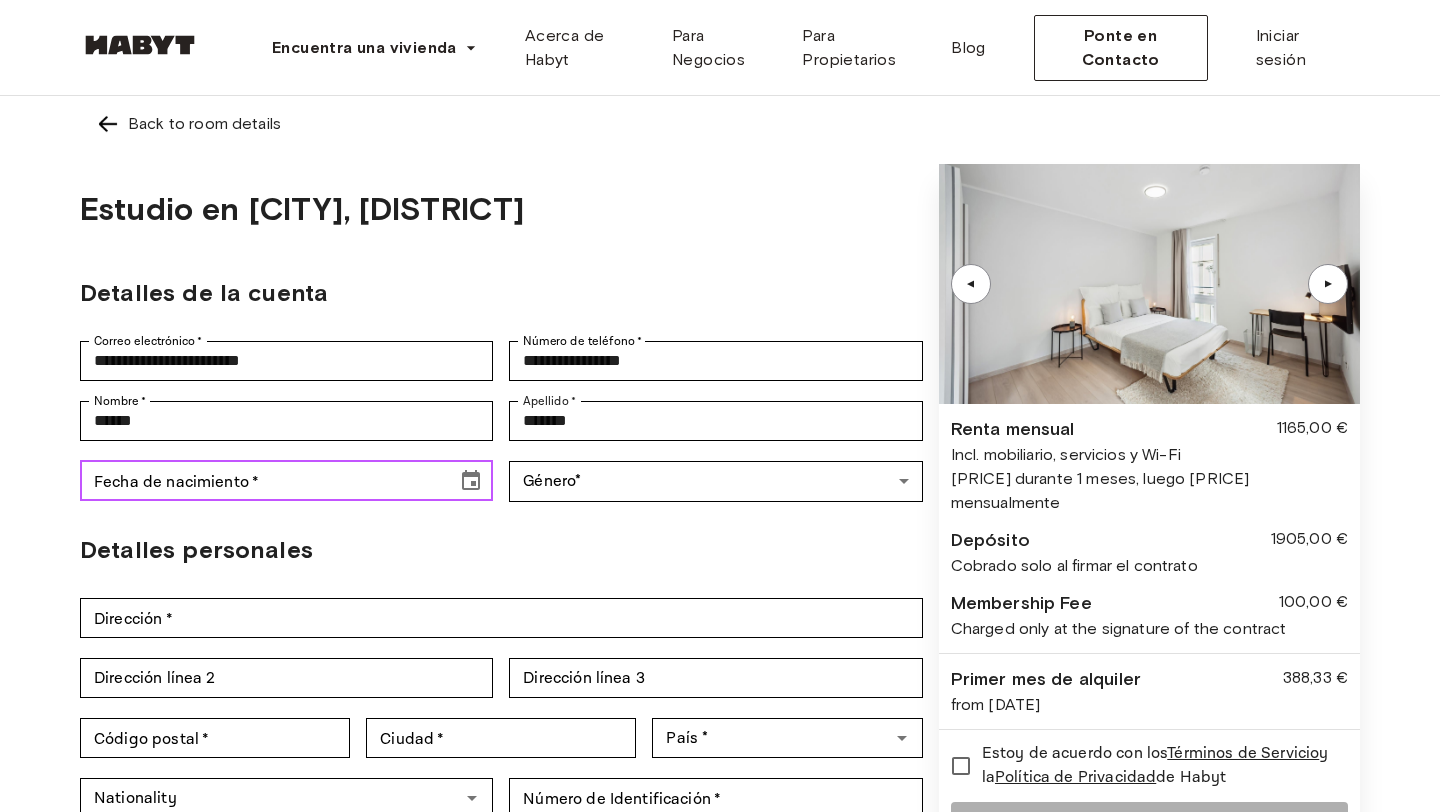 click on "Fecha de nacimiento   *" at bounding box center (261, 481) 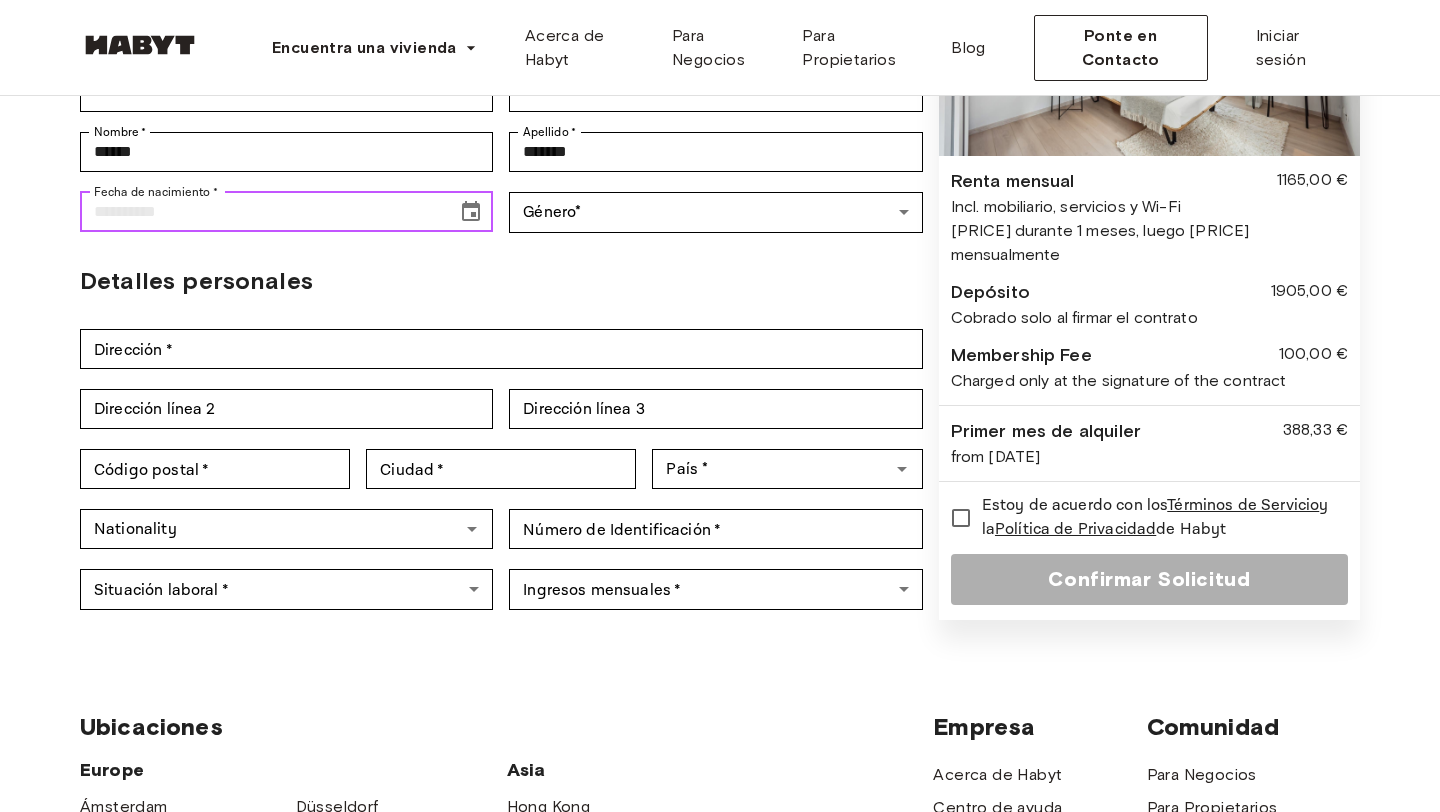 scroll, scrollTop: 275, scrollLeft: 0, axis: vertical 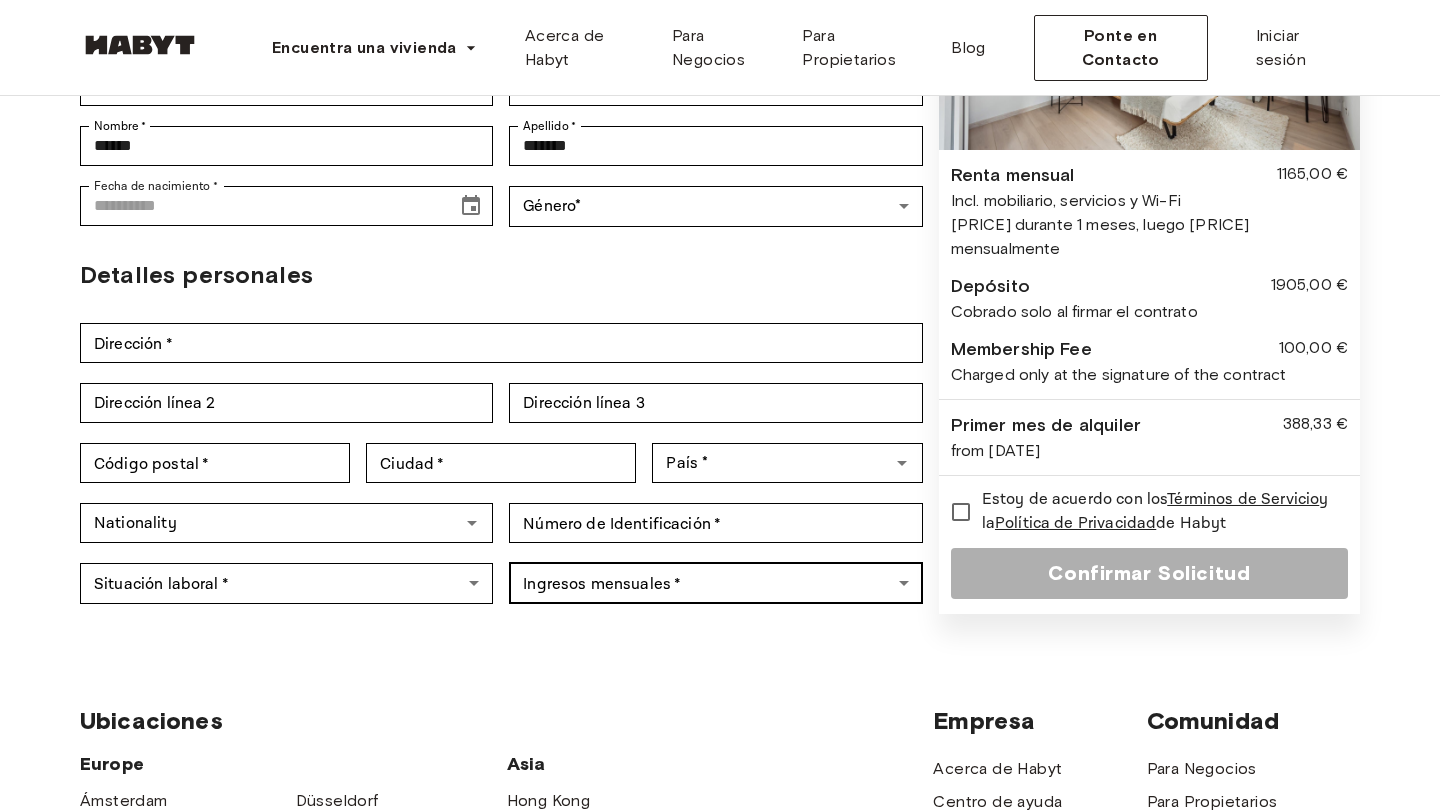 click on "**********" at bounding box center [720, 643] 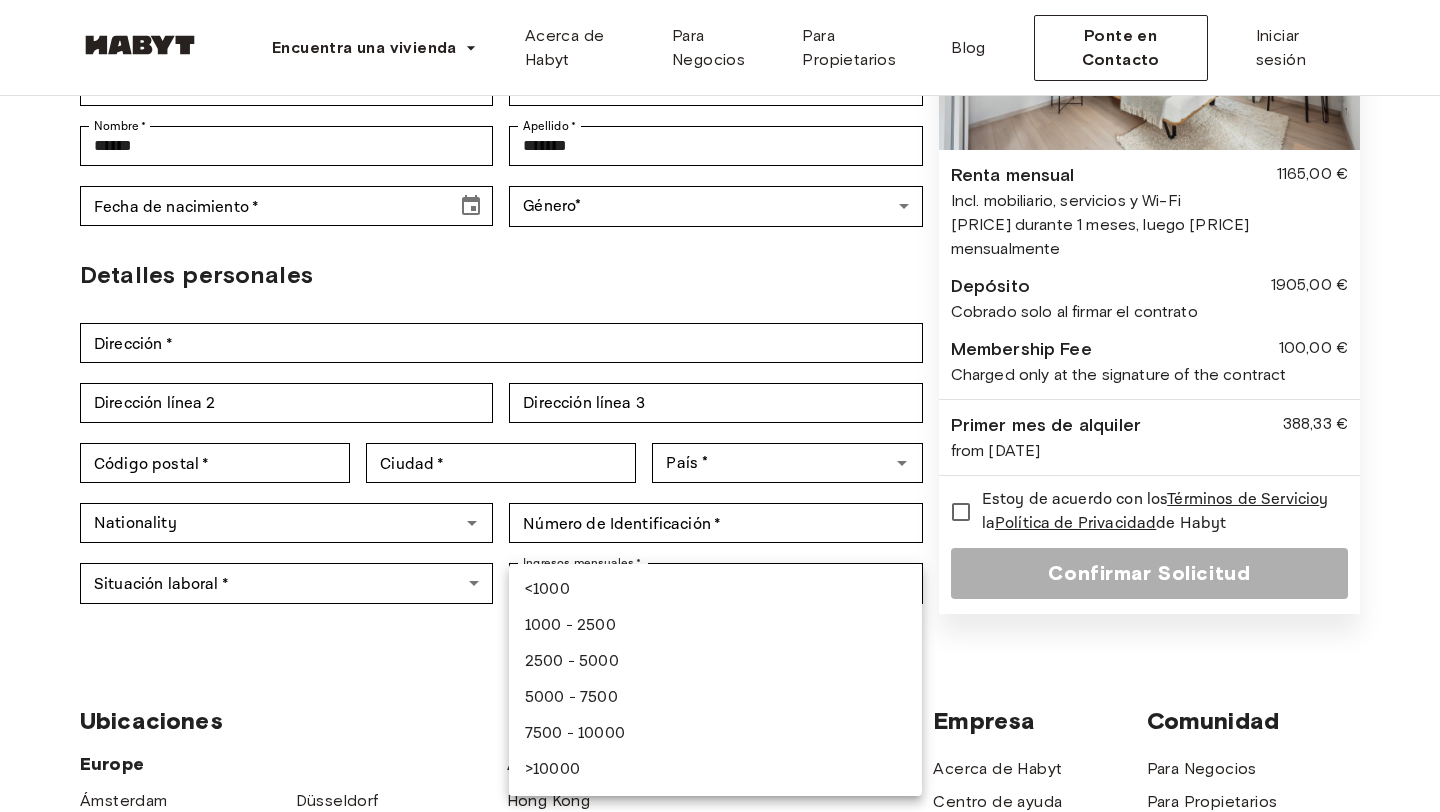 click at bounding box center [720, 406] 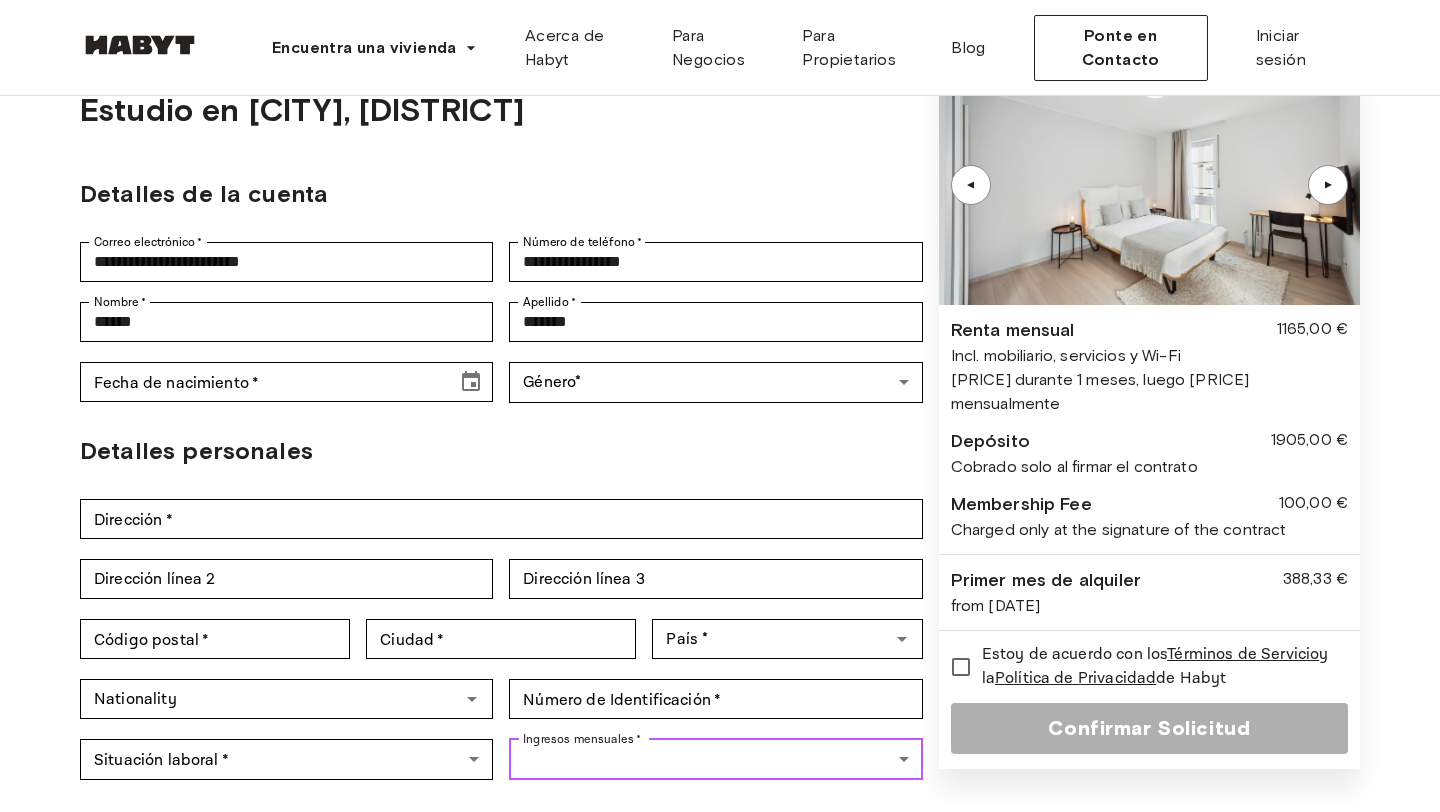 scroll, scrollTop: 103, scrollLeft: 0, axis: vertical 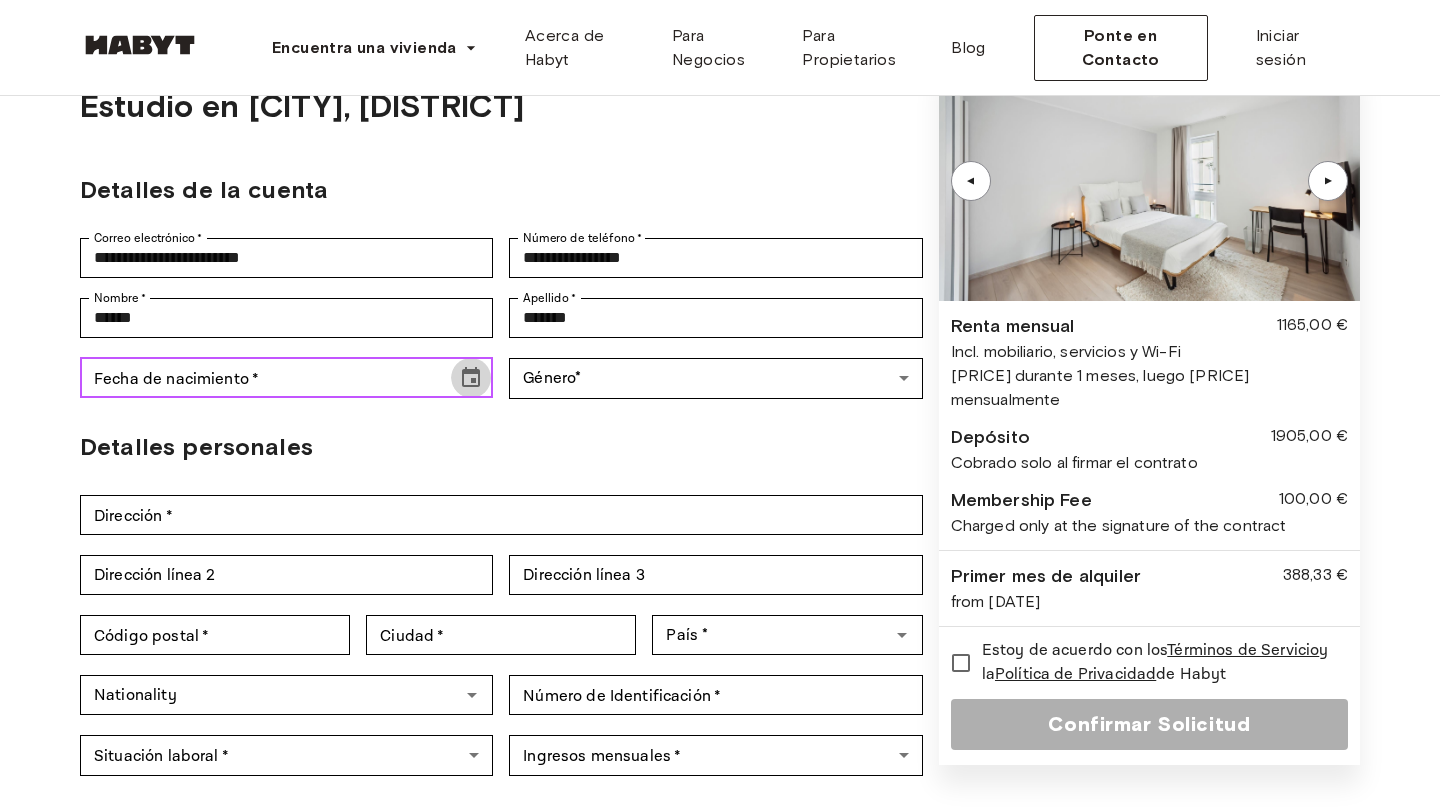 click 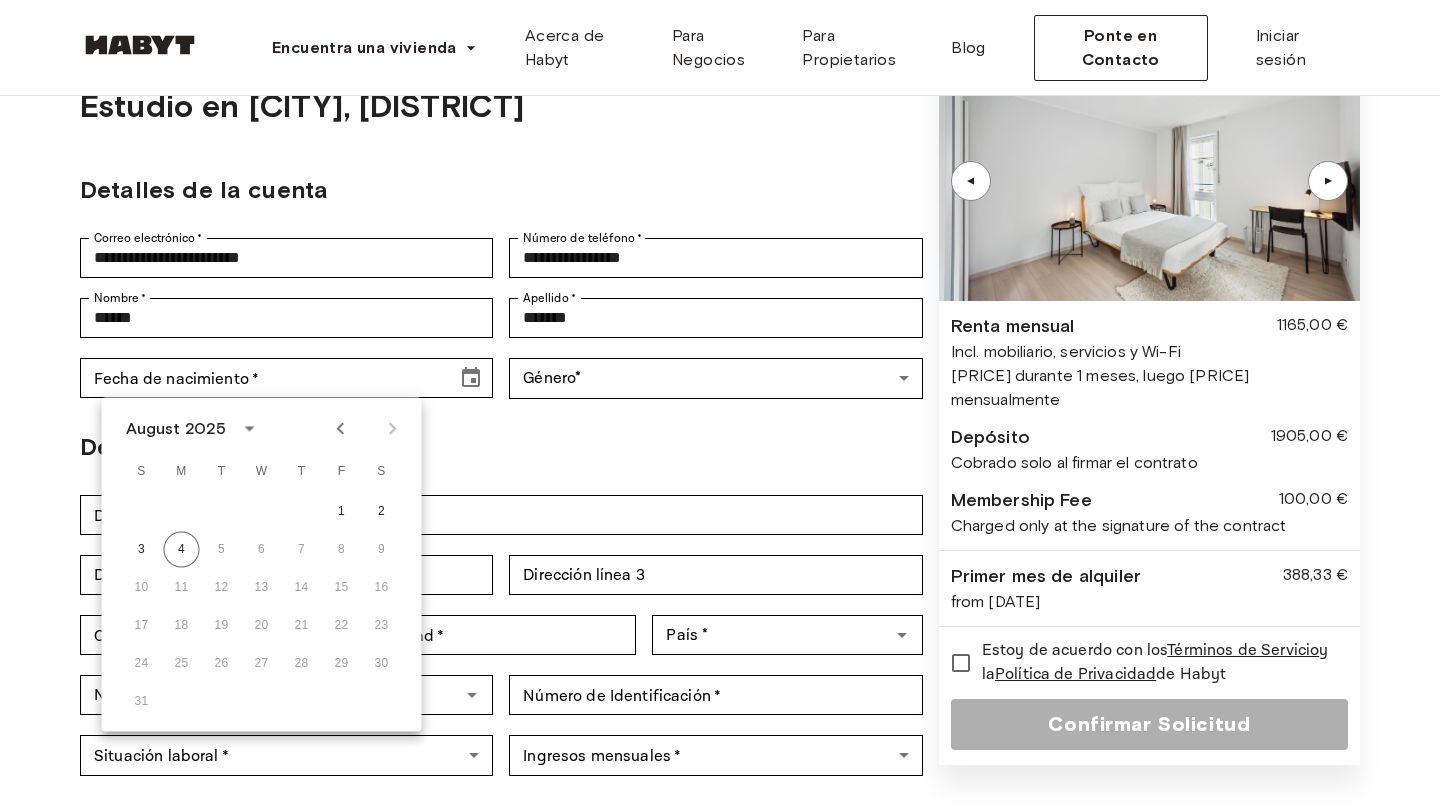 click on "**********" at bounding box center [501, 423] 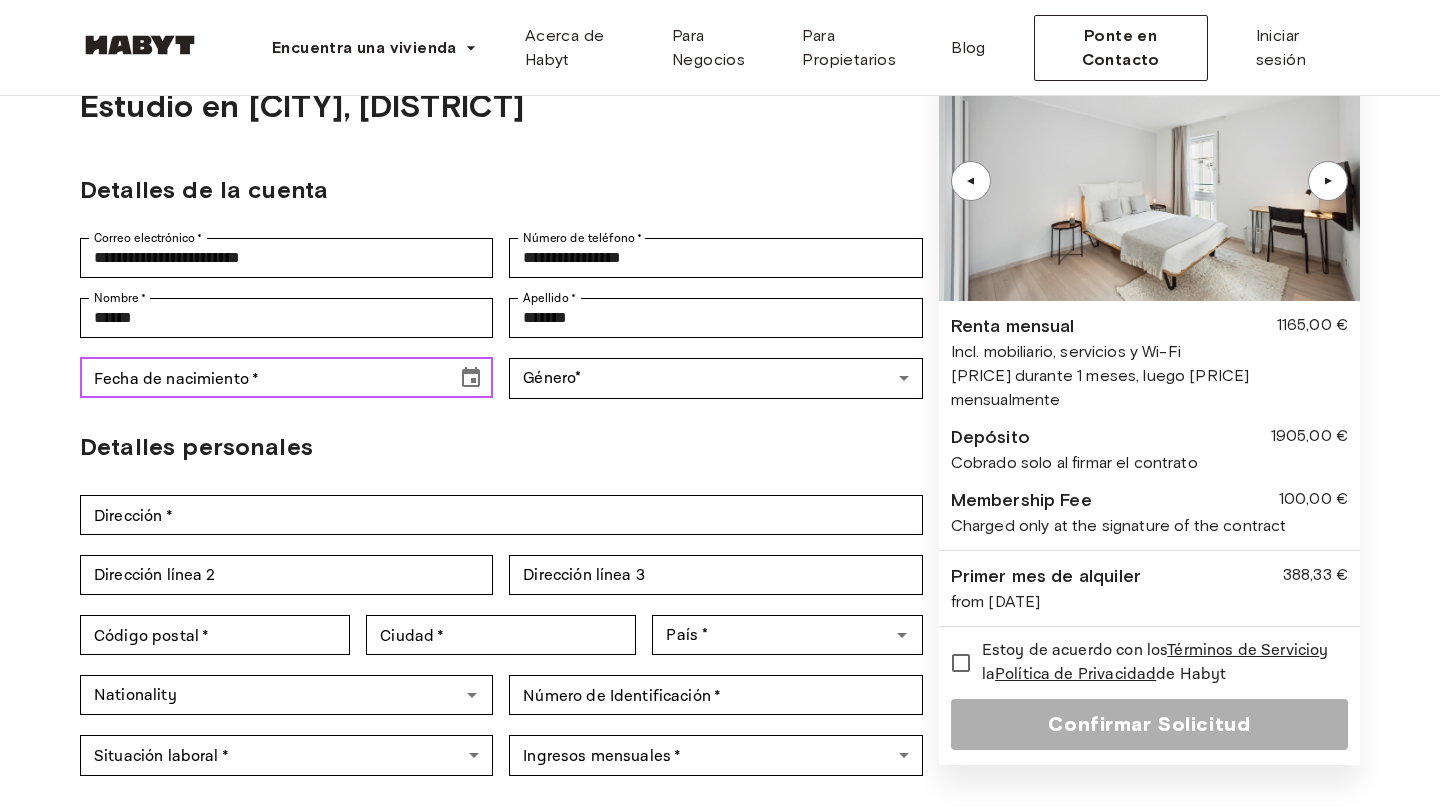 click 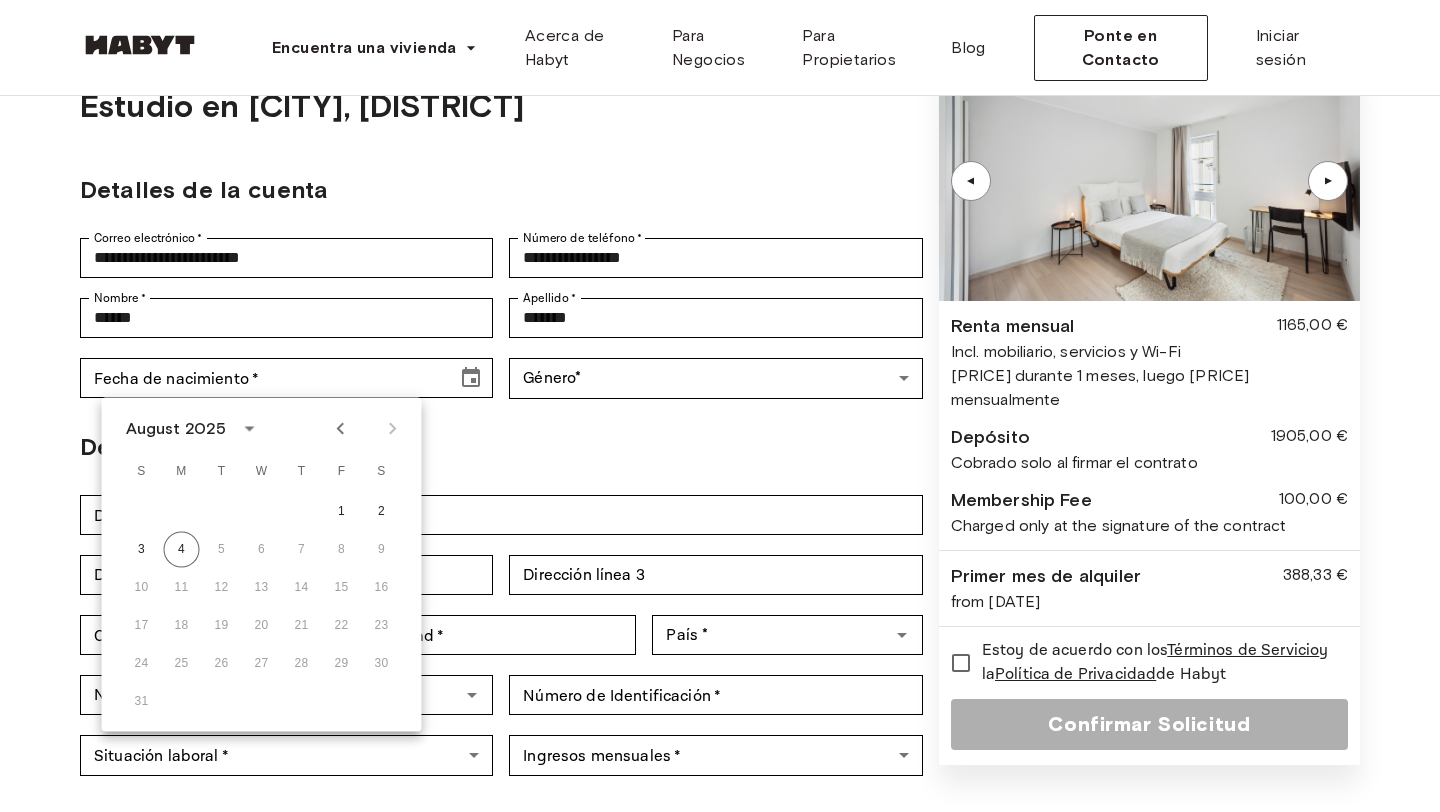 click 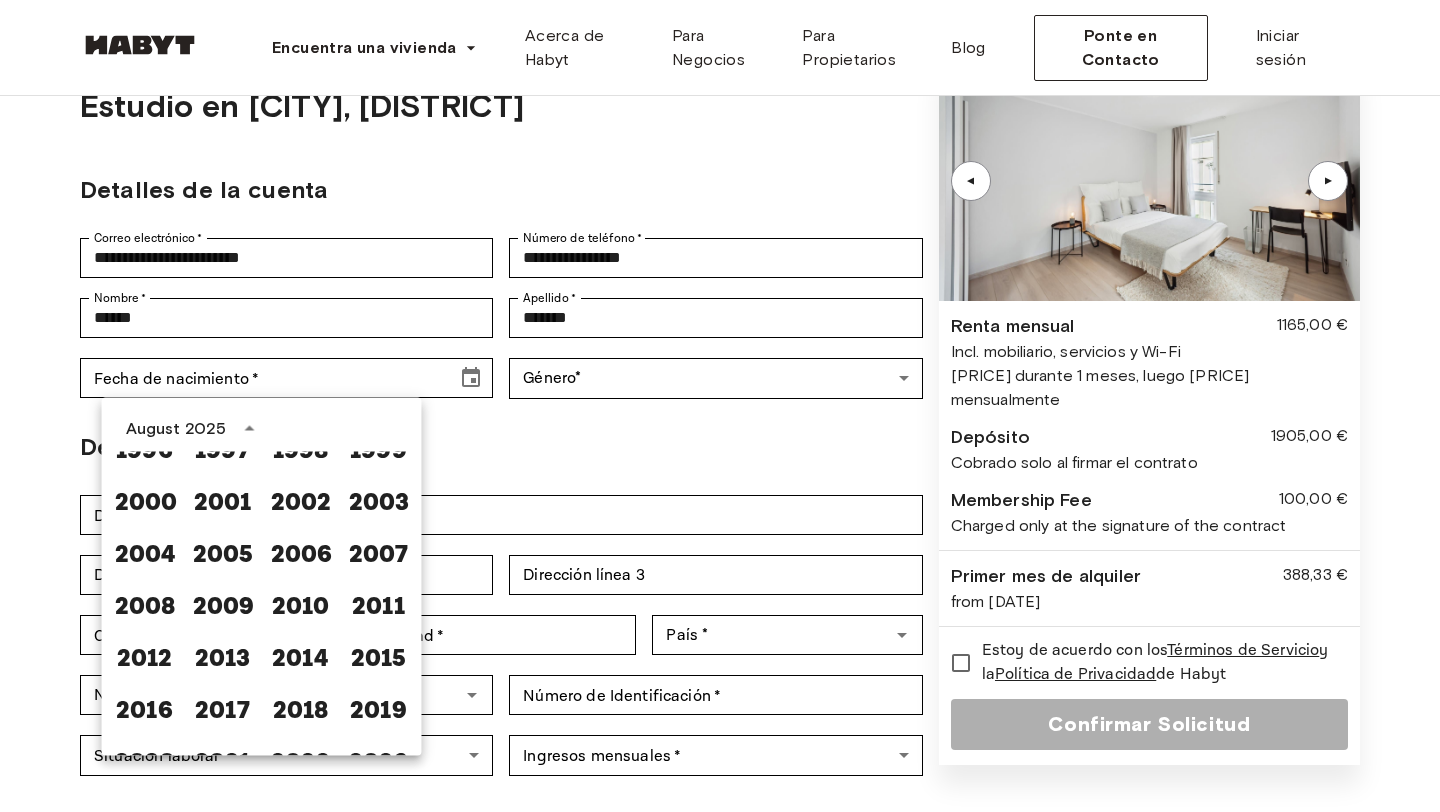scroll, scrollTop: 1221, scrollLeft: 0, axis: vertical 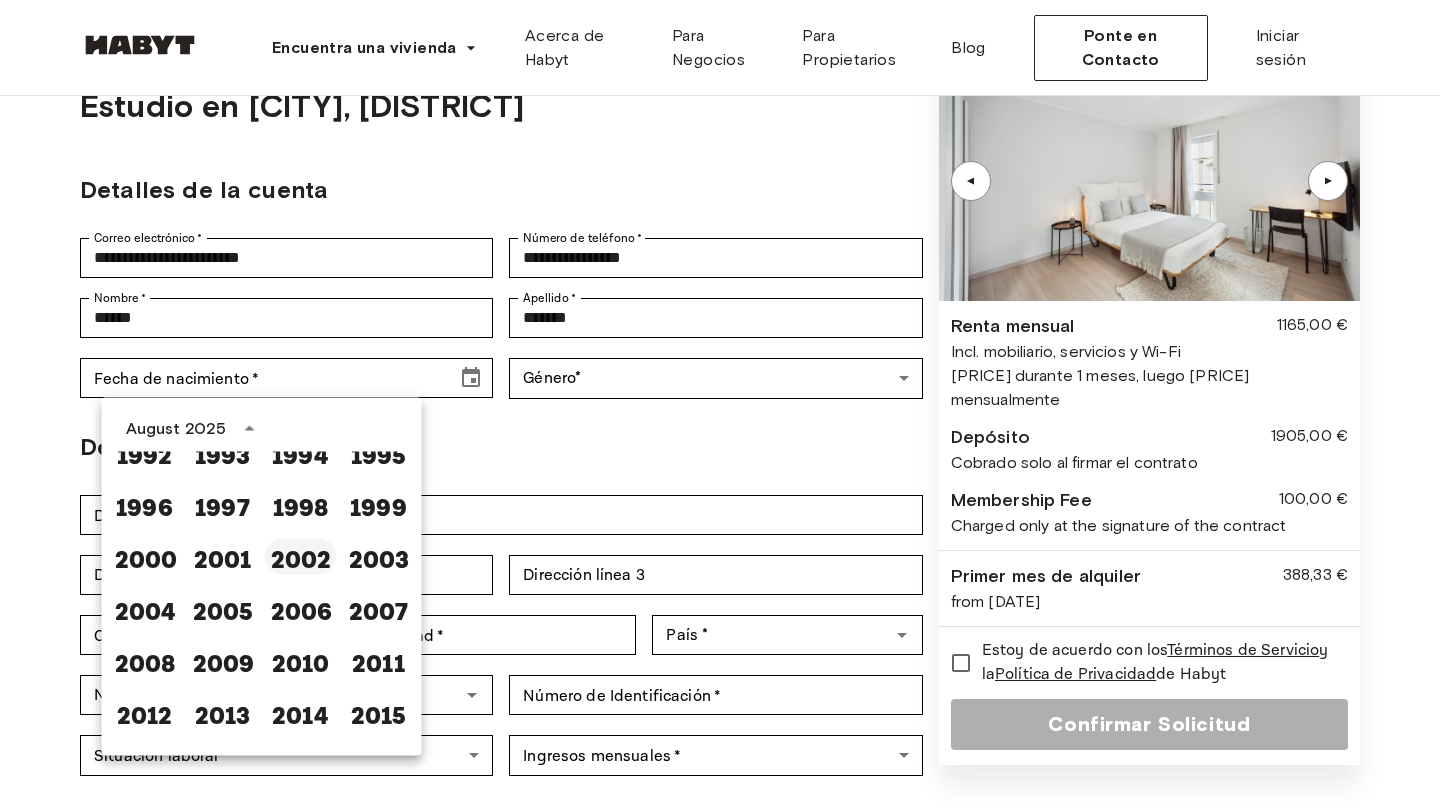 click on "2002" at bounding box center [301, 557] 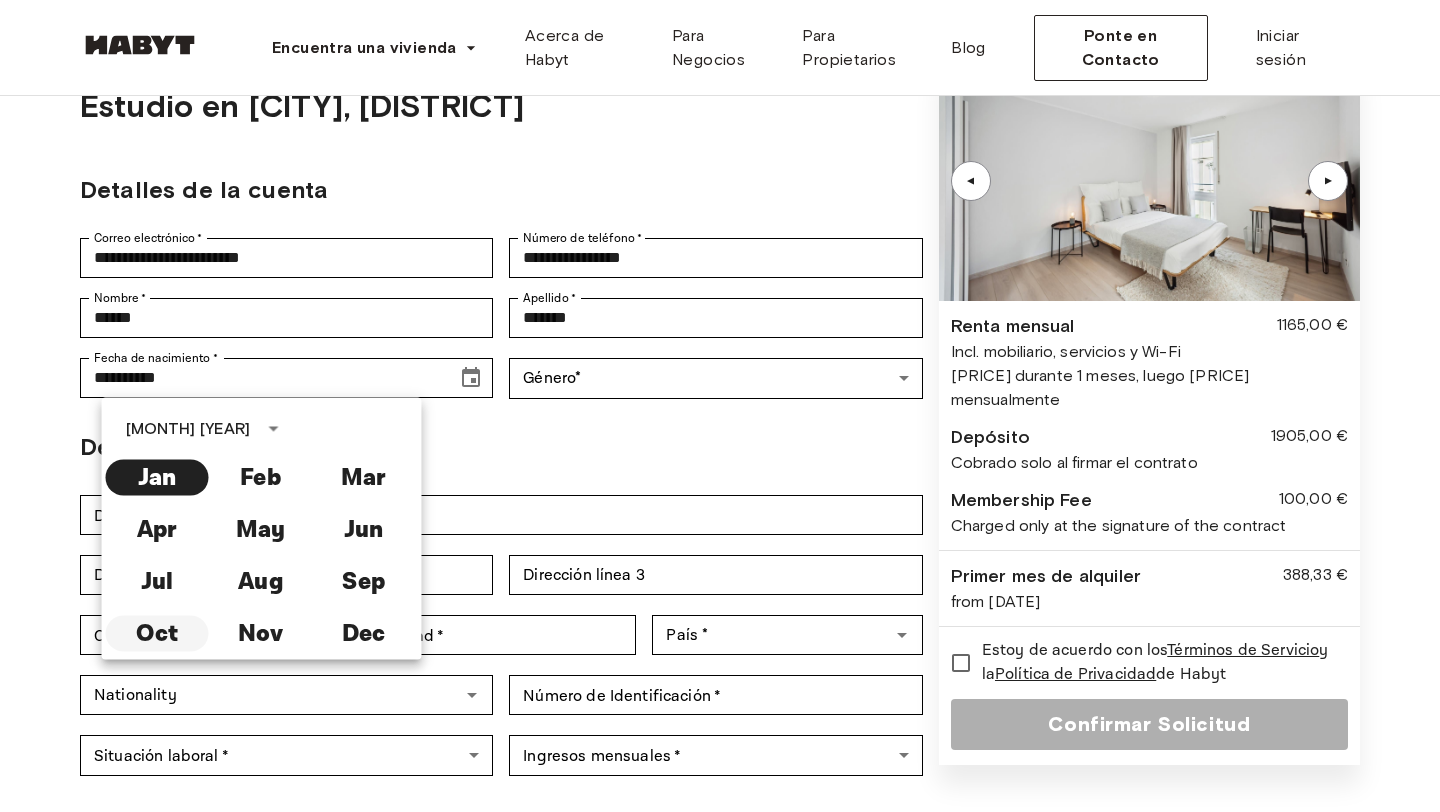 click on "Oct" at bounding box center [157, 634] 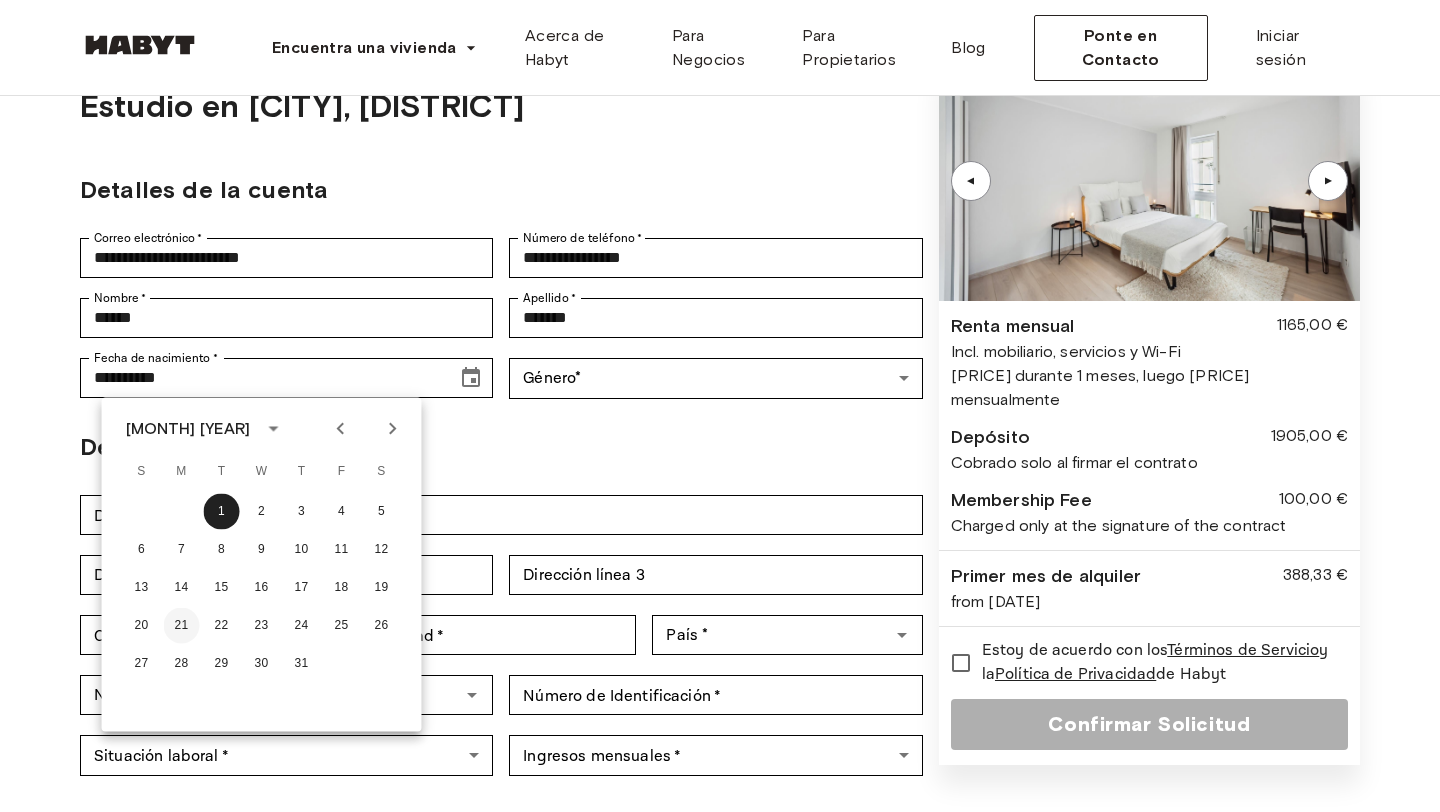 click on "21" at bounding box center [182, 626] 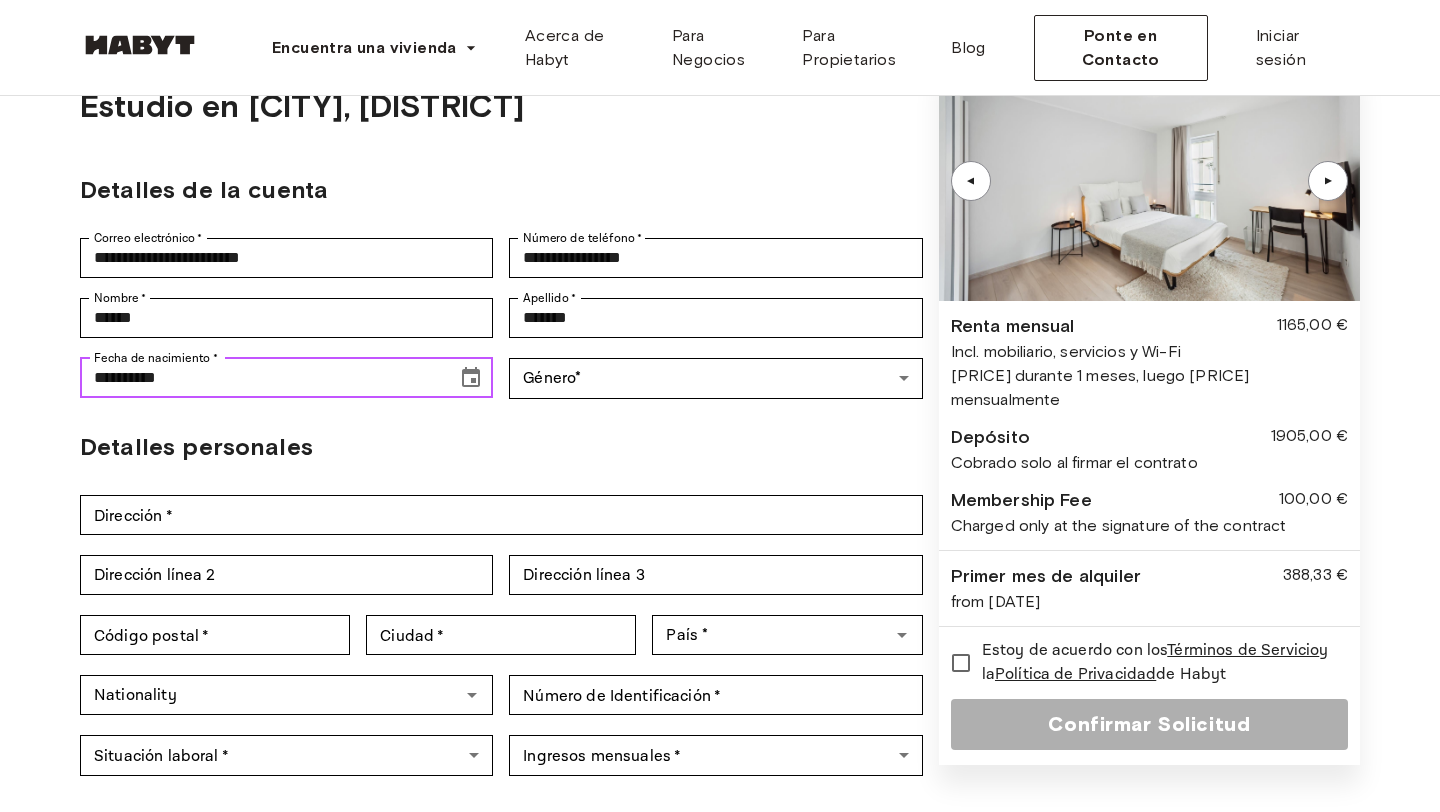type on "**********" 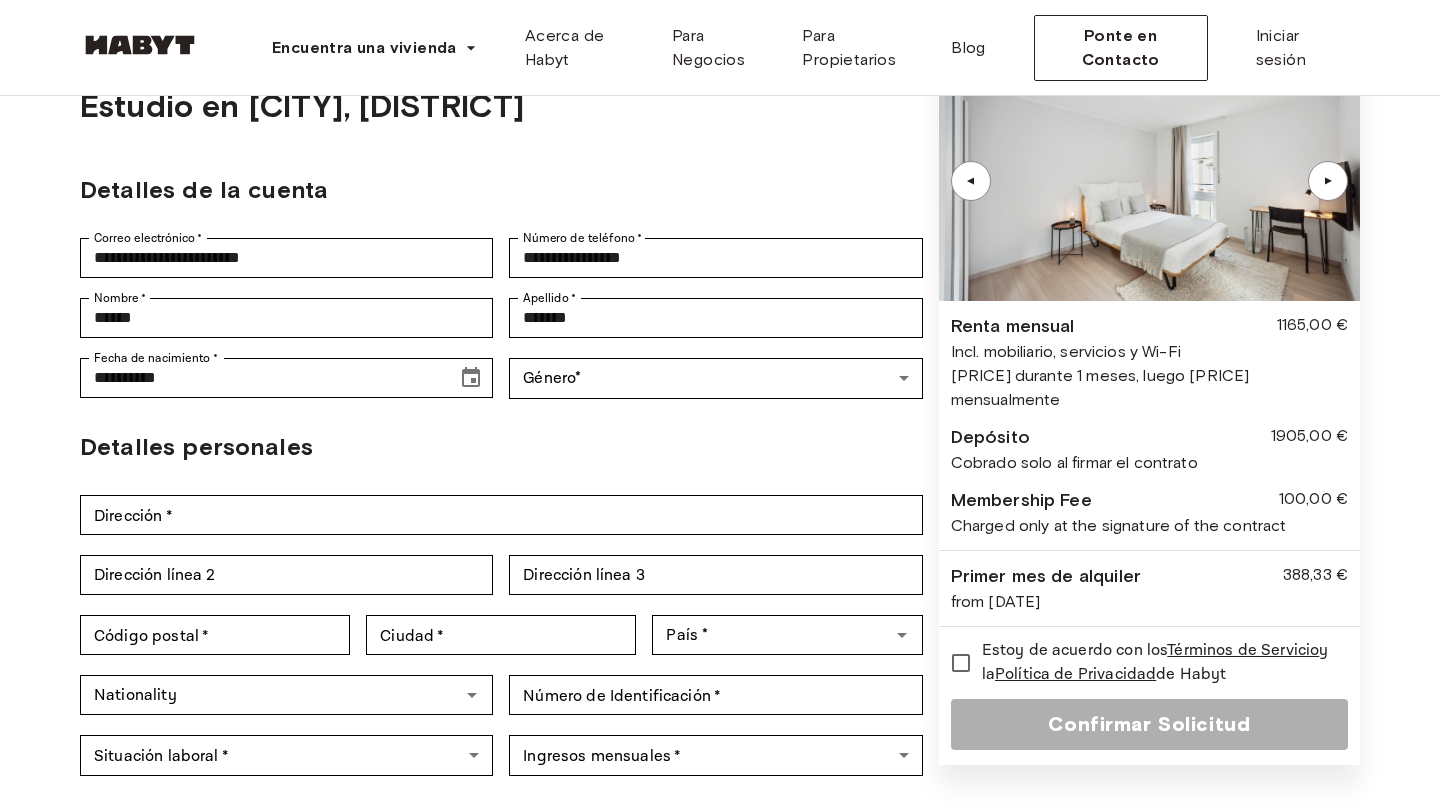 click on "Detalles personales" at bounding box center (501, 447) 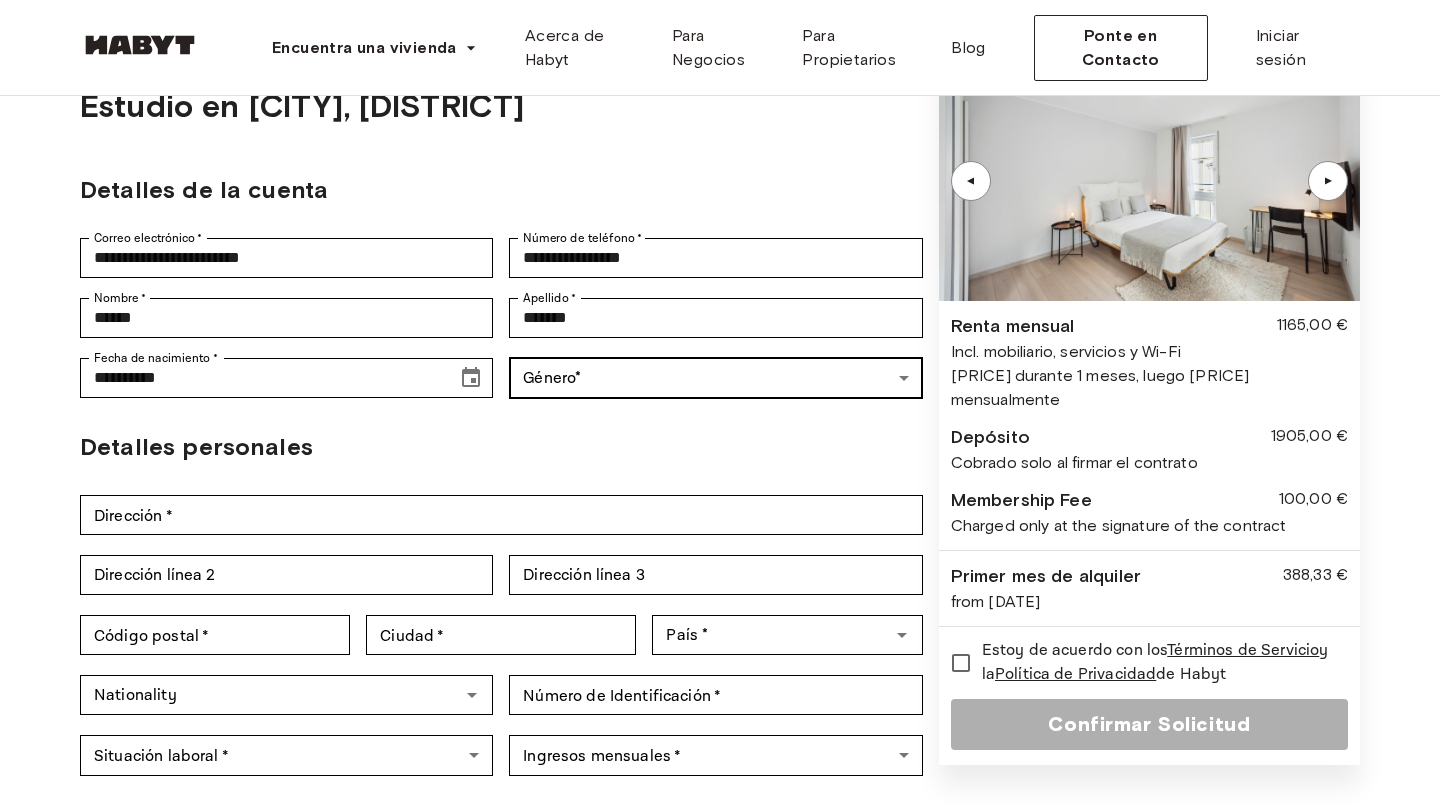 click on "**********" at bounding box center (720, 815) 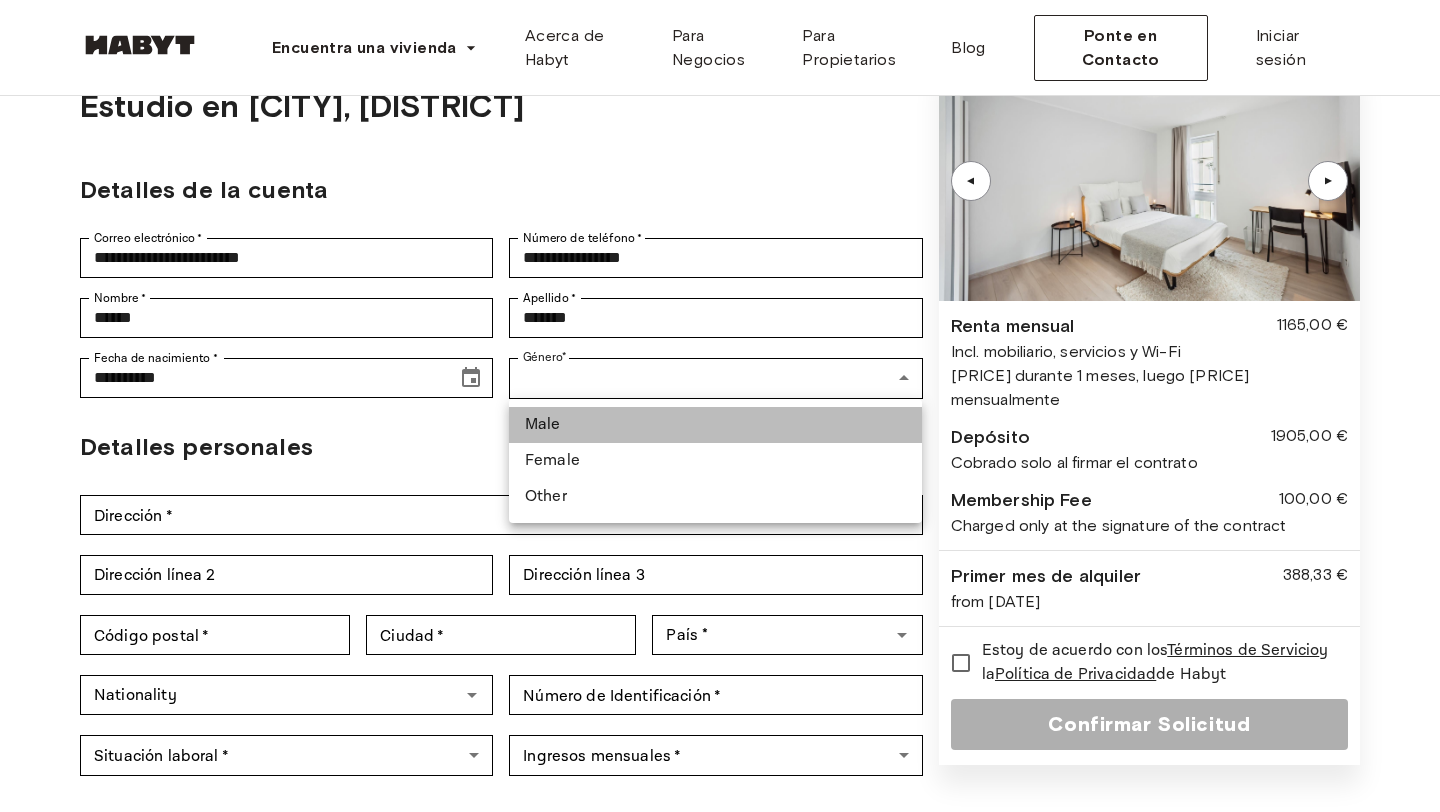 click on "Male" at bounding box center [715, 425] 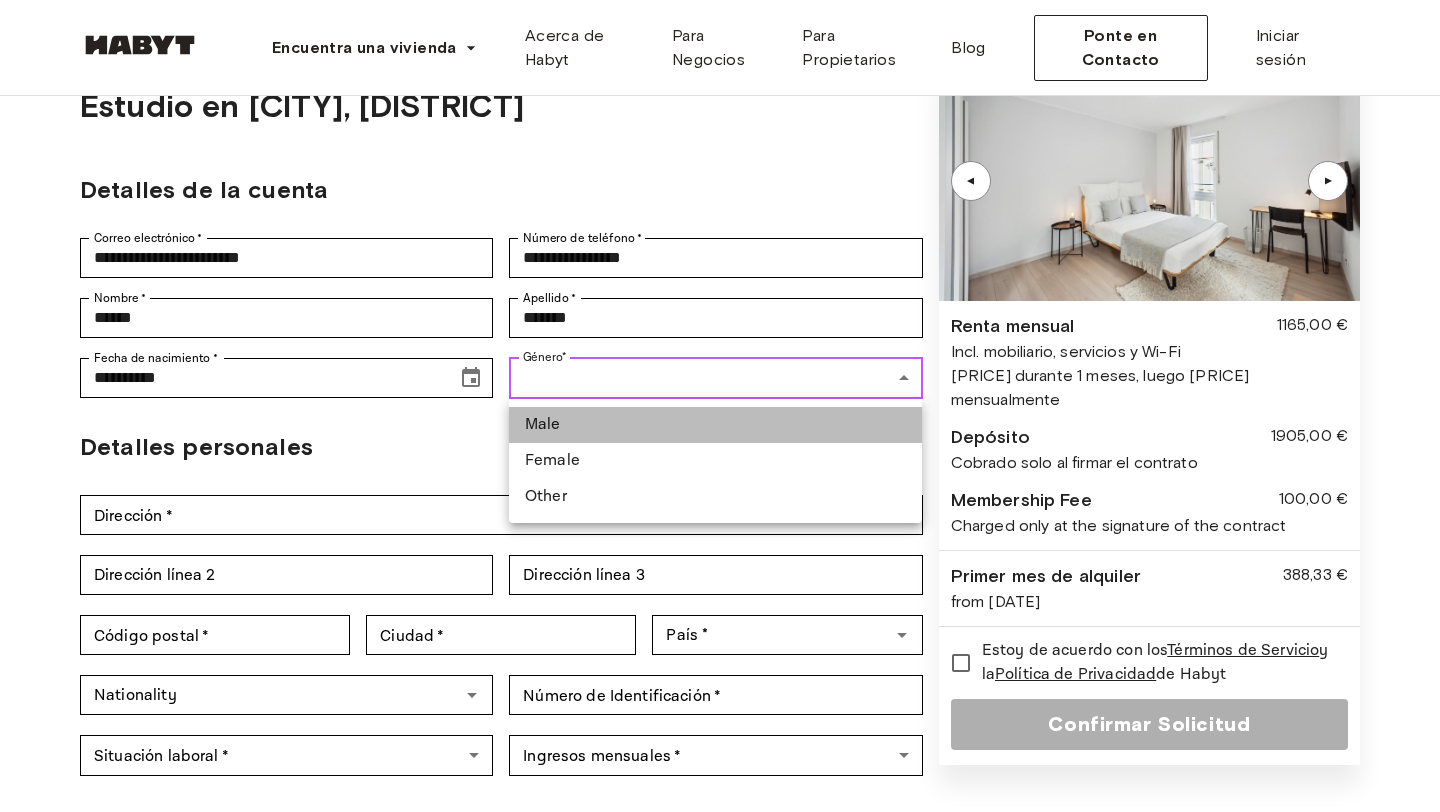 type on "****" 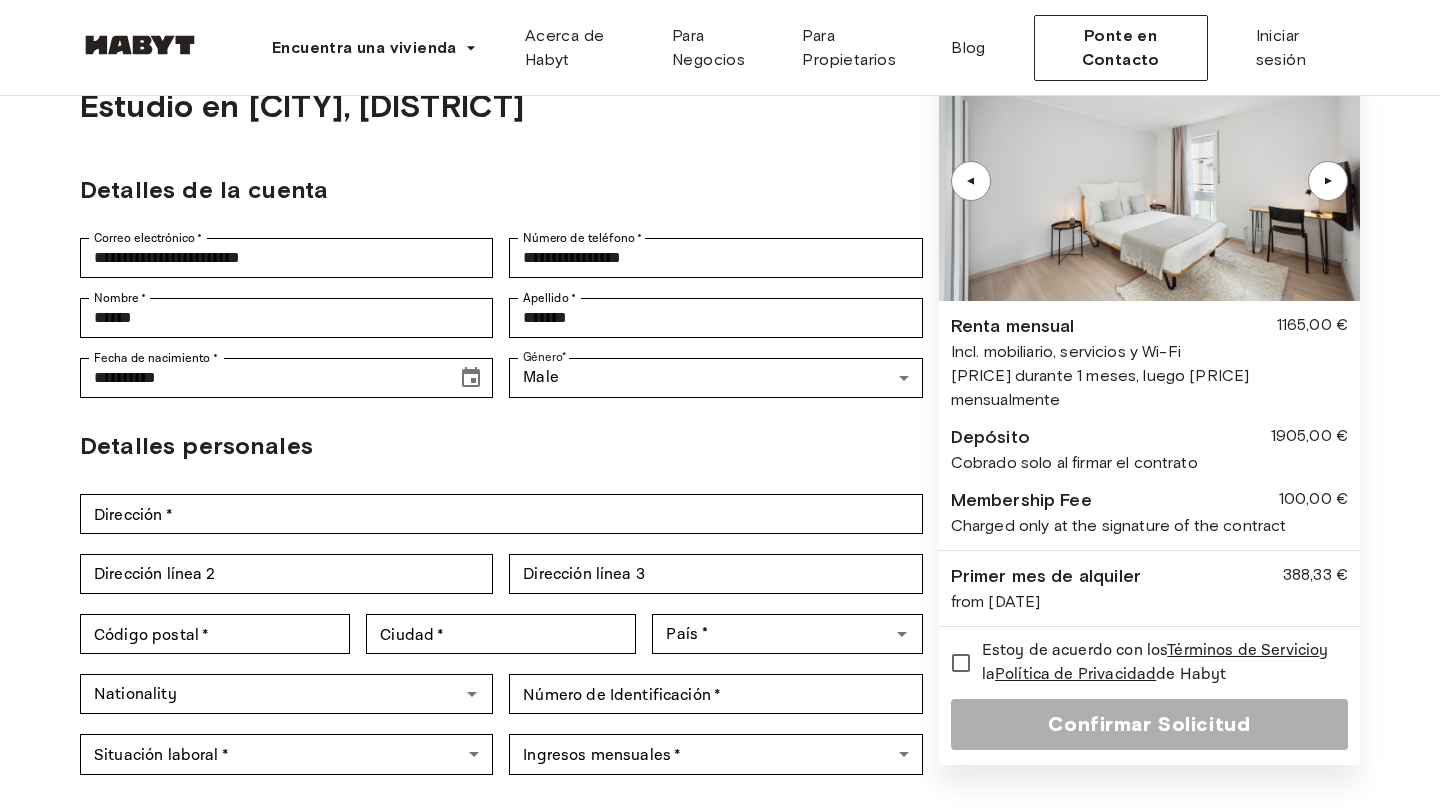 click on "Detalles personales" at bounding box center (501, 446) 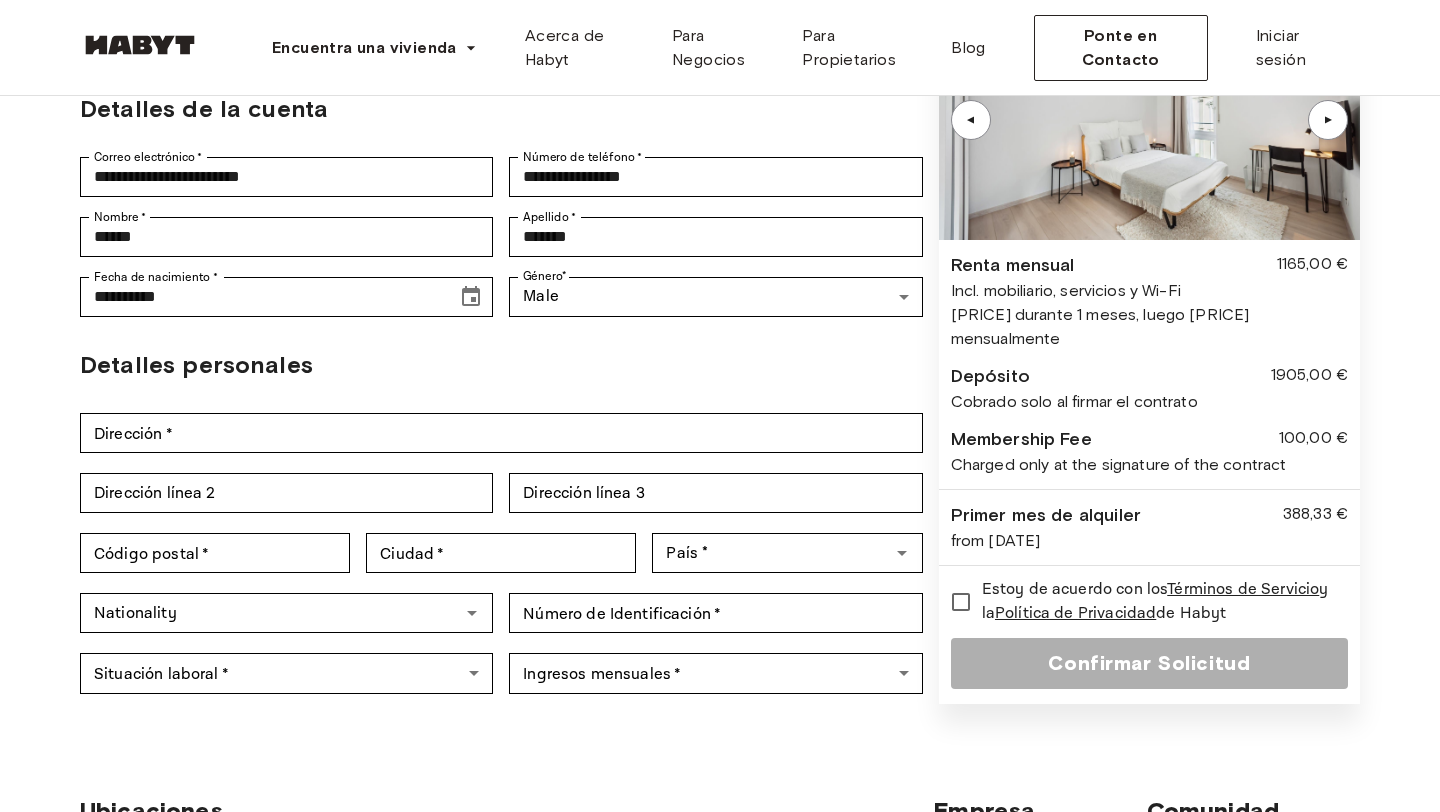 scroll, scrollTop: 185, scrollLeft: 0, axis: vertical 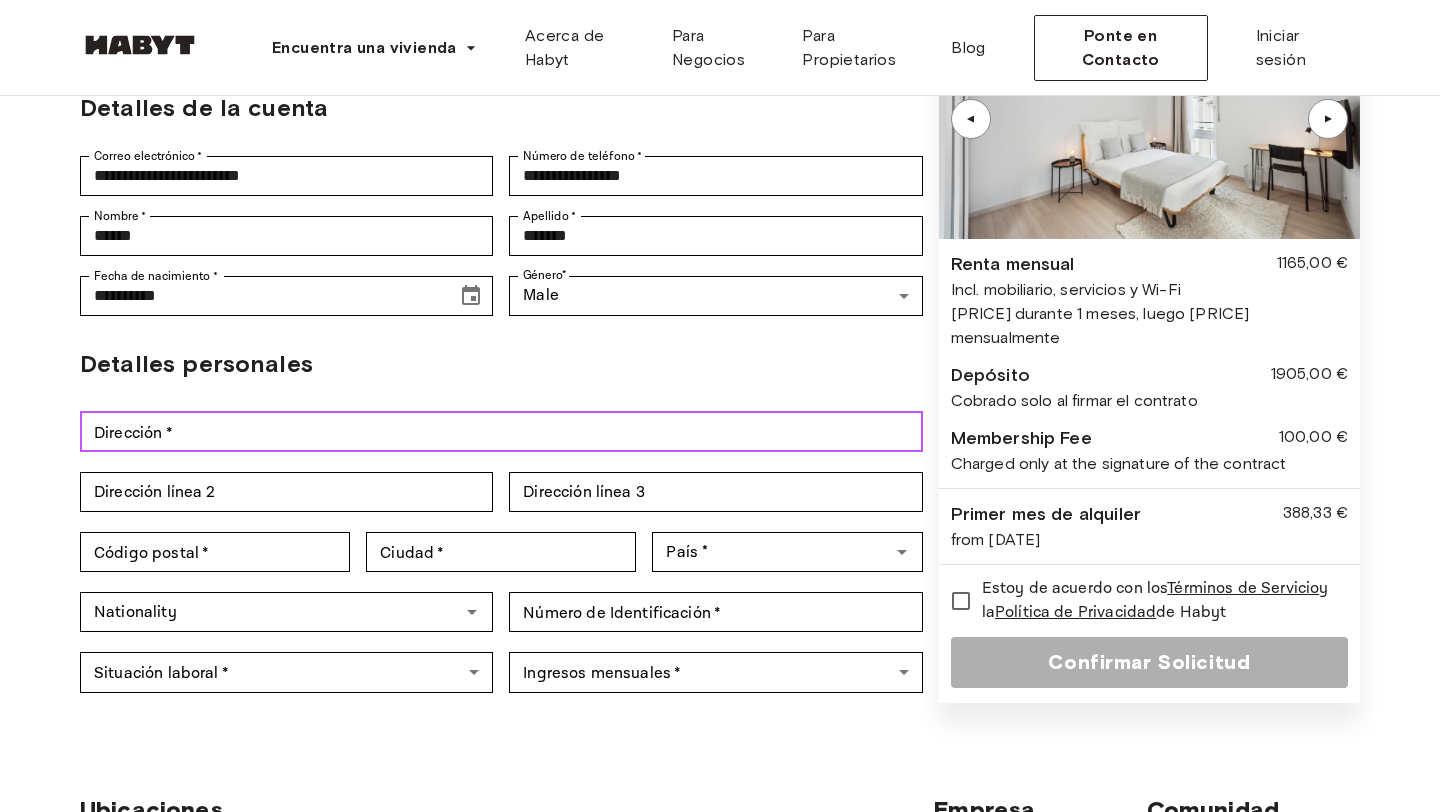 click on "Dirección   *" at bounding box center (501, 432) 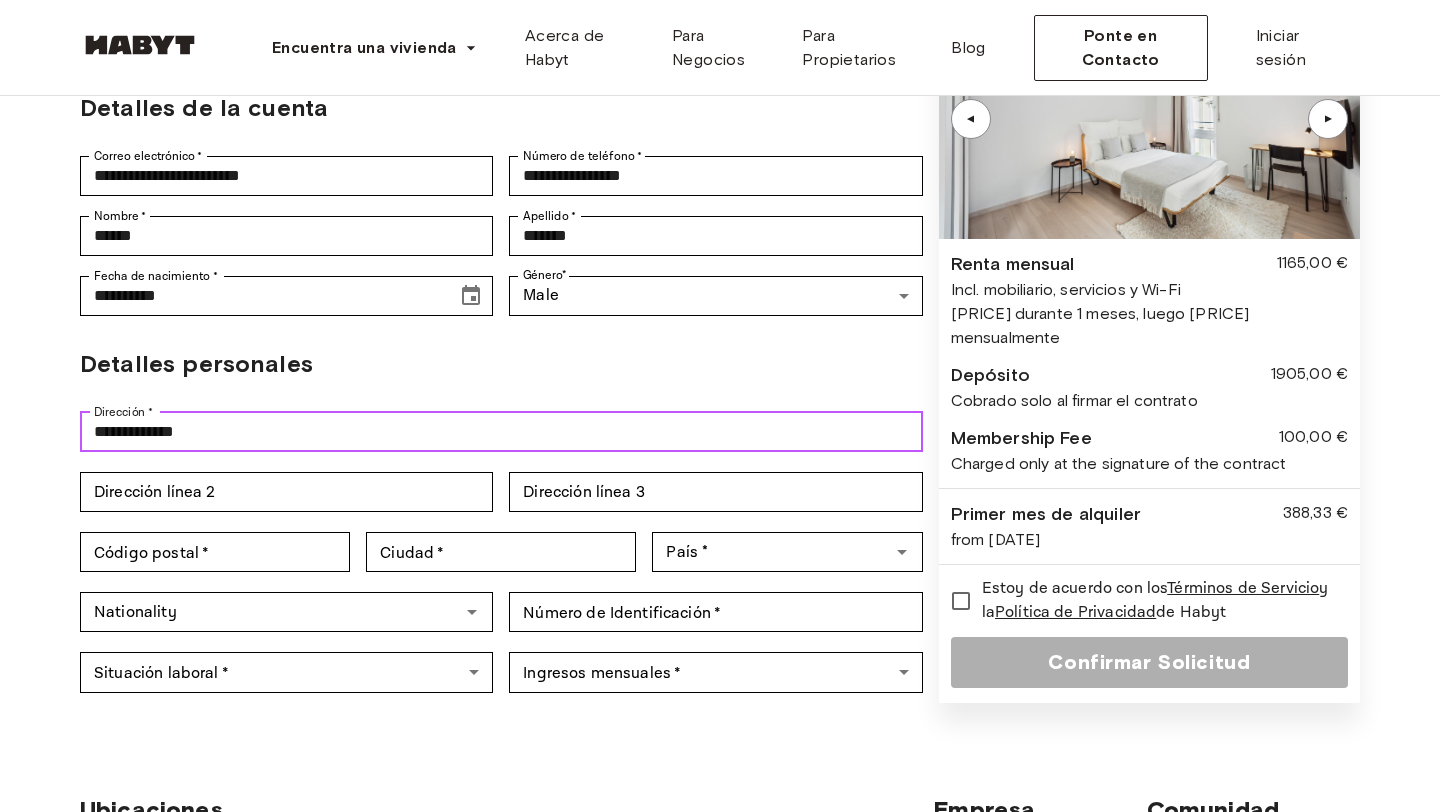 type on "**********" 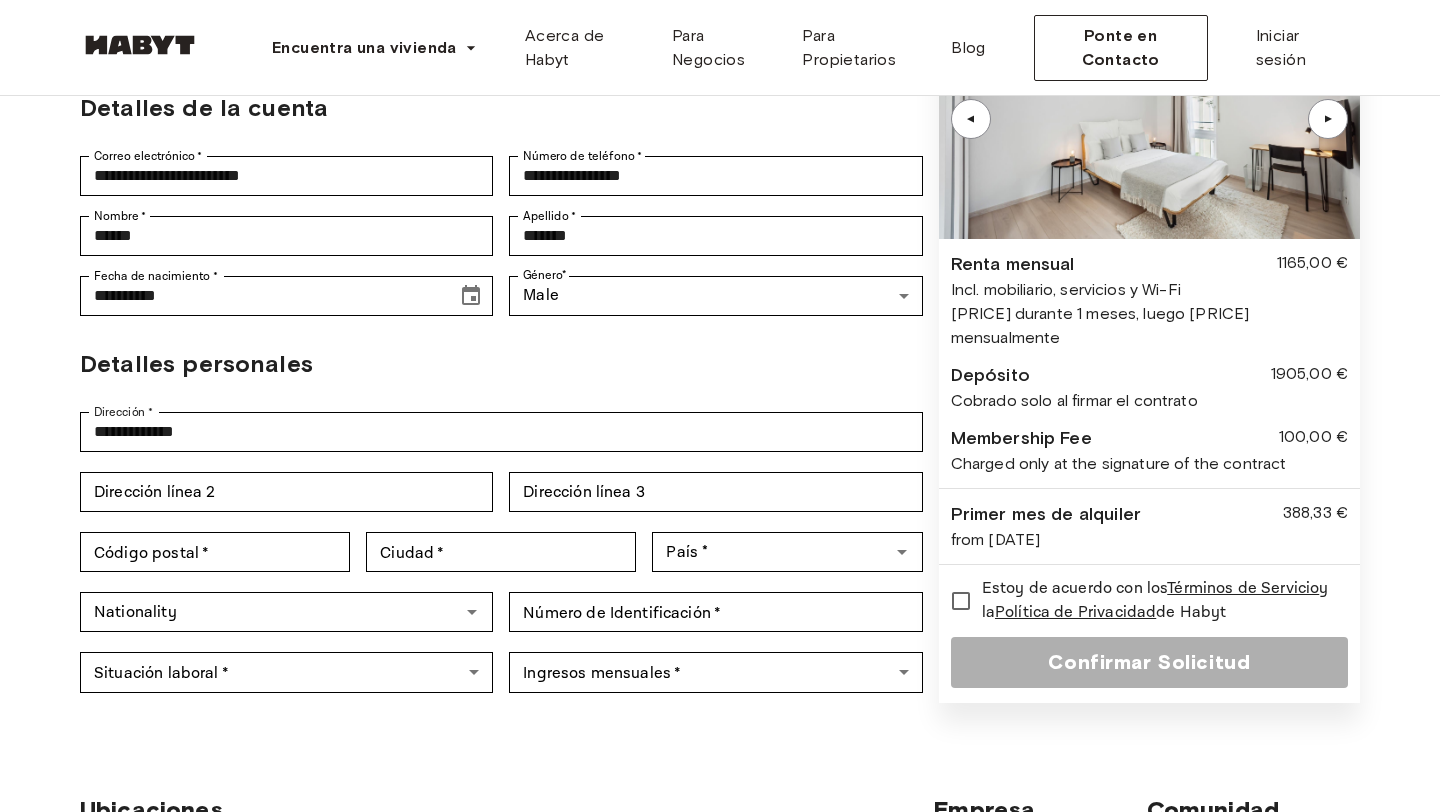 click on "**********" at bounding box center [501, 341] 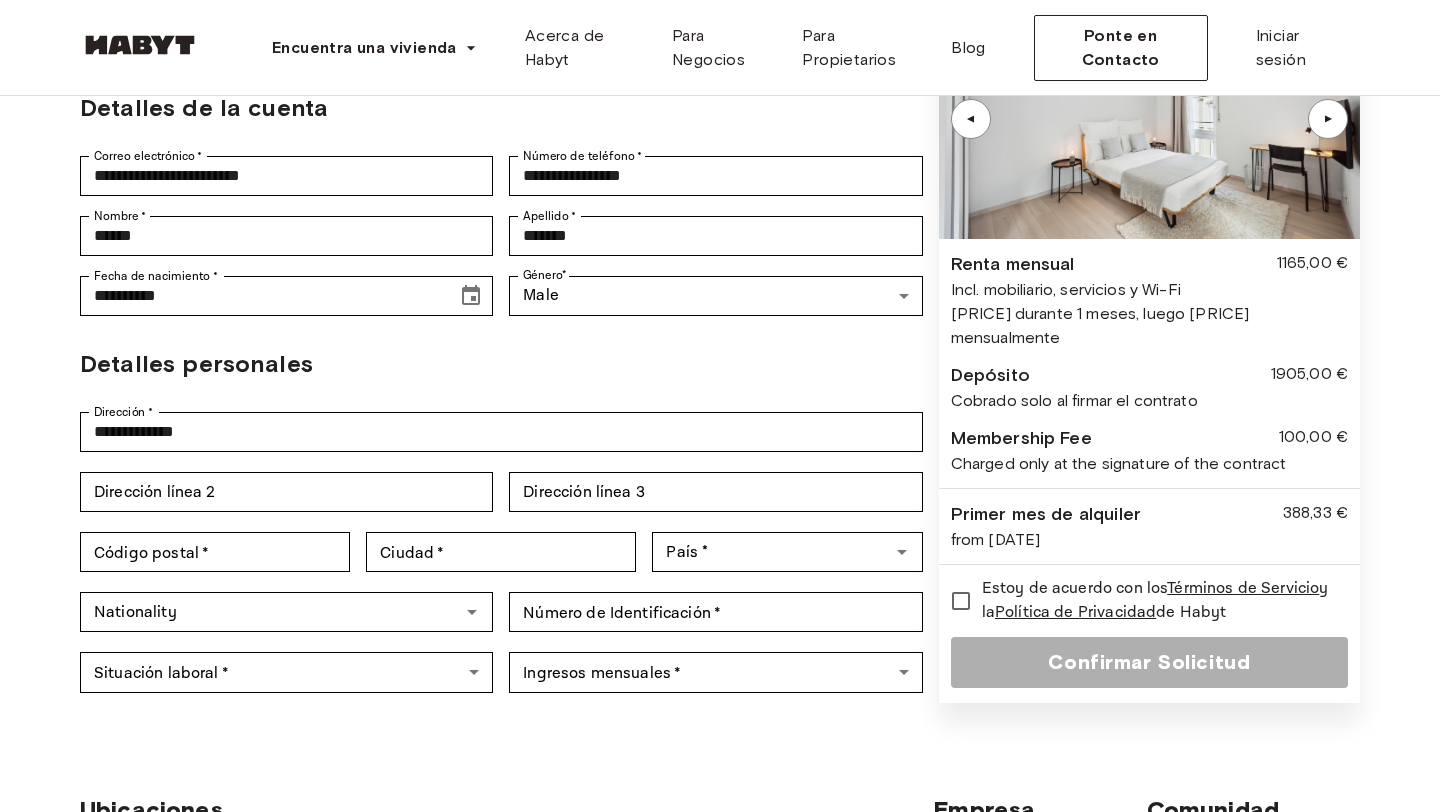 scroll, scrollTop: 205, scrollLeft: 0, axis: vertical 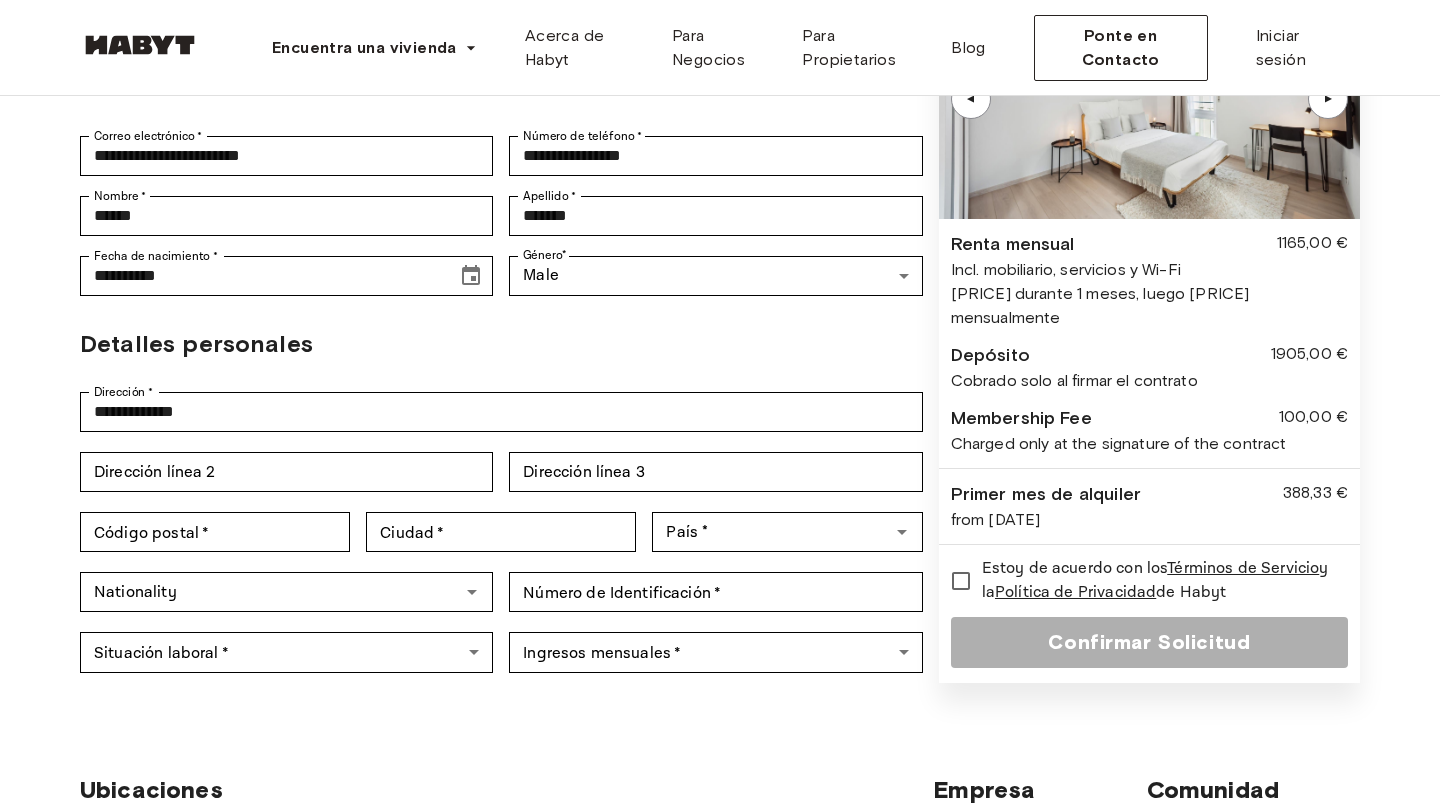 click on "Detalles personales" at bounding box center [501, 344] 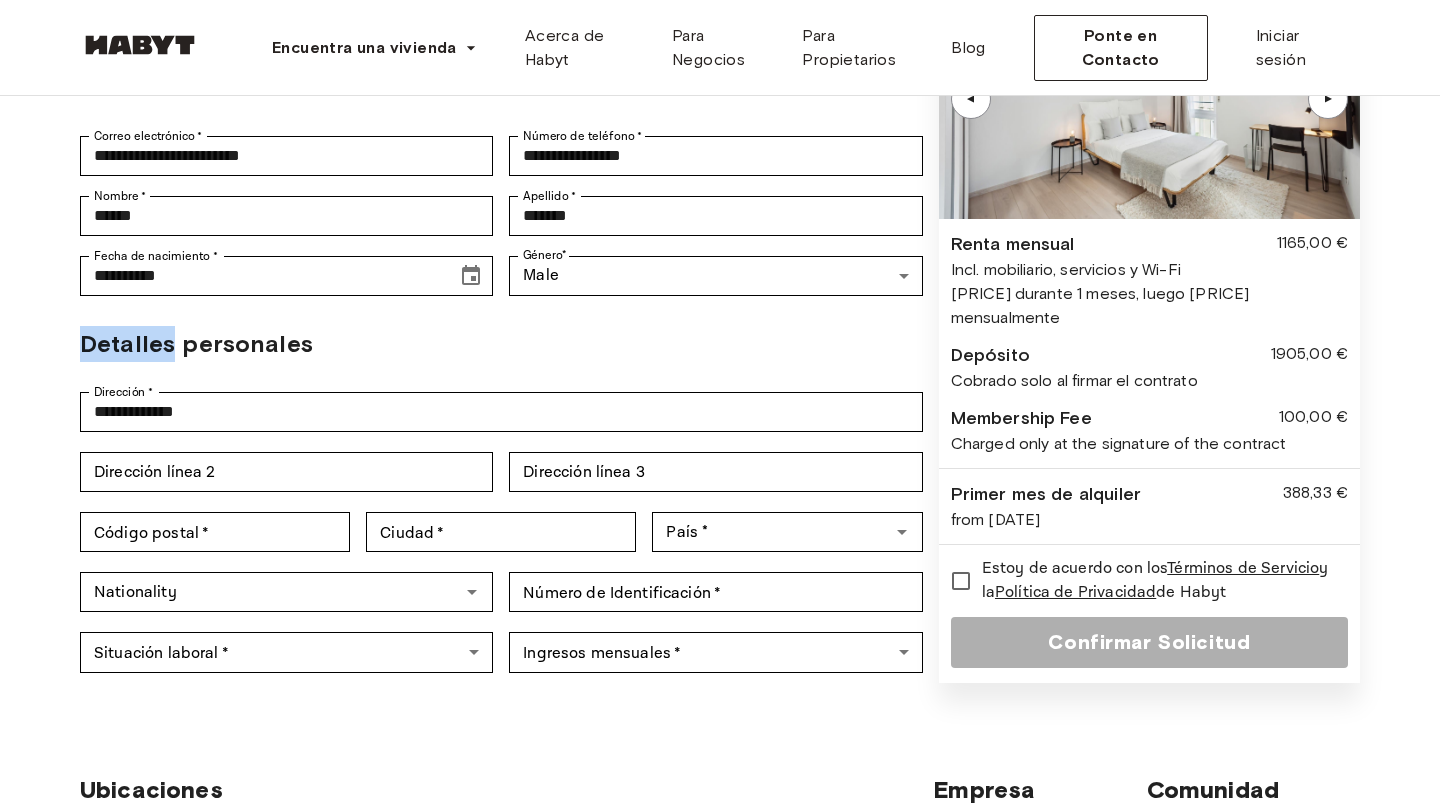 click on "Detalles personales" at bounding box center (501, 344) 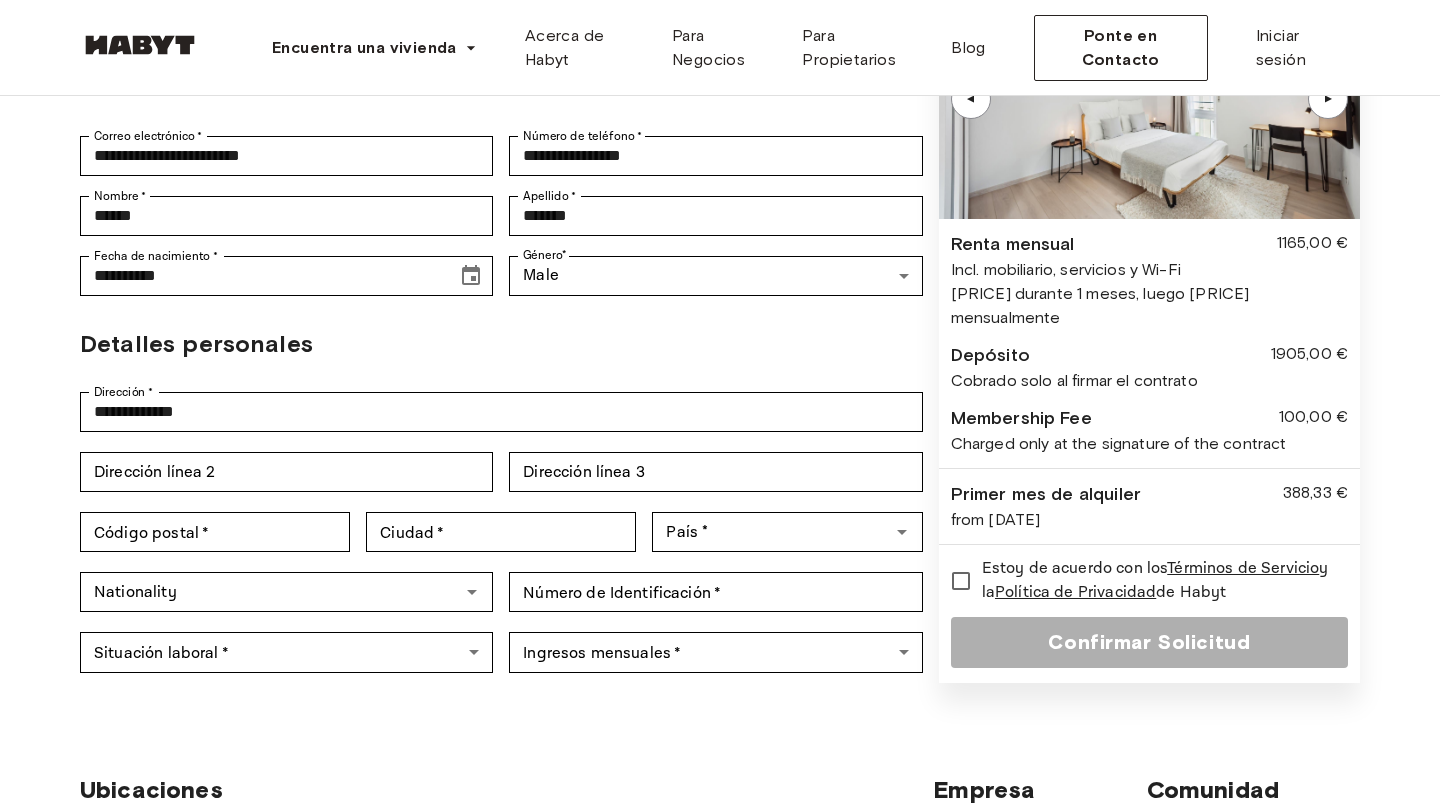 click on "Detalles personales" at bounding box center [501, 344] 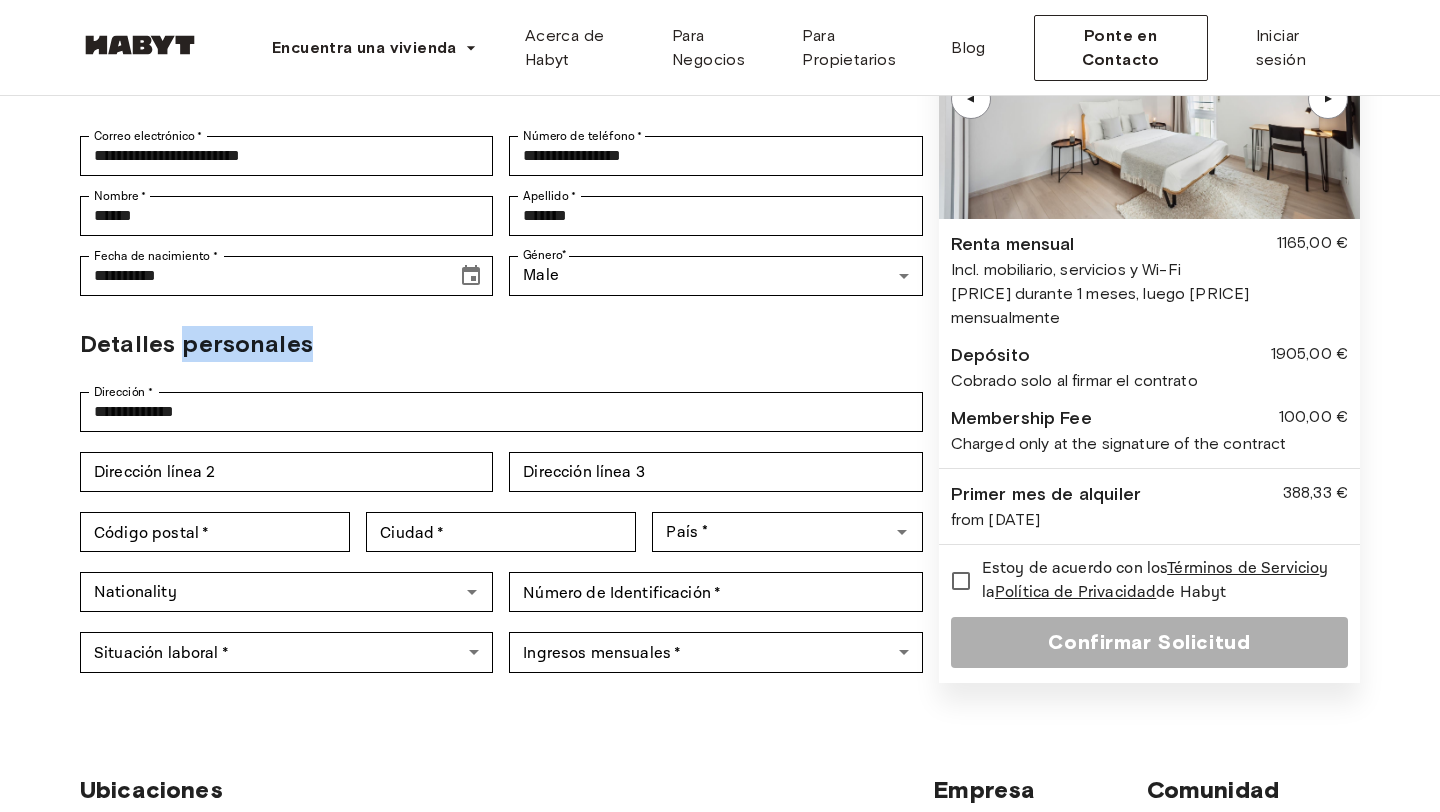 click on "Detalles personales" at bounding box center [501, 344] 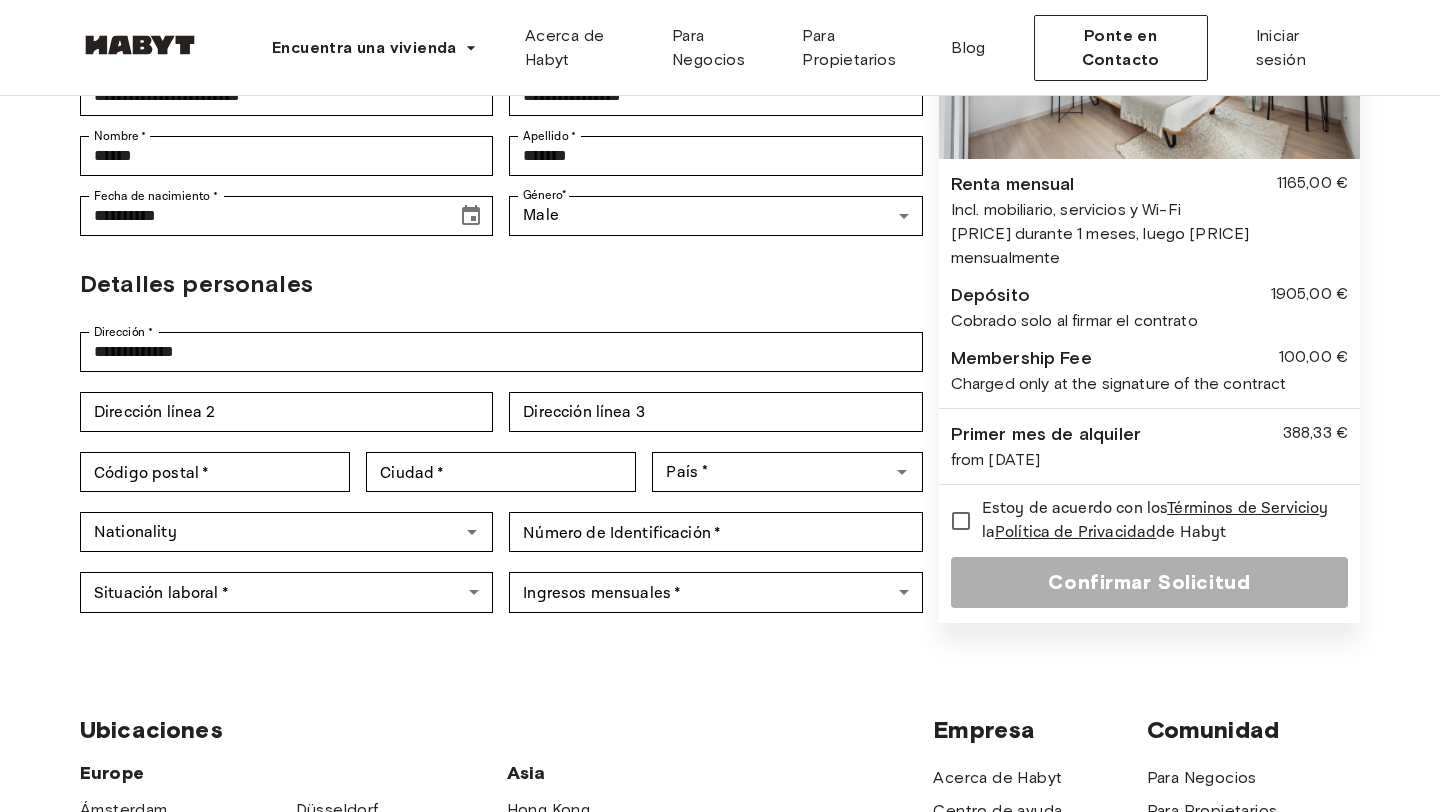 scroll, scrollTop: 272, scrollLeft: 0, axis: vertical 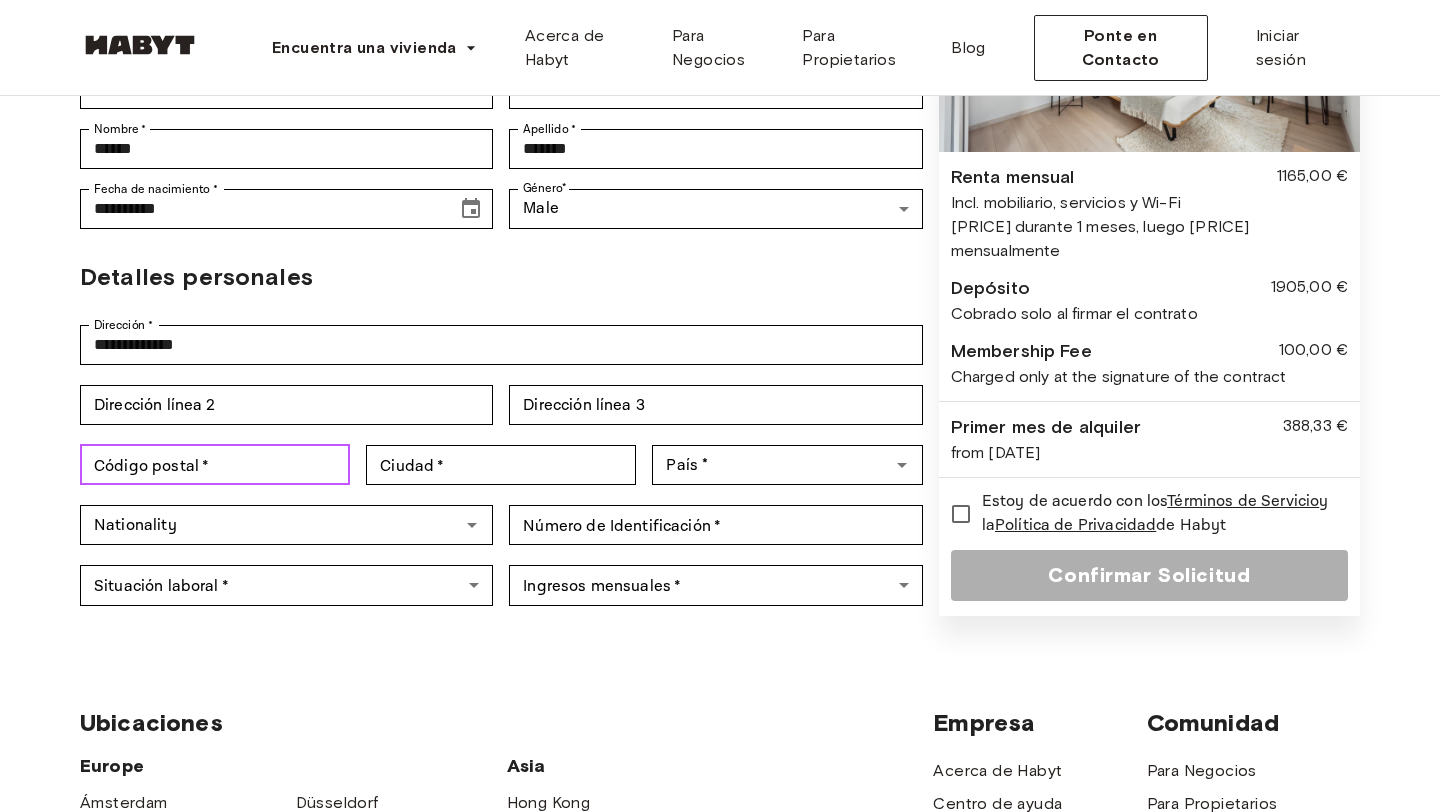 click on "Código postal   *" at bounding box center [215, 465] 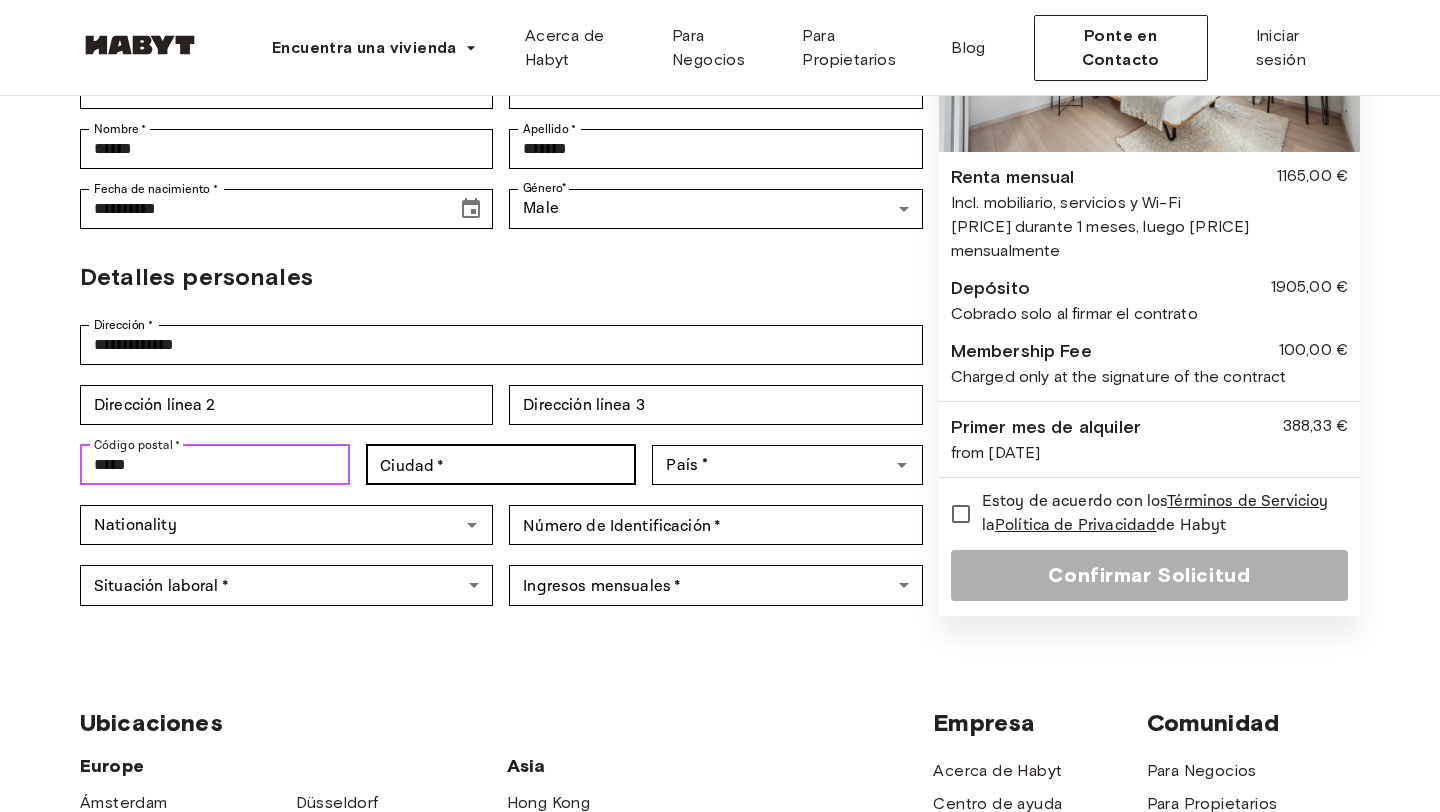 type on "*****" 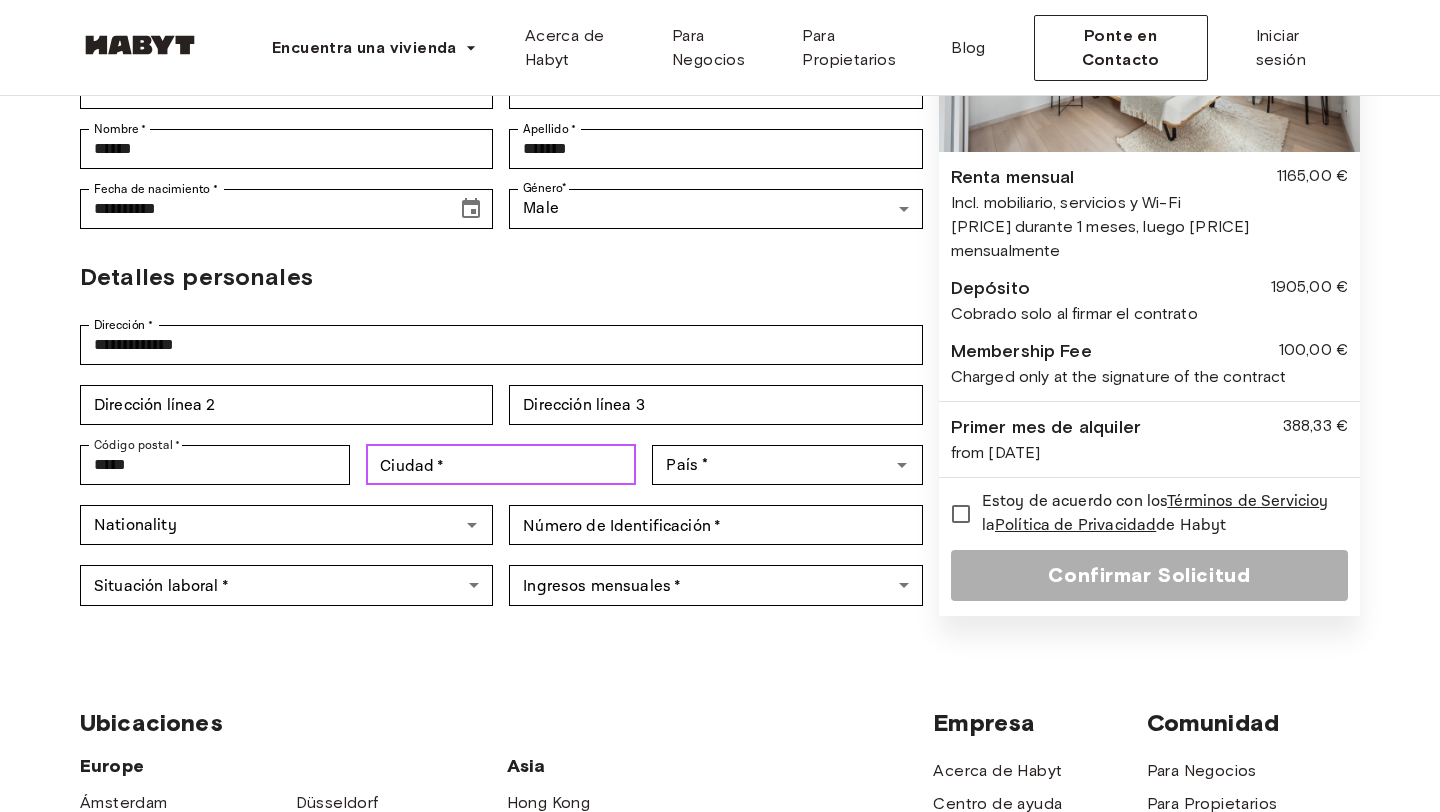 click on "Ciudad   *" at bounding box center [501, 465] 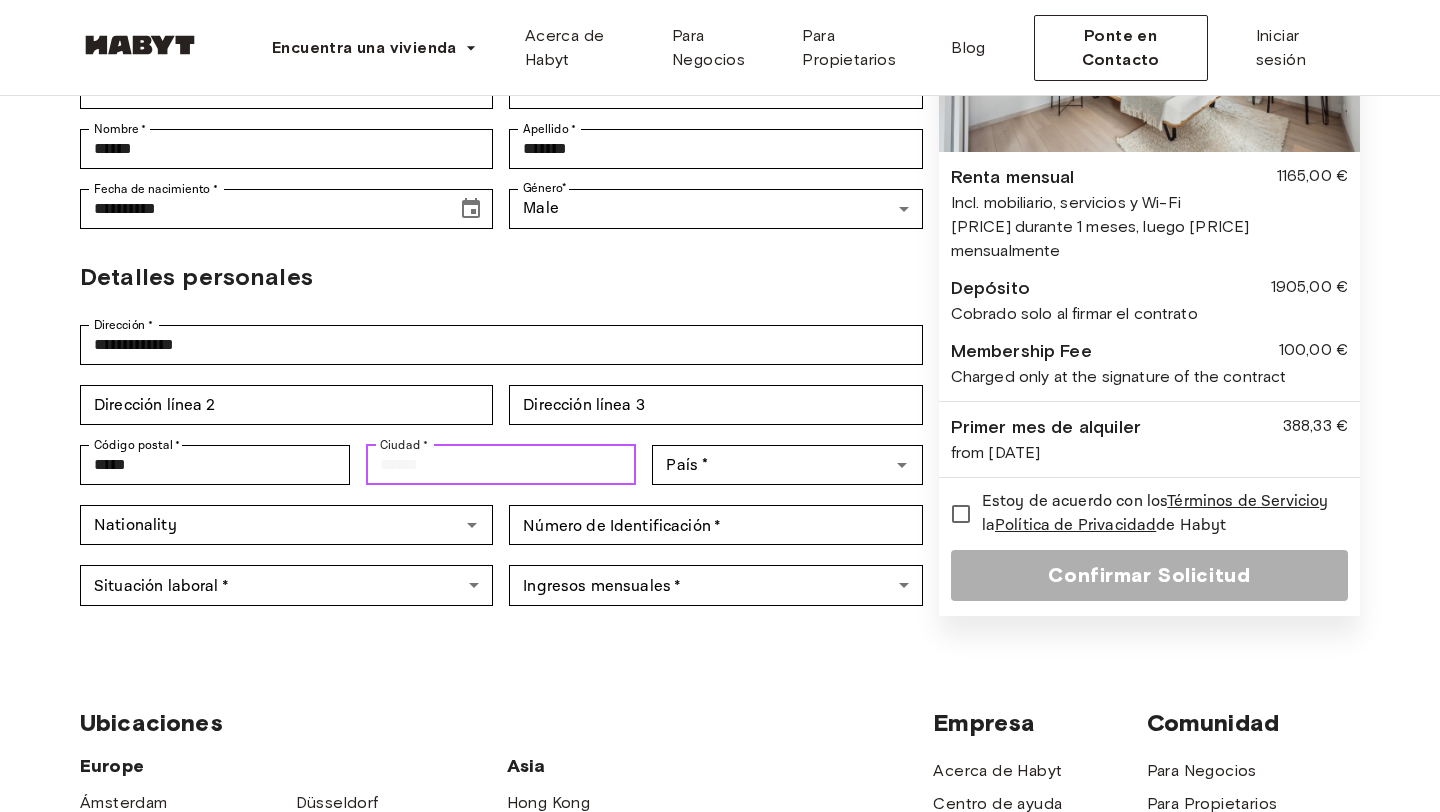 type on "******" 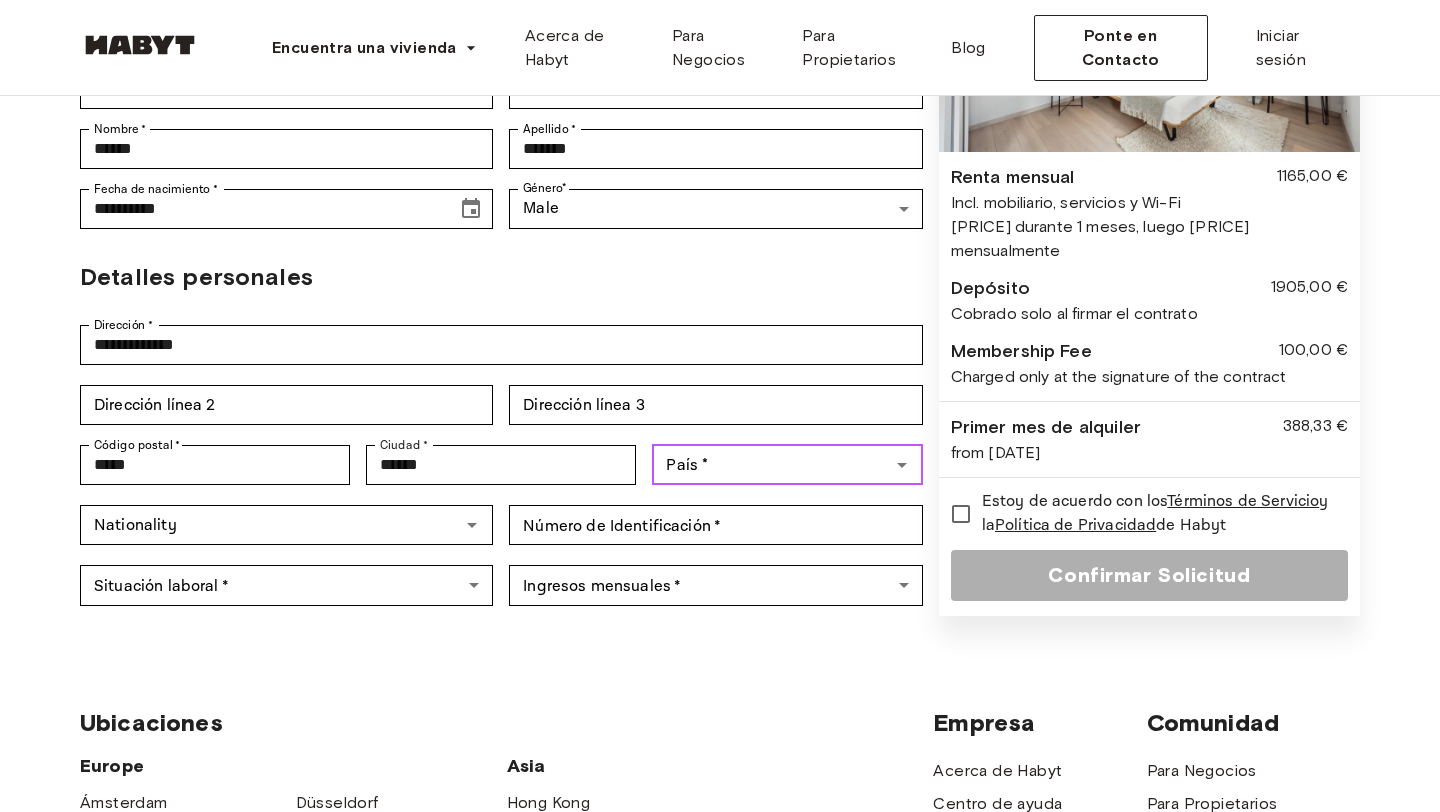 click on "País *" at bounding box center [770, 465] 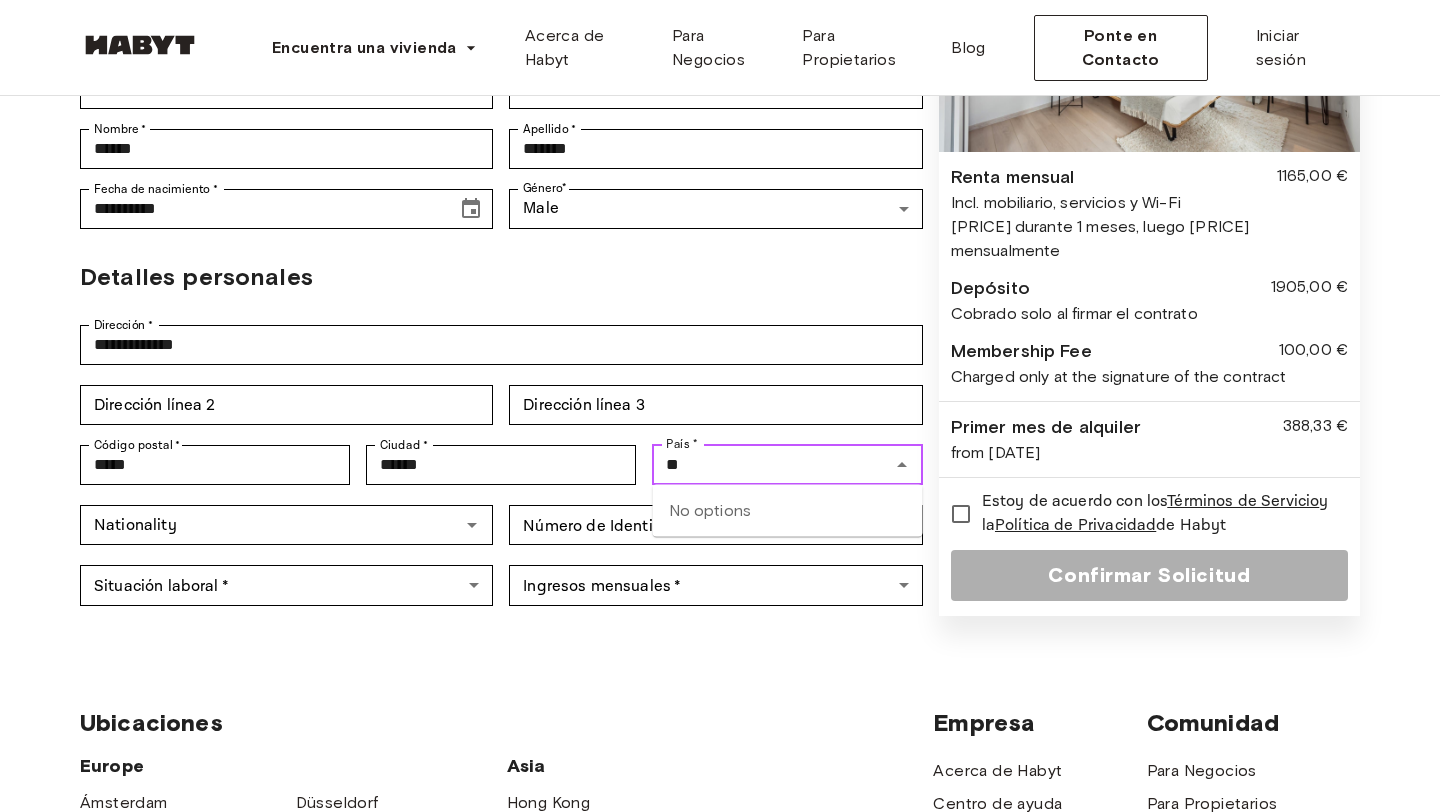 type on "*" 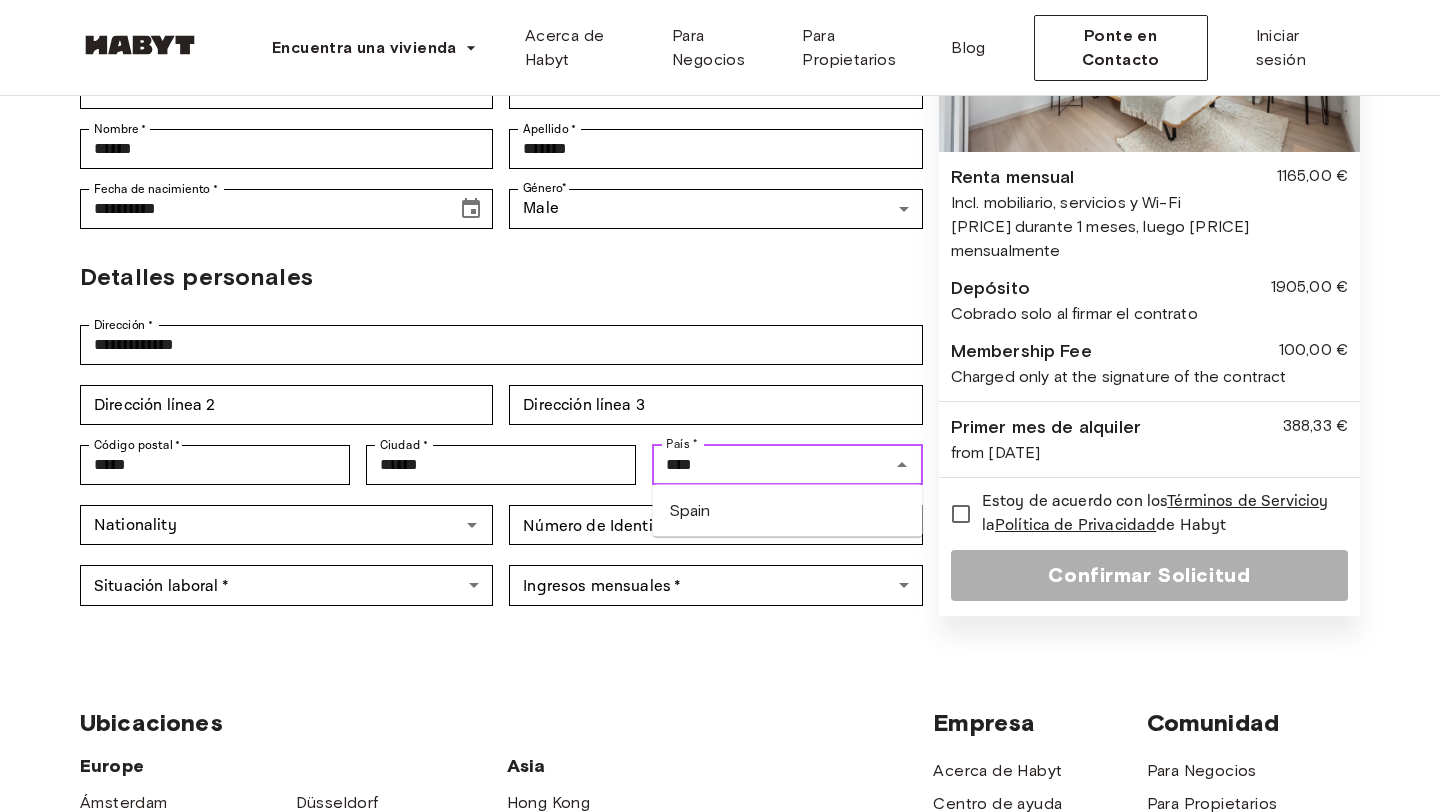 click on "Spain" at bounding box center [788, 511] 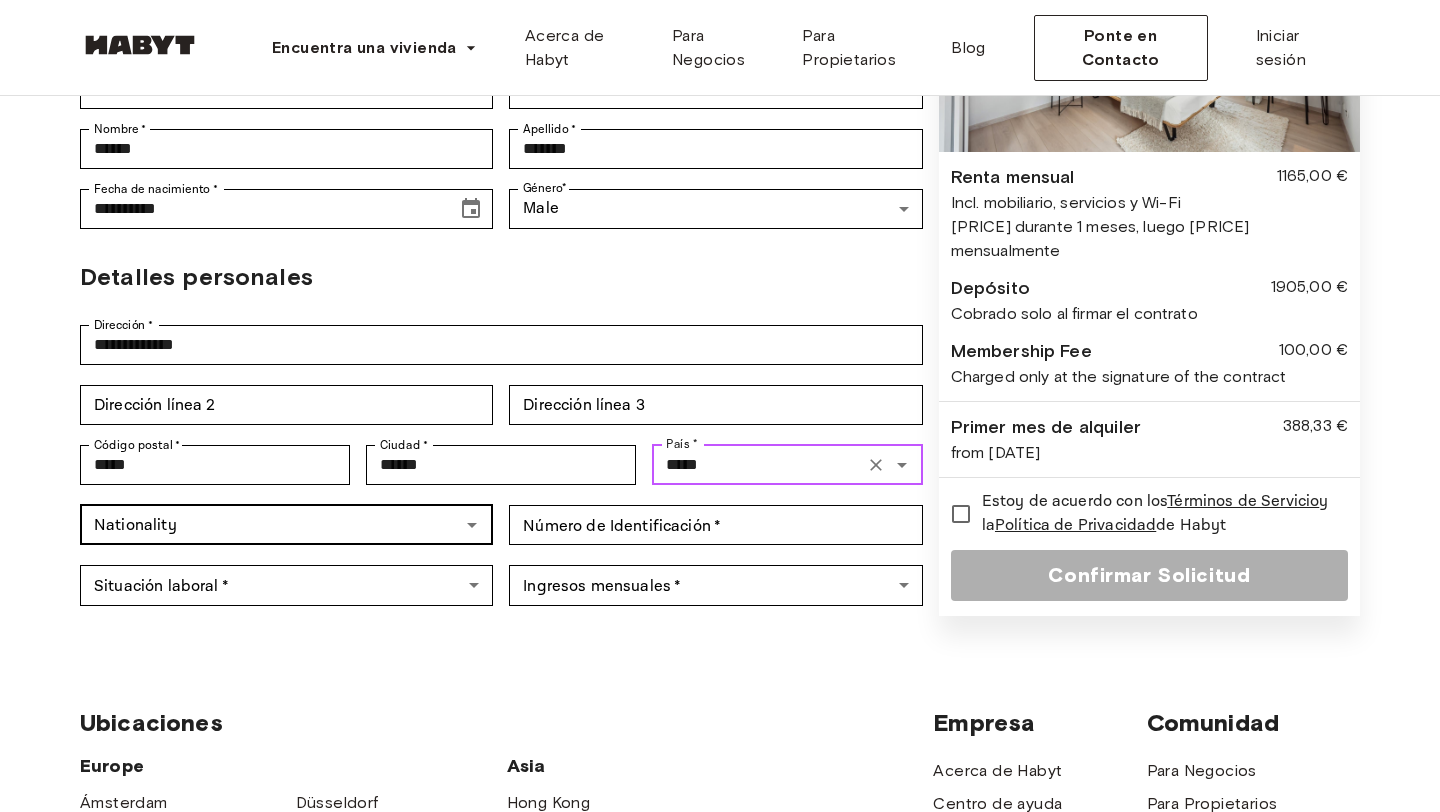 click on "Nationality" at bounding box center (286, 525) 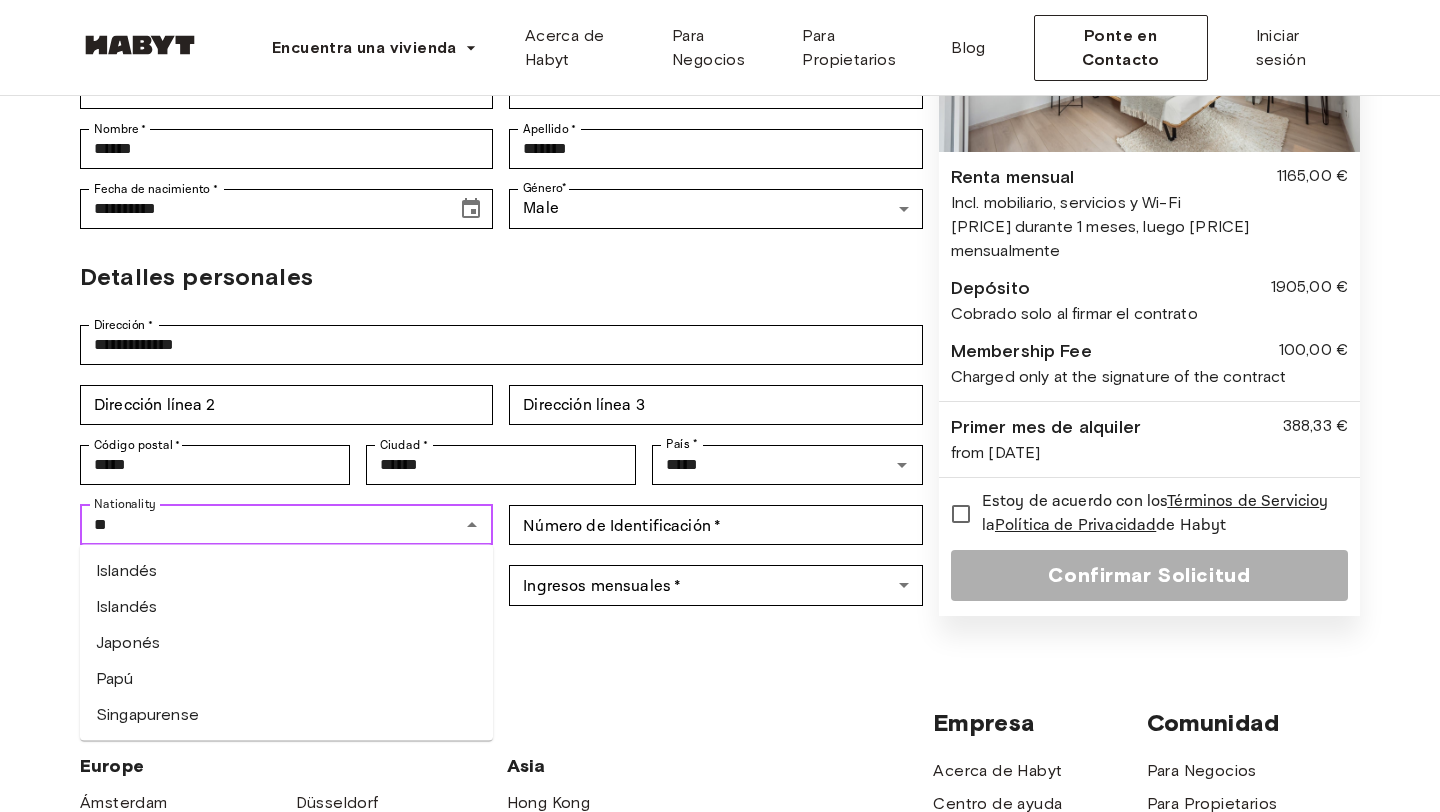 type on "*" 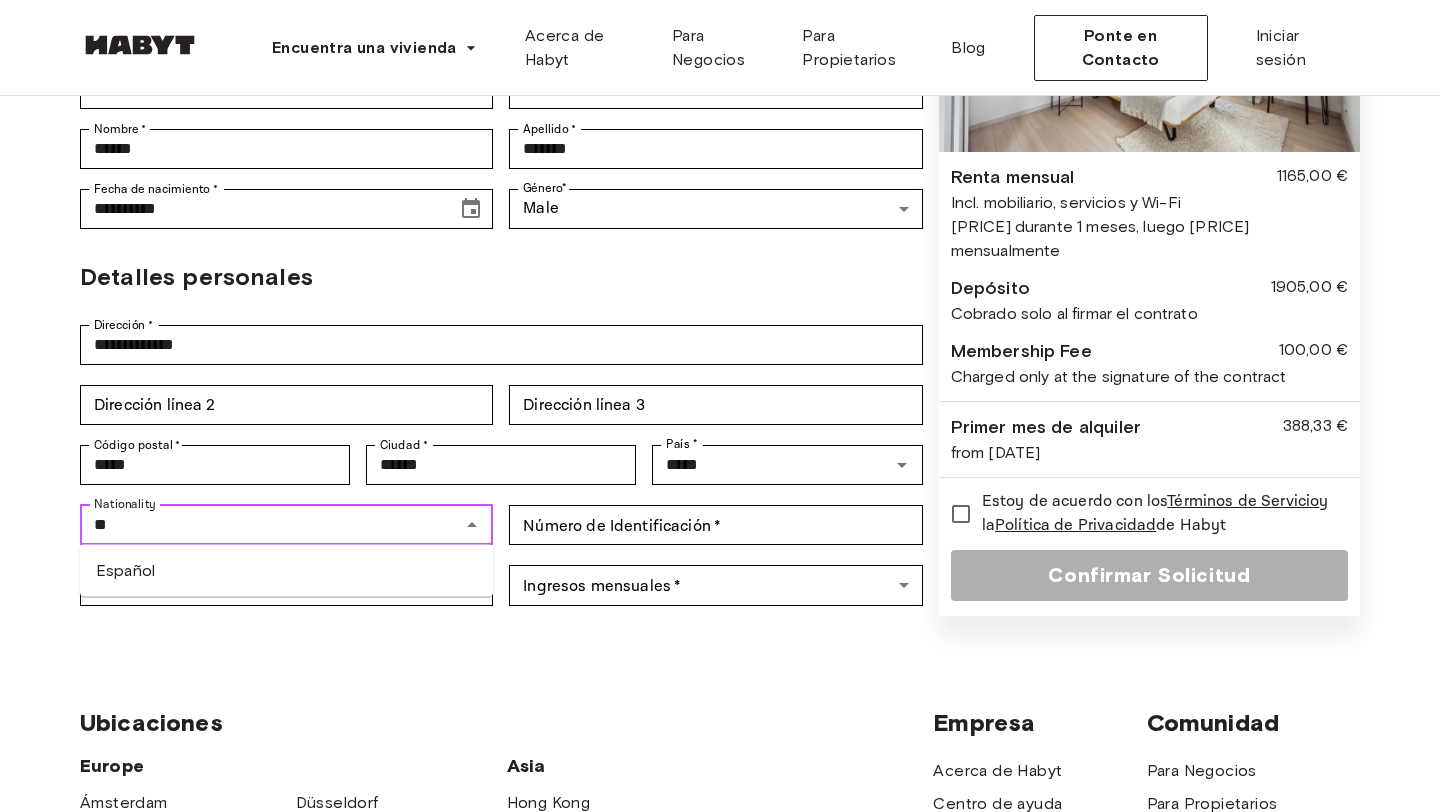 type on "*" 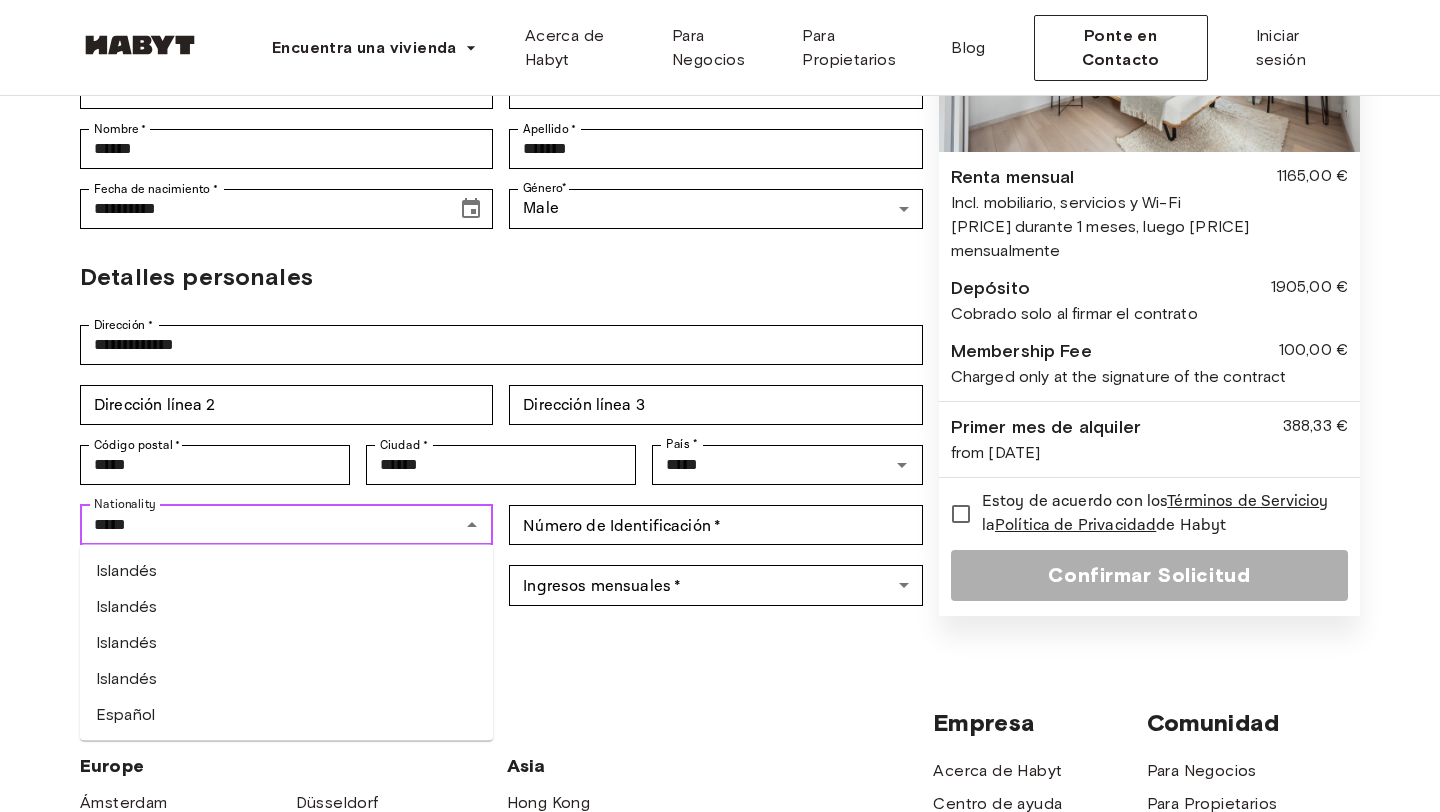 click on "Español" at bounding box center (286, 715) 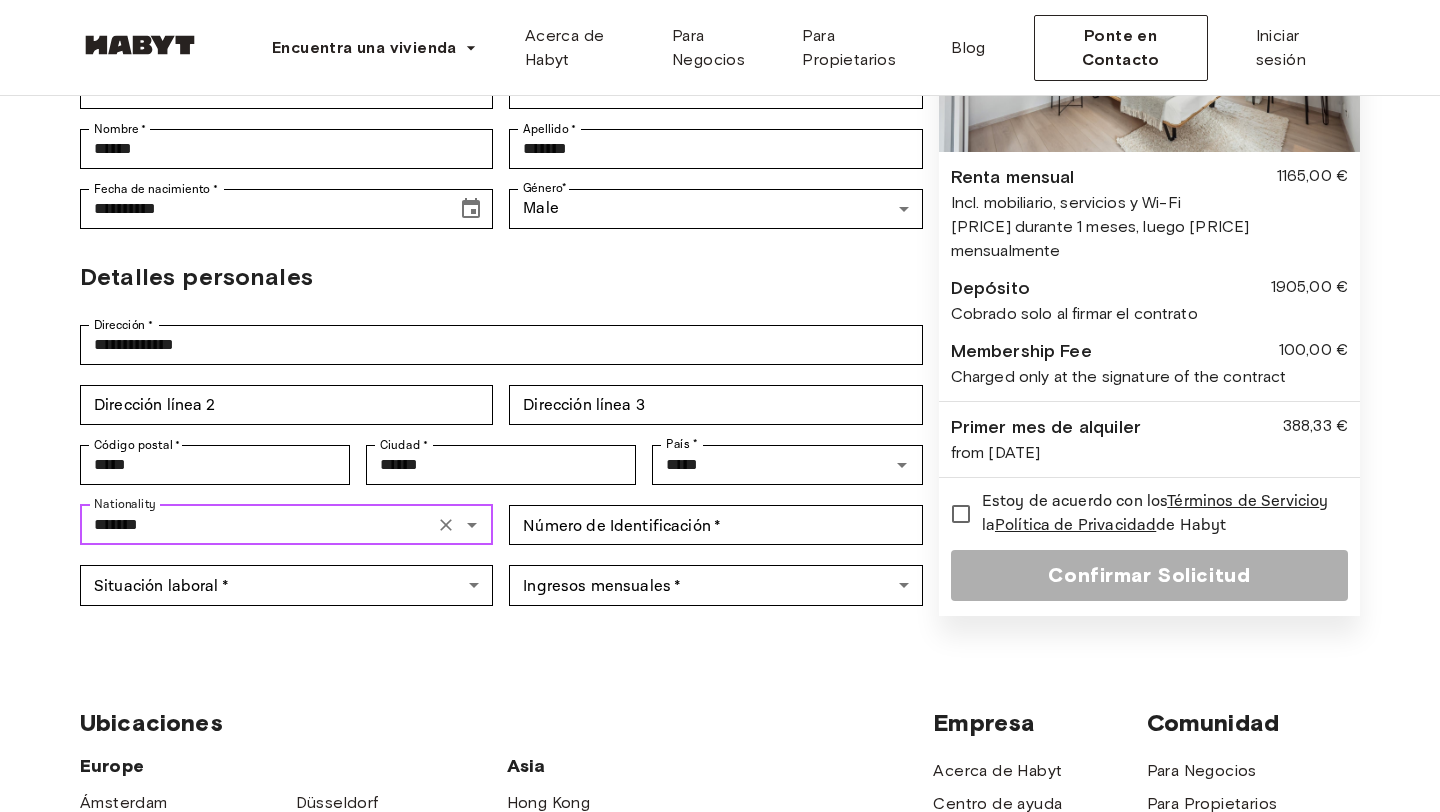 type on "*******" 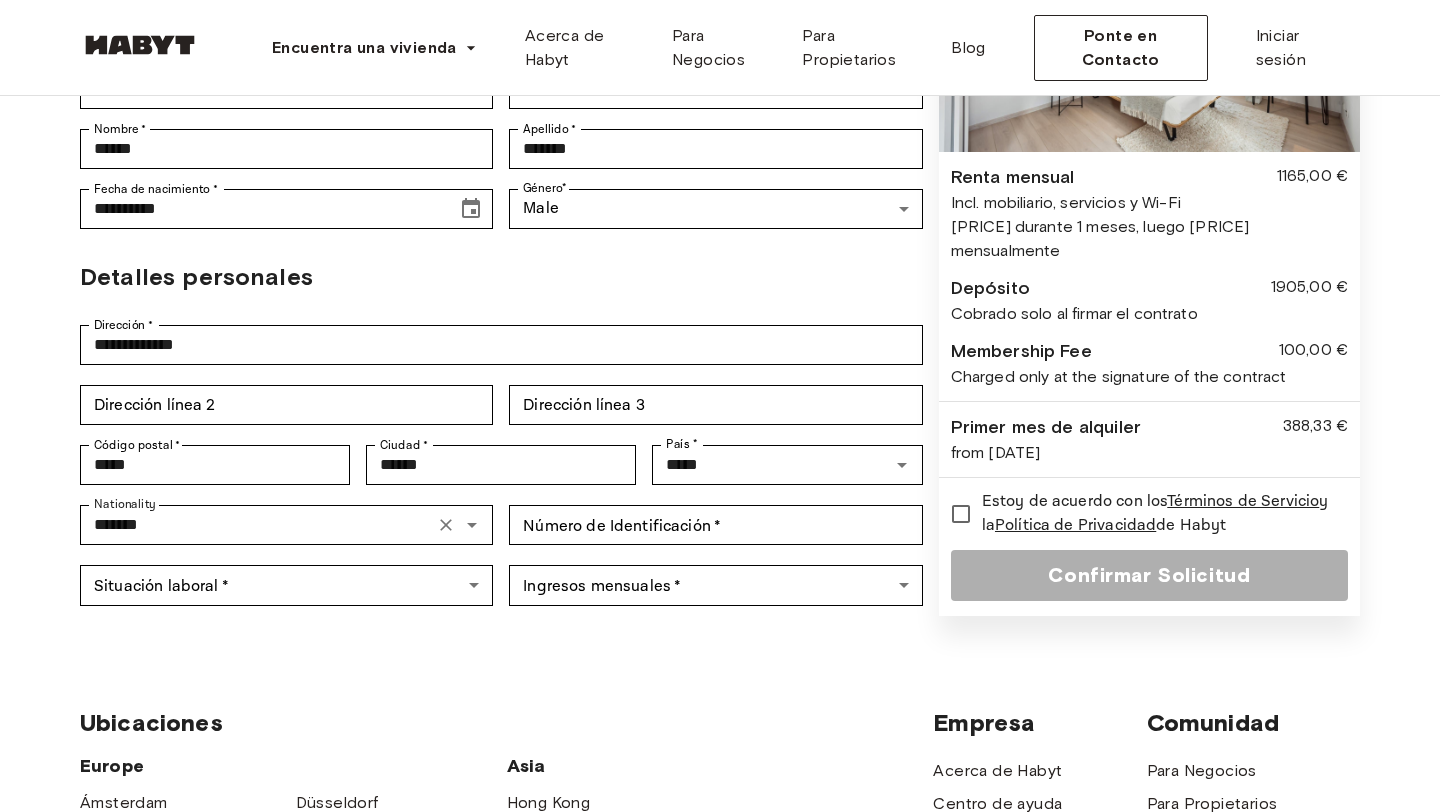 click on "Ubicaciones" at bounding box center [506, 723] 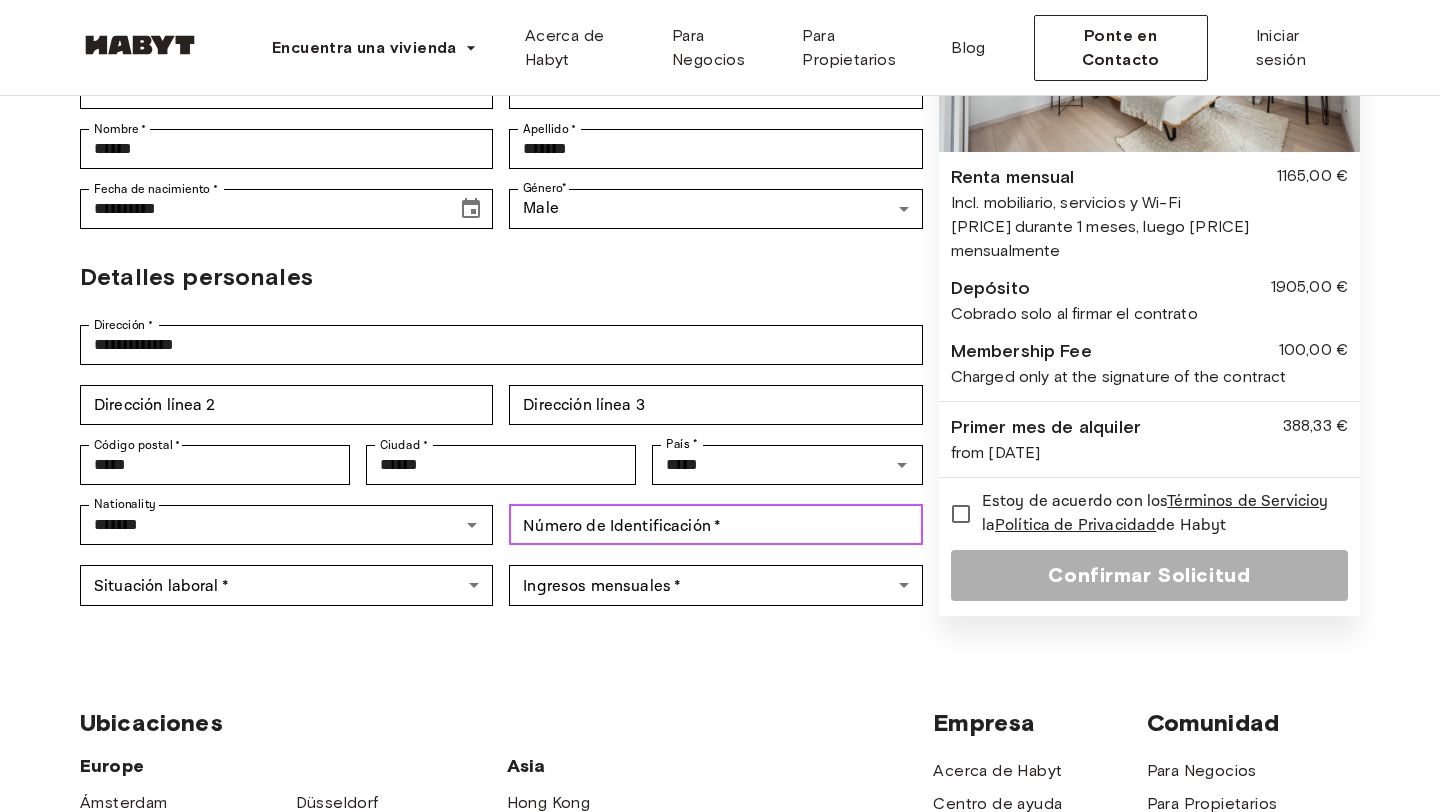 click on "Número de Identificación   * Número de Identificación   *" at bounding box center (715, 525) 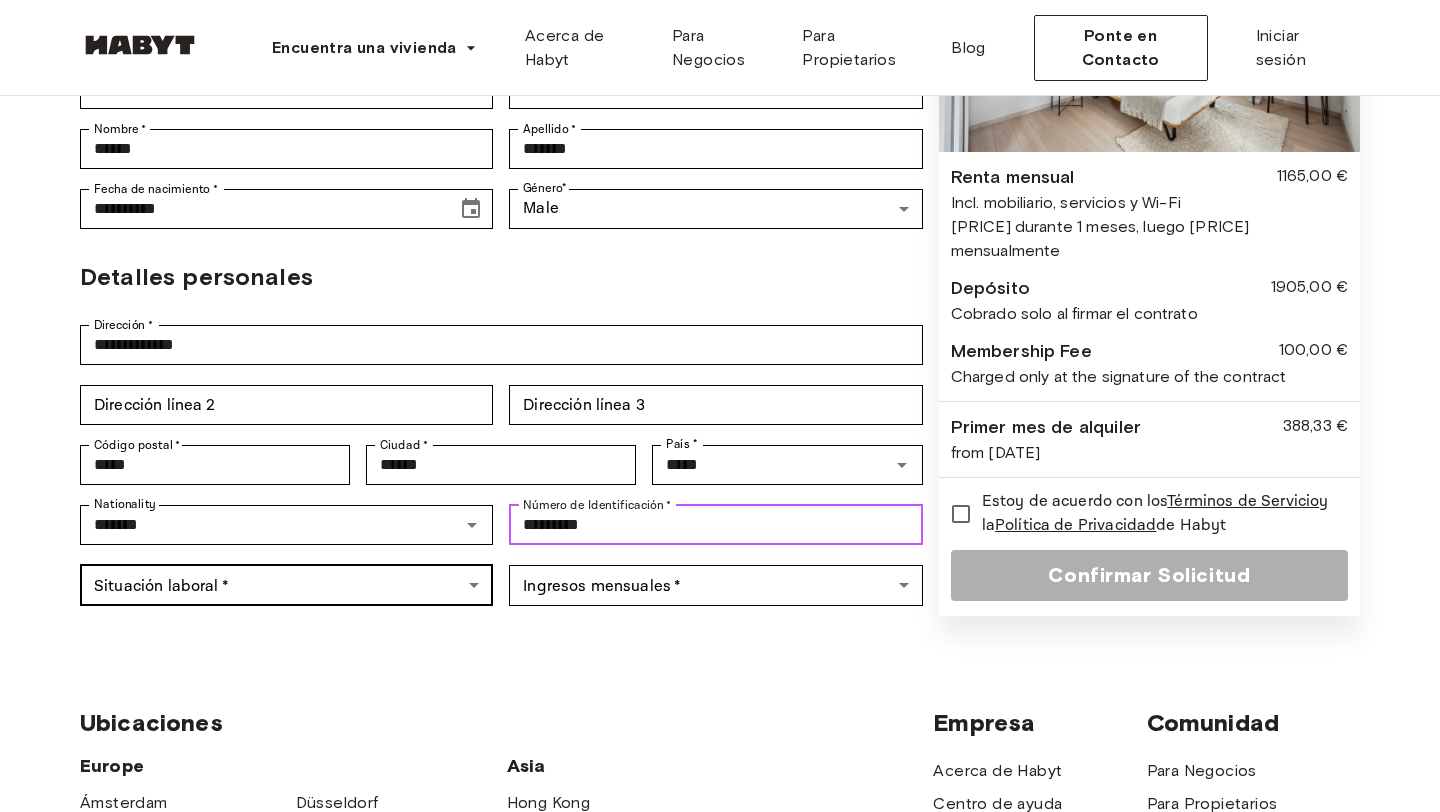 type on "*********" 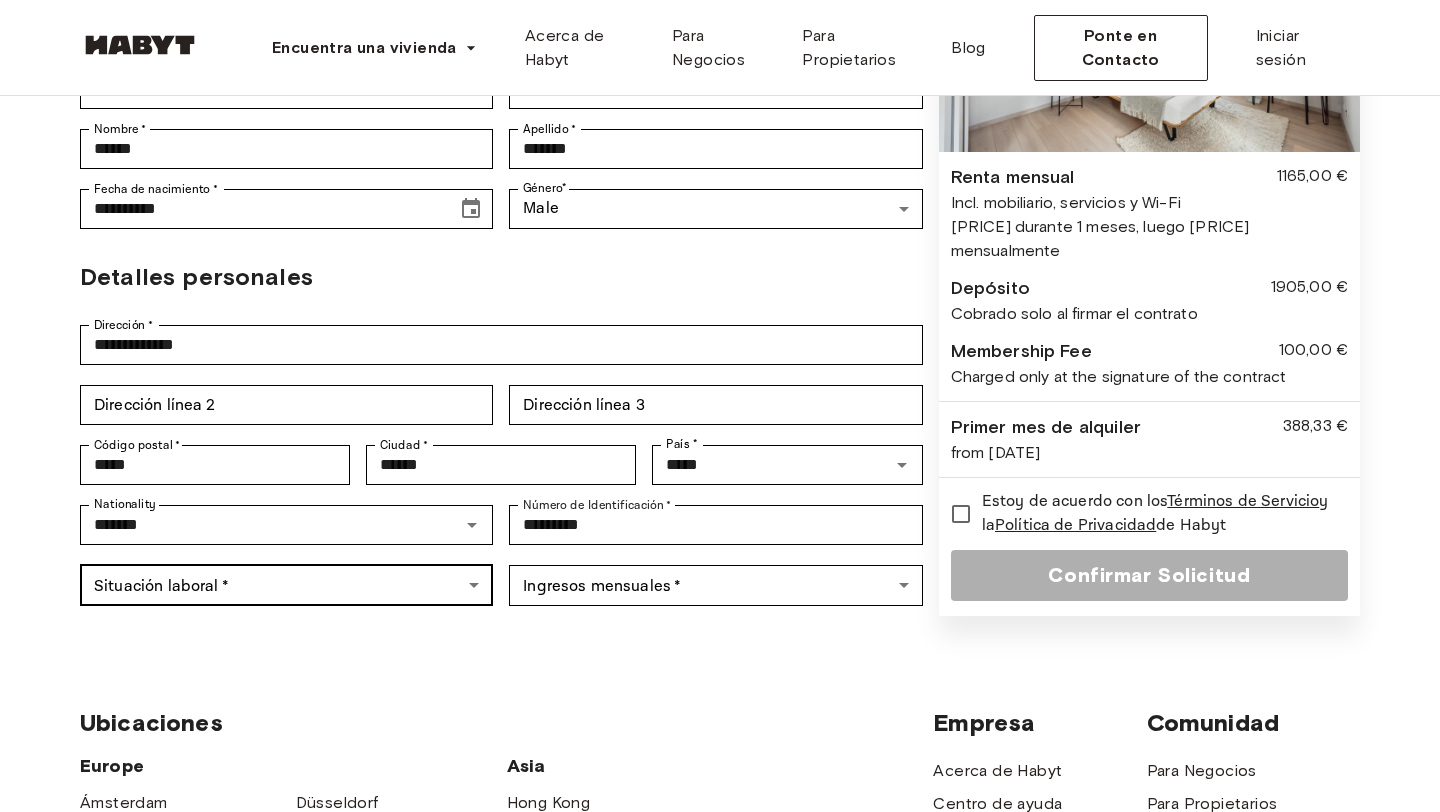 click on "**********" at bounding box center [720, 645] 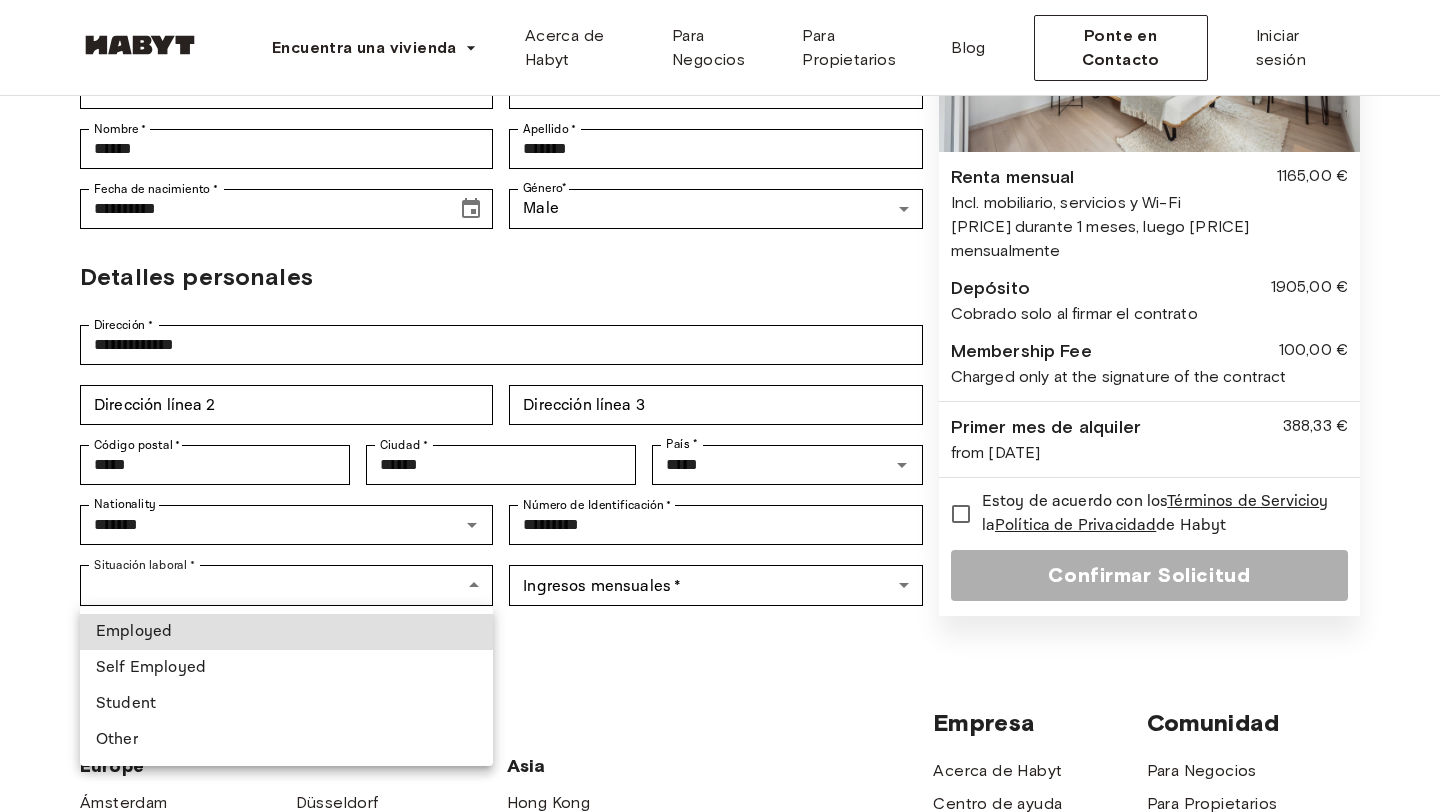 click on "Employed" at bounding box center (286, 632) 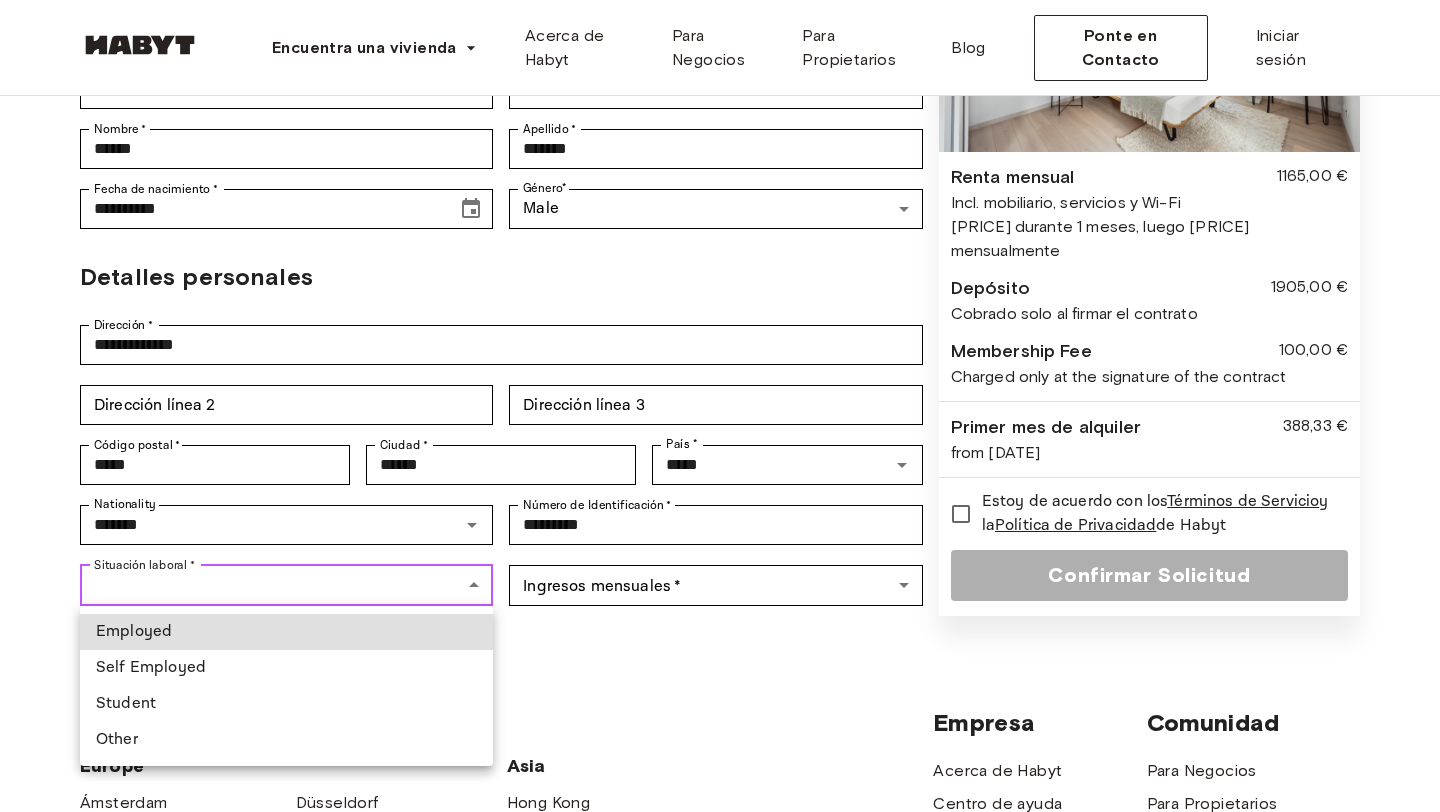 type on "********" 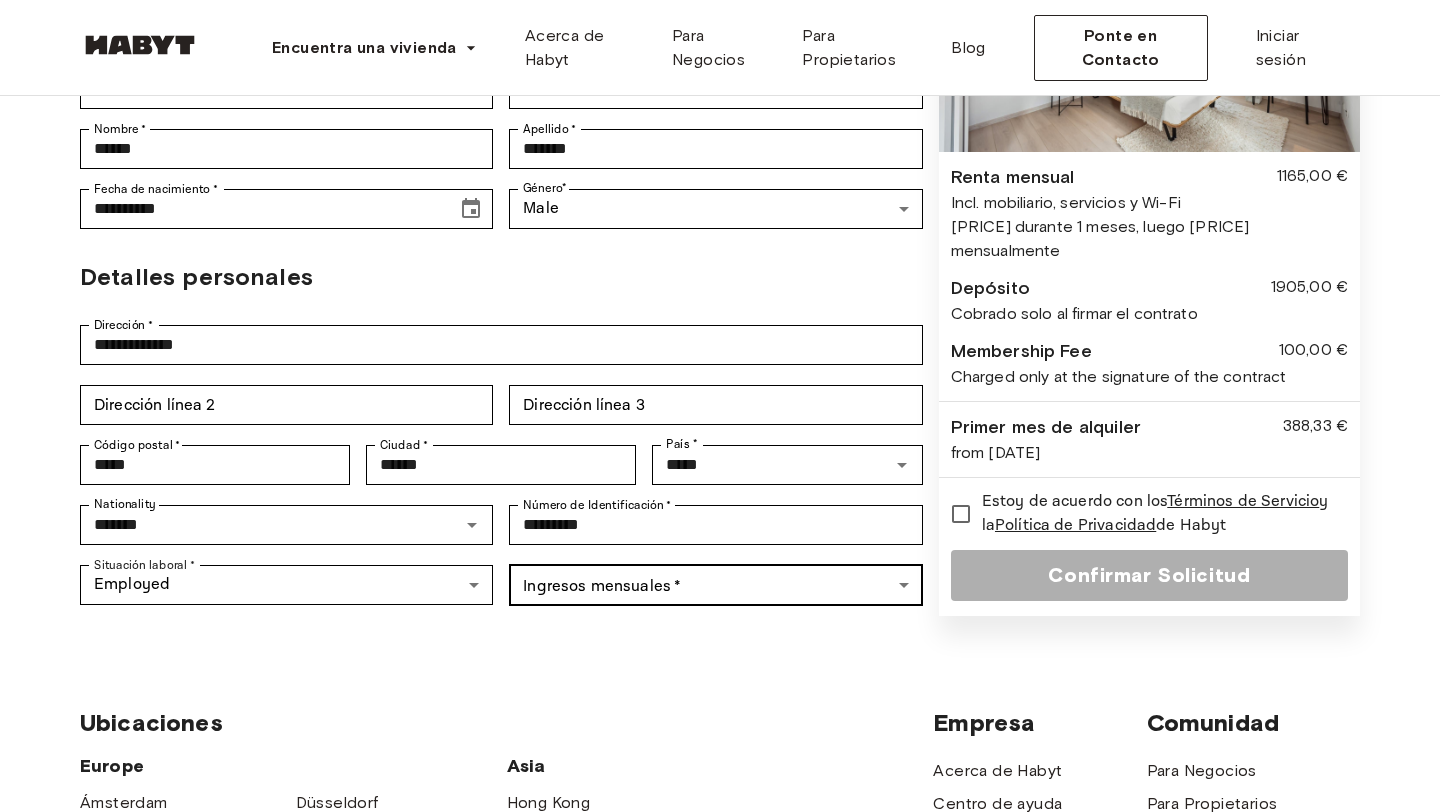 click on "**********" at bounding box center [720, 645] 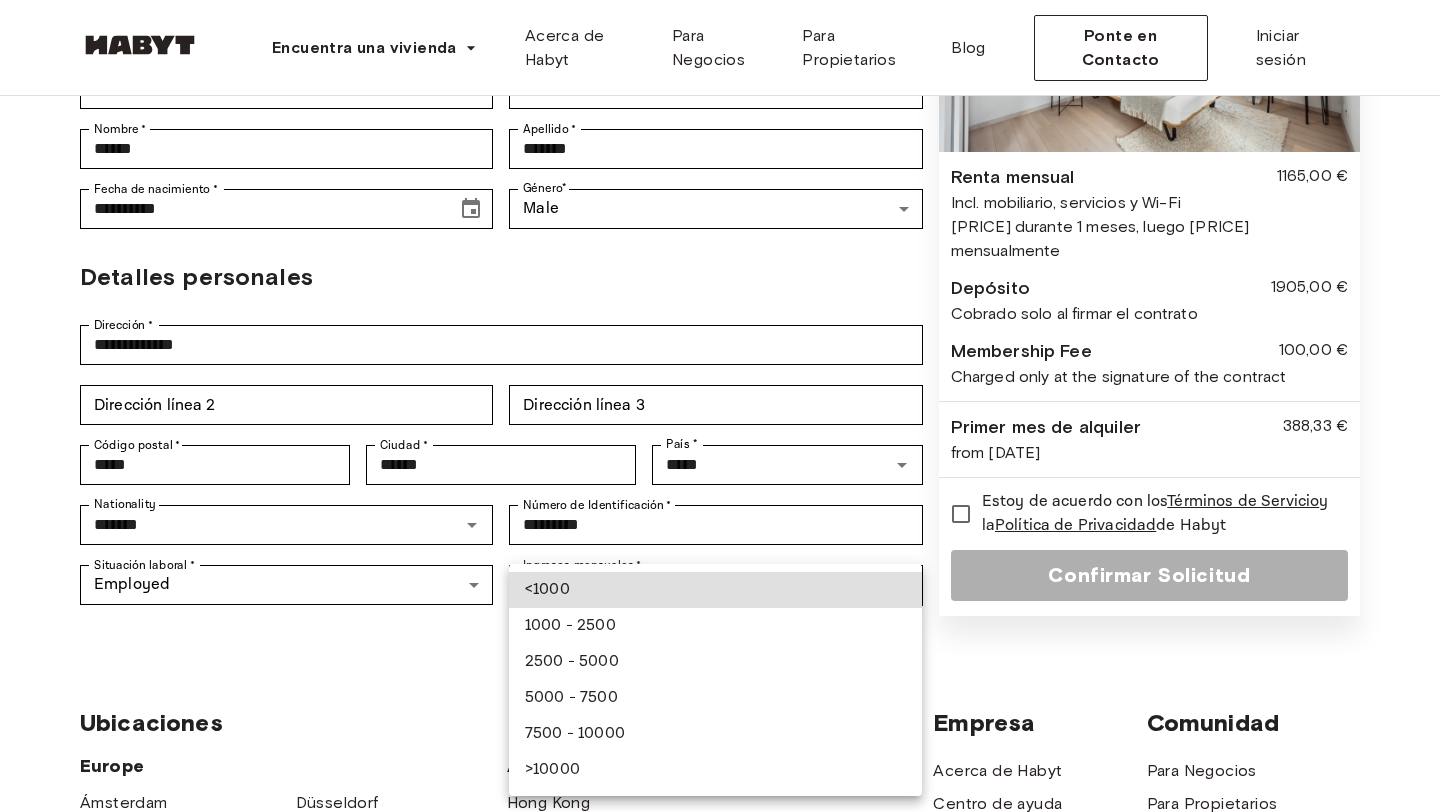 click on "2500 - 5000" at bounding box center (715, 662) 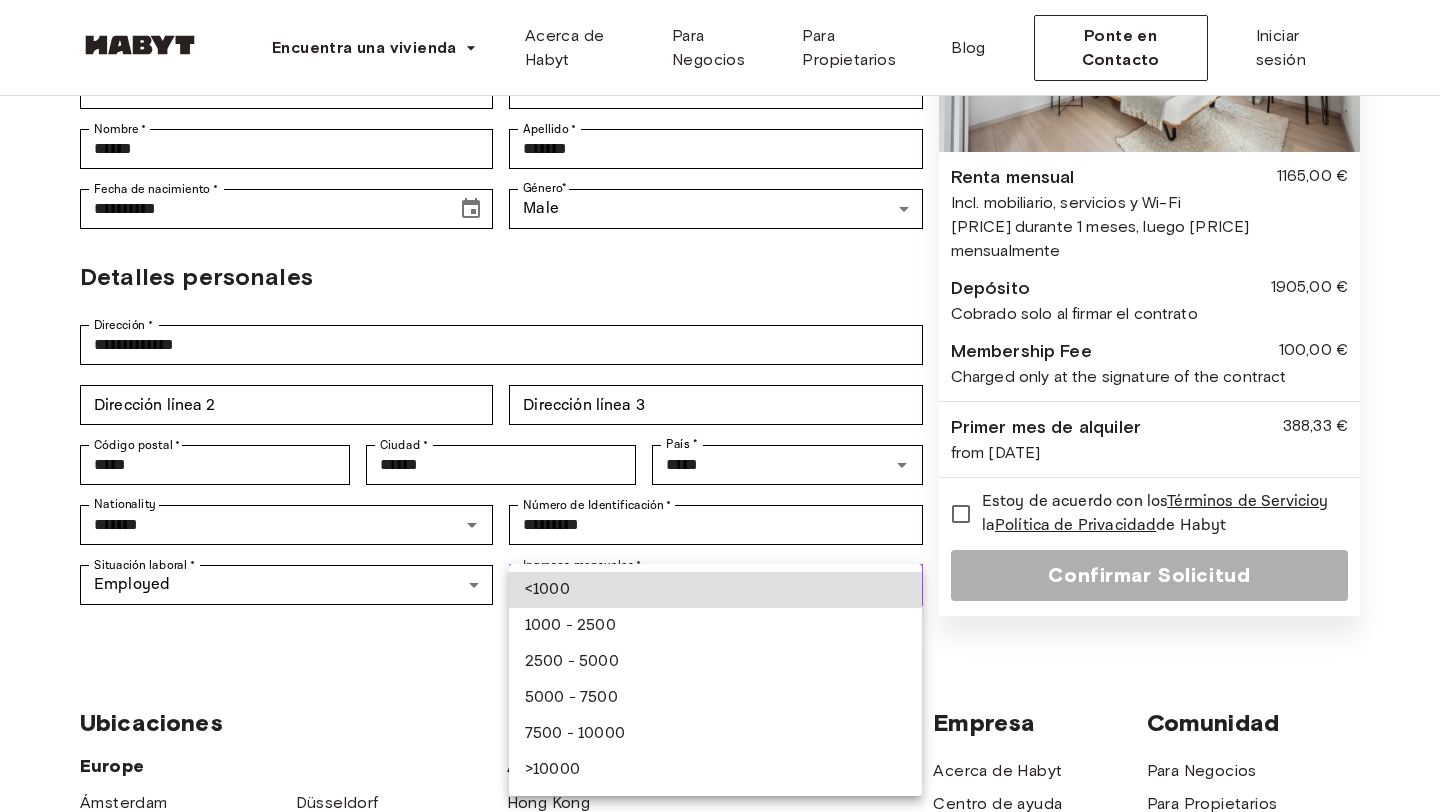 type on "**********" 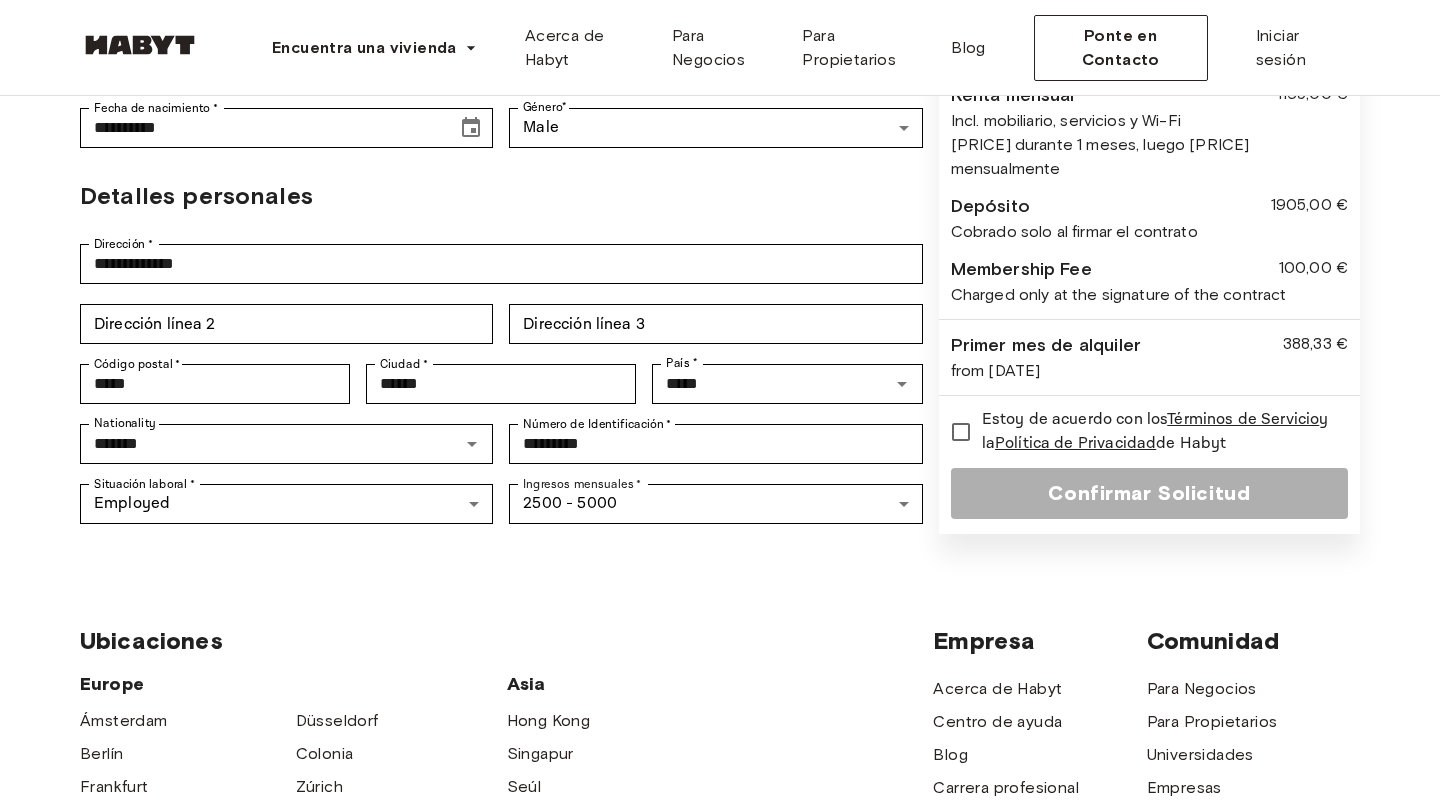 click on "Ubicaciones Europe Ámsterdam Berlín Frankfurt Hamburgo Lisboa Madrid Milán Módena París Turín Múnich Róterdam Stuttgart Düsseldorf Colonia Zúrich La Haya Graz Bruselas Leipzig Asia Hong Kong Singapur Seúl Phuket Tokyo Empresa Acerca de Habyt Centro de ayuda Blog Carrera profesional Términos Imprint Privacidad Prensa Comunidad Para Negocios Para Propietarios Universidades Empresas" at bounding box center (720, 879) 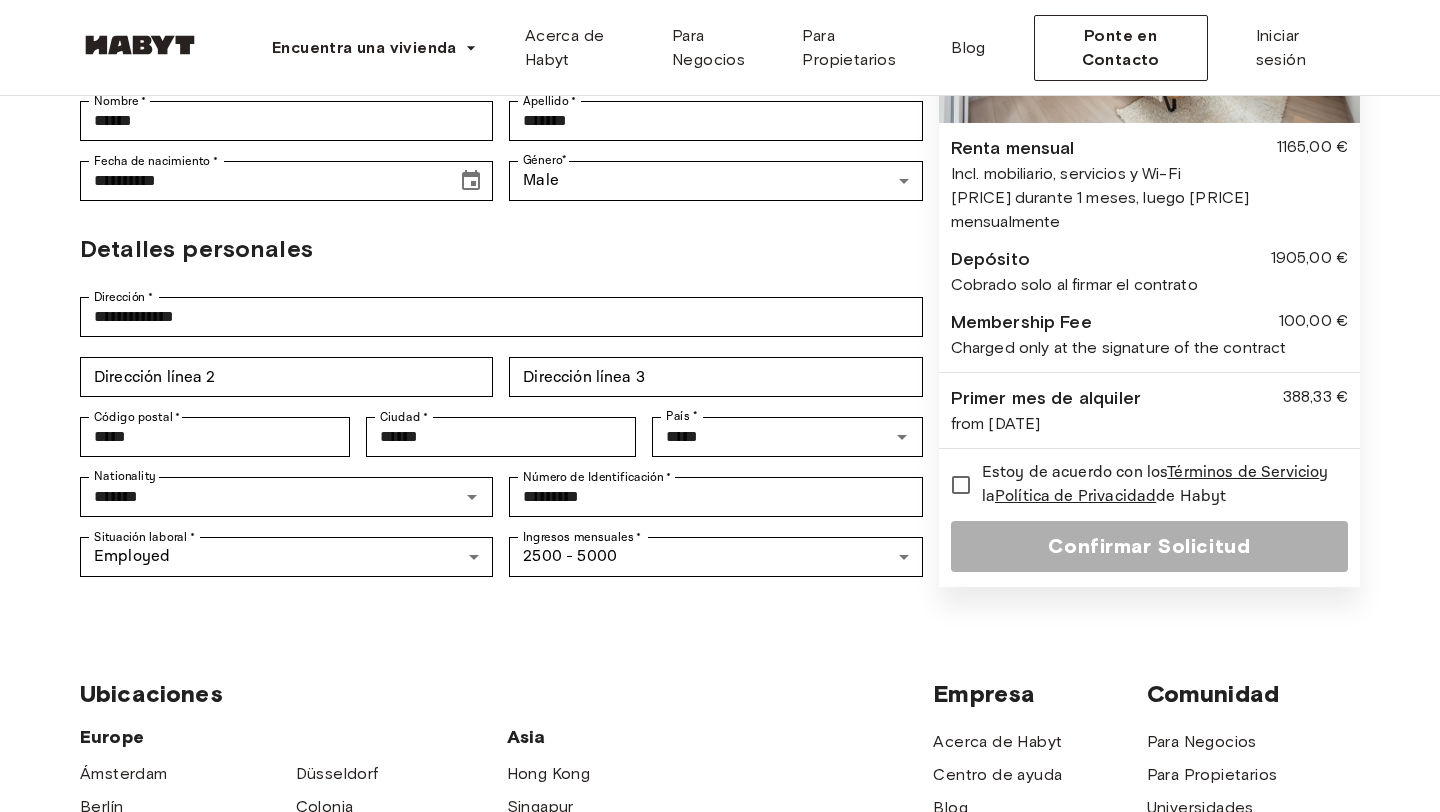 scroll, scrollTop: 165, scrollLeft: 0, axis: vertical 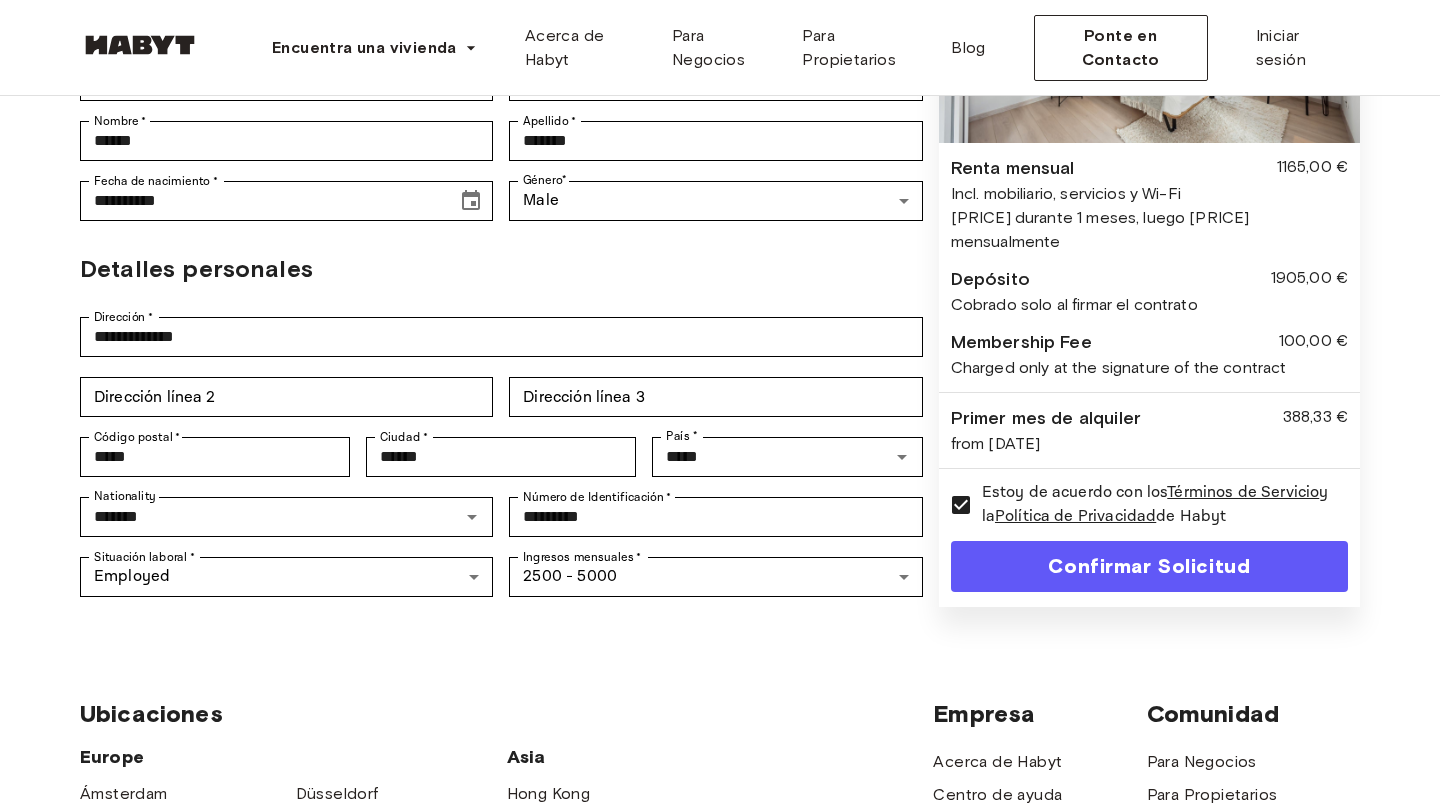 click on "Confirmar Solicitud" at bounding box center (1149, 566) 